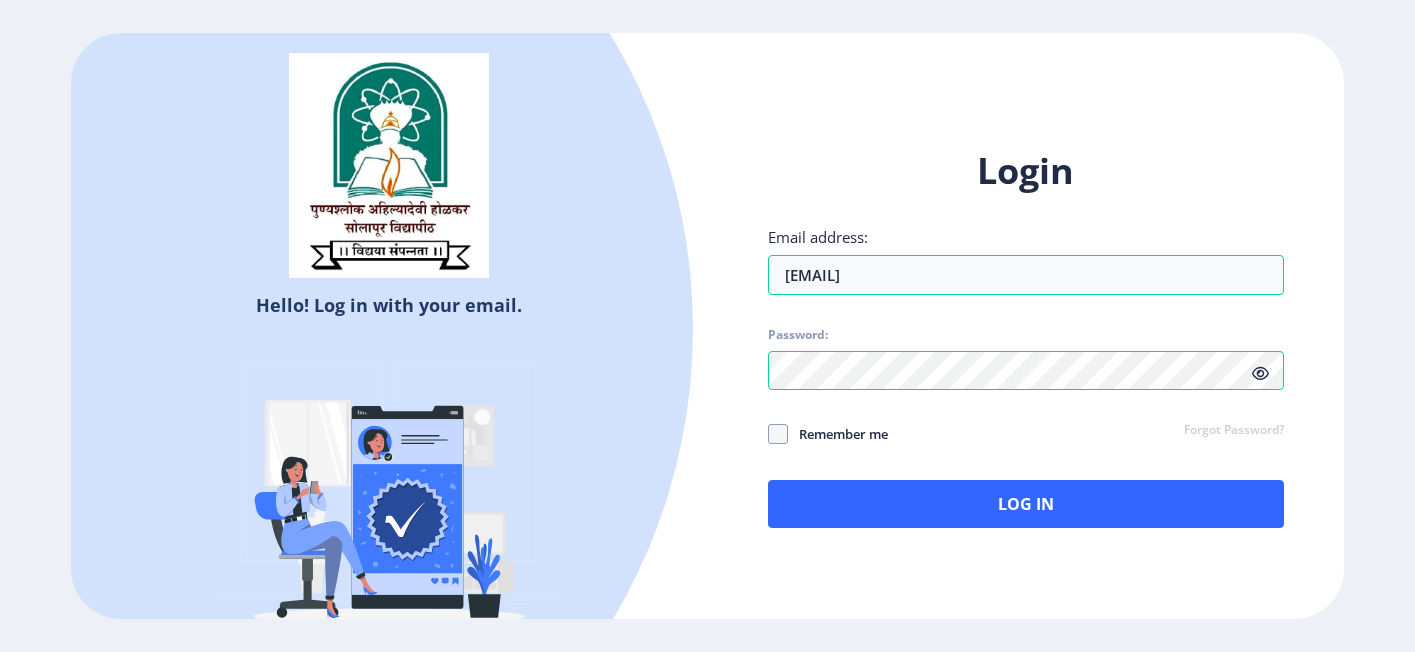 scroll, scrollTop: 0, scrollLeft: 0, axis: both 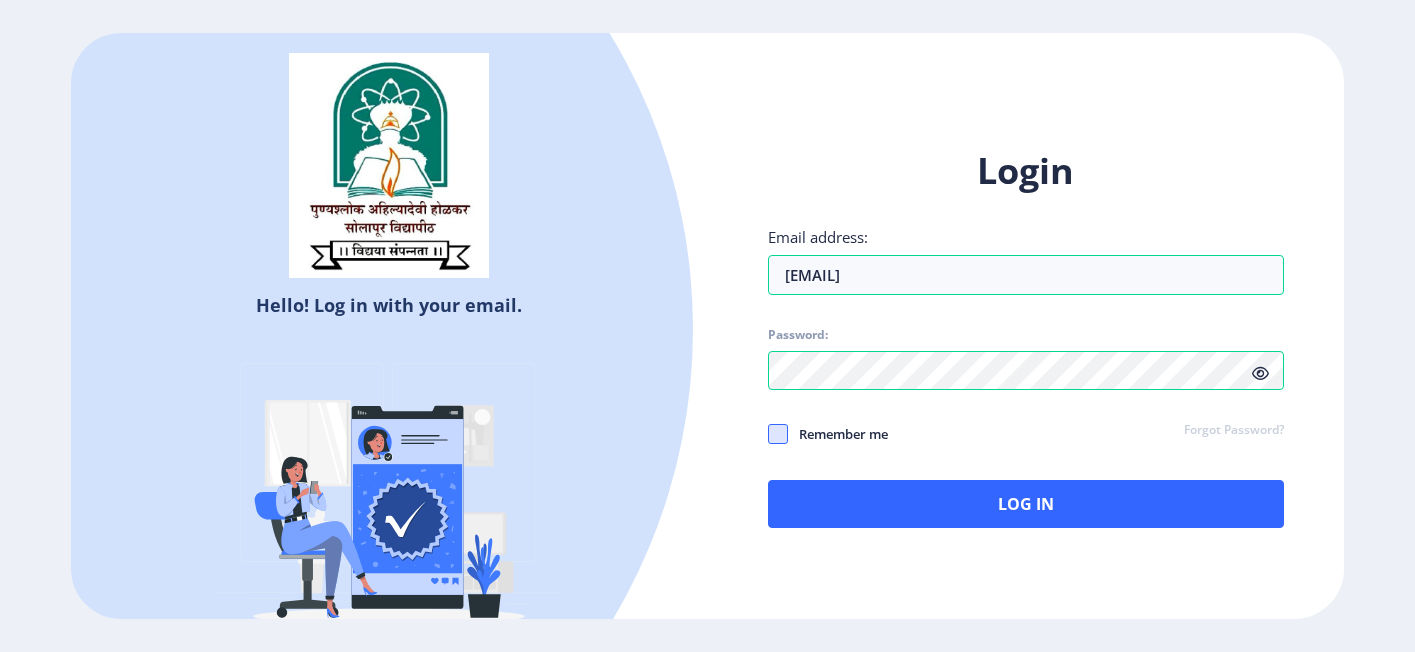 click 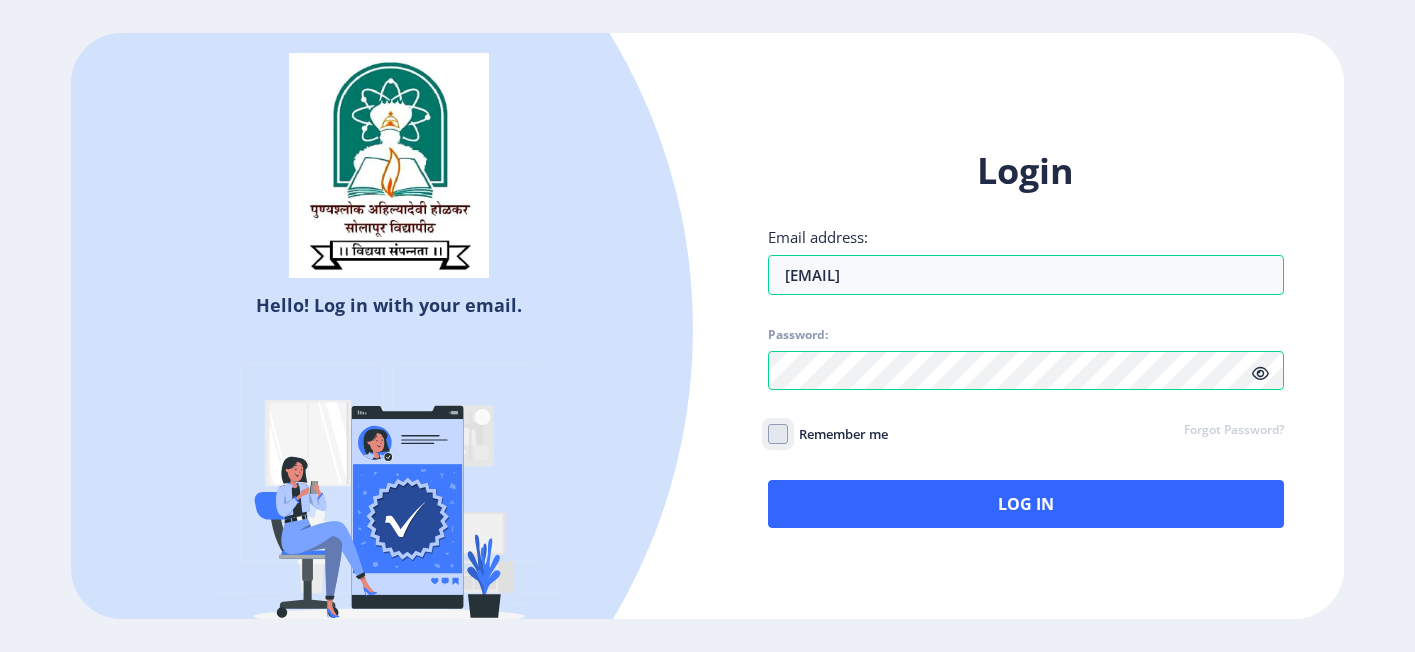 click on "Remember me" 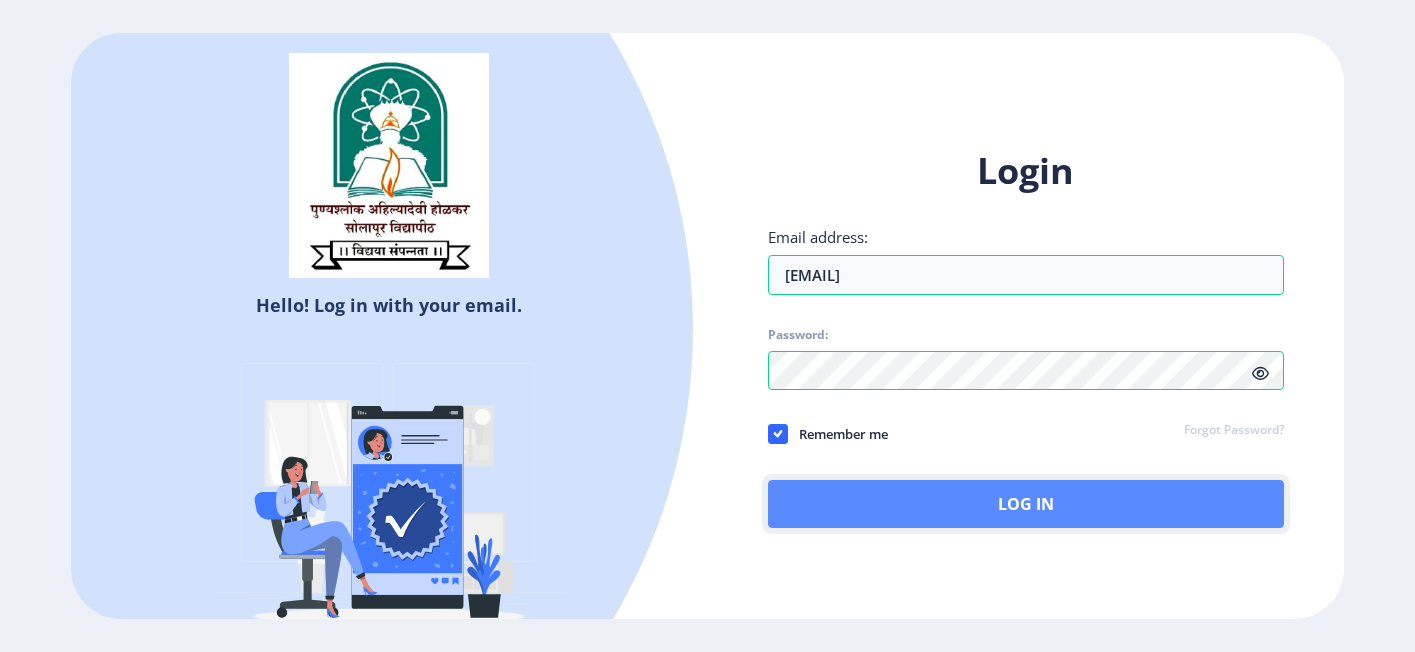 click on "Log In" 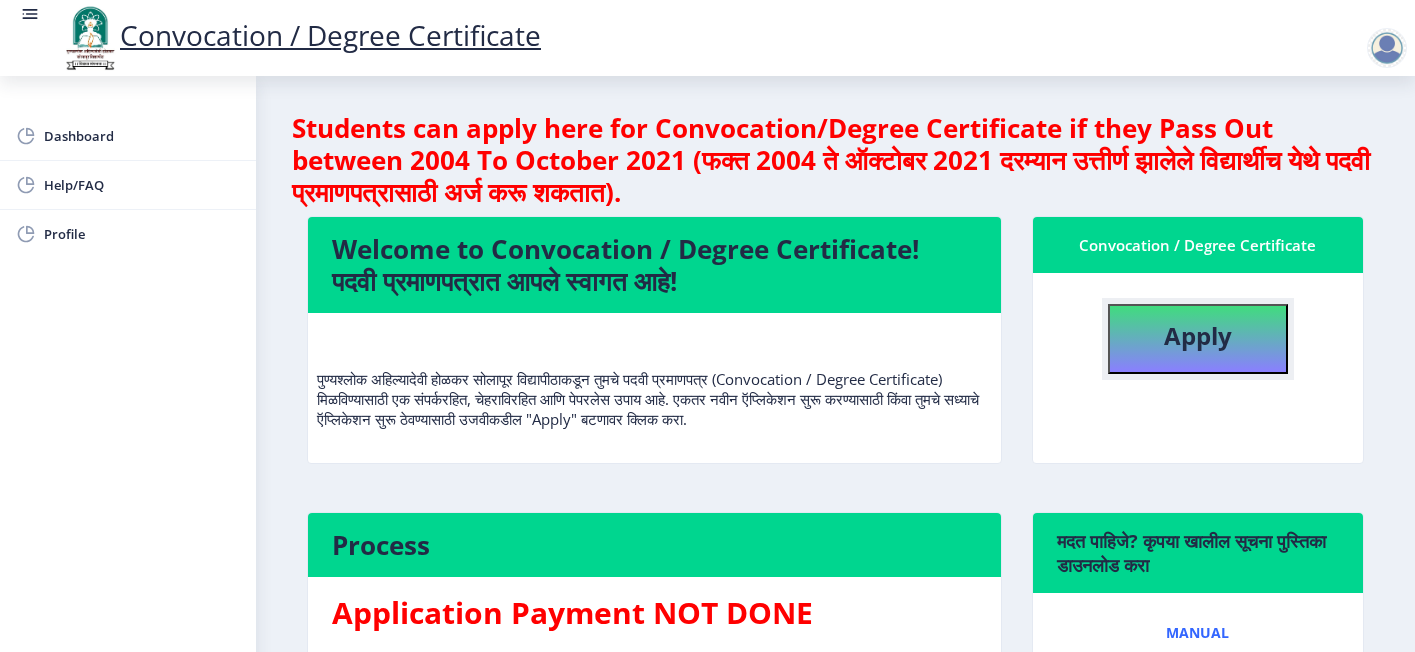 click on "Apply" 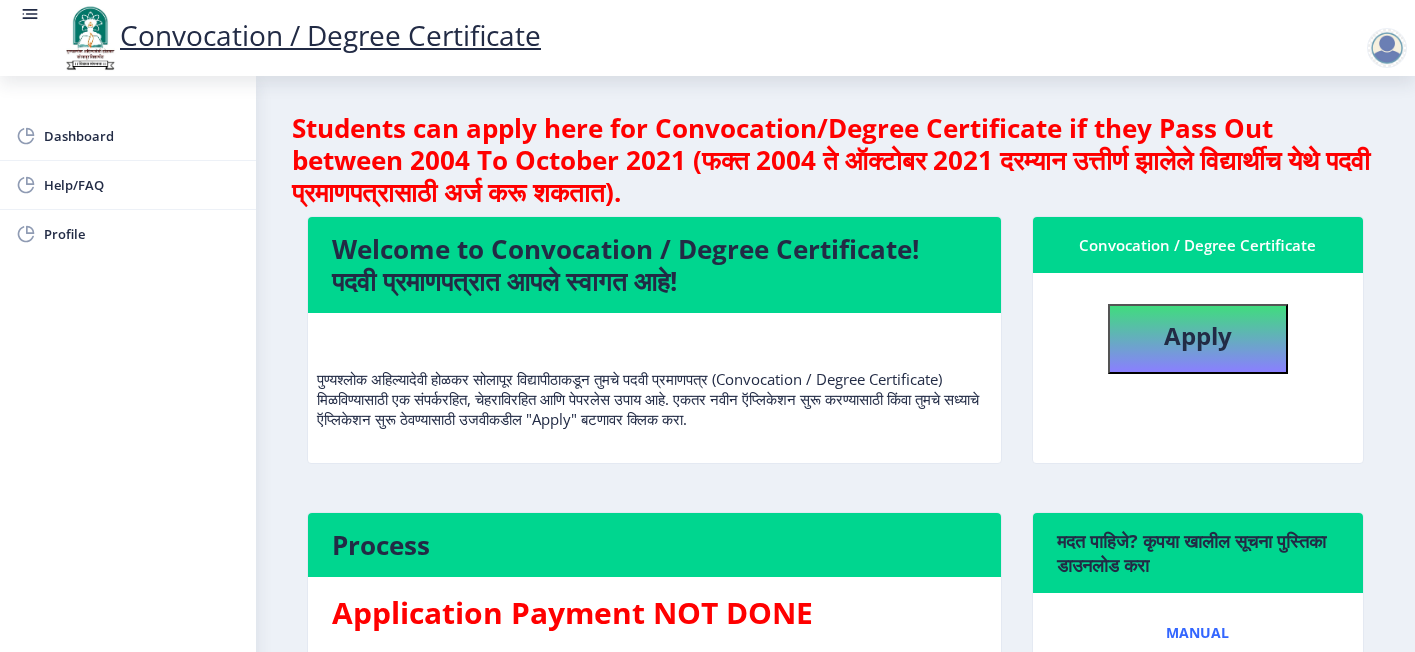 select 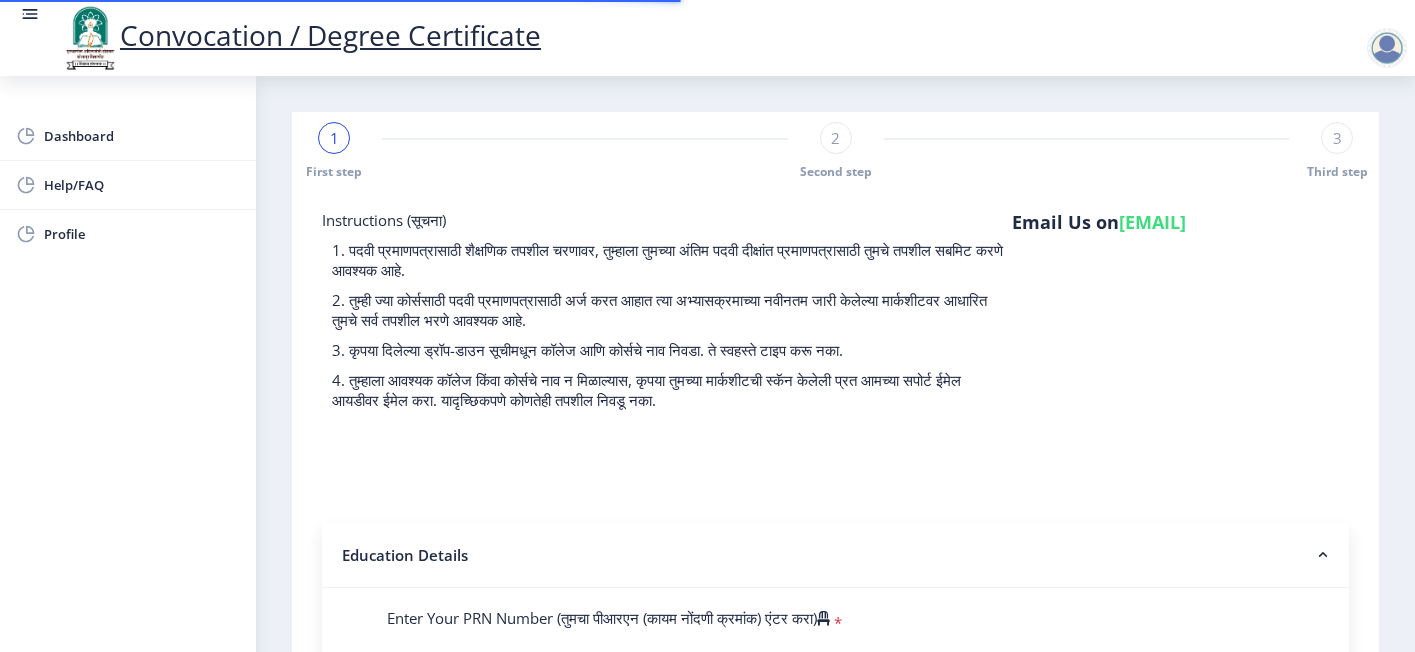 scroll, scrollTop: 300, scrollLeft: 0, axis: vertical 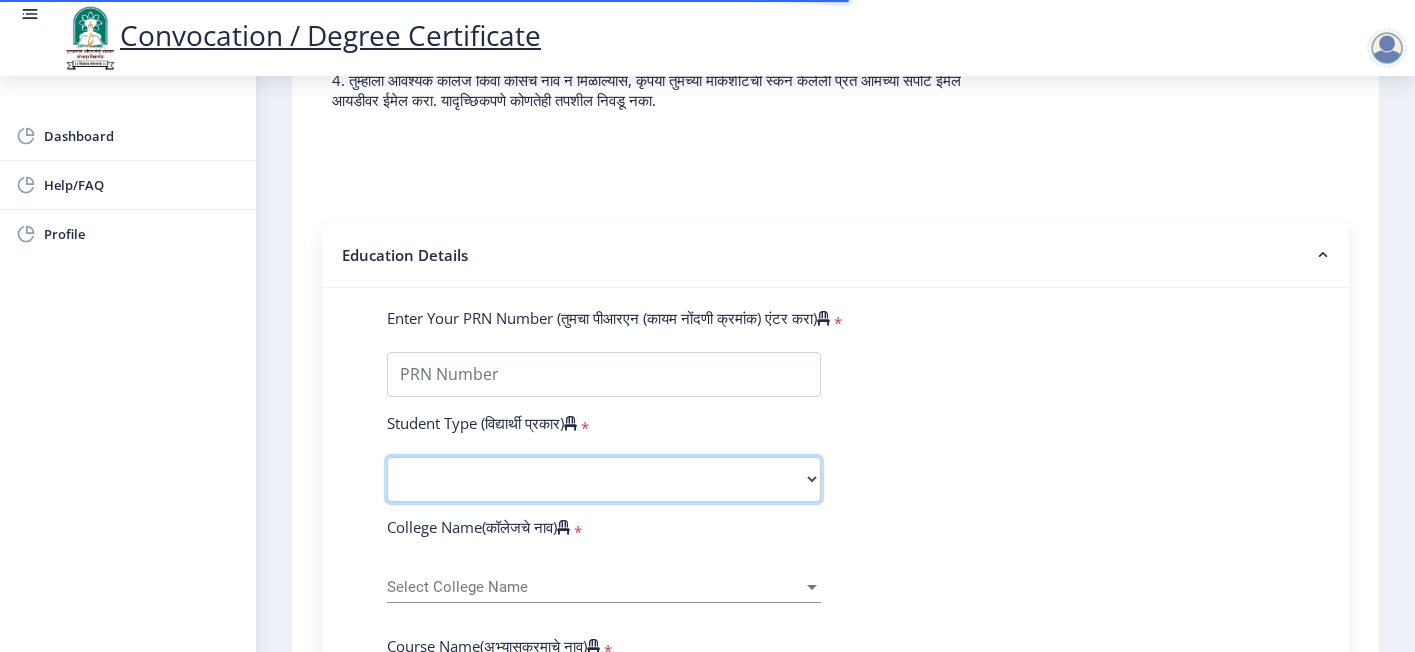 click on "Select Student Type Regular External" at bounding box center [604, 479] 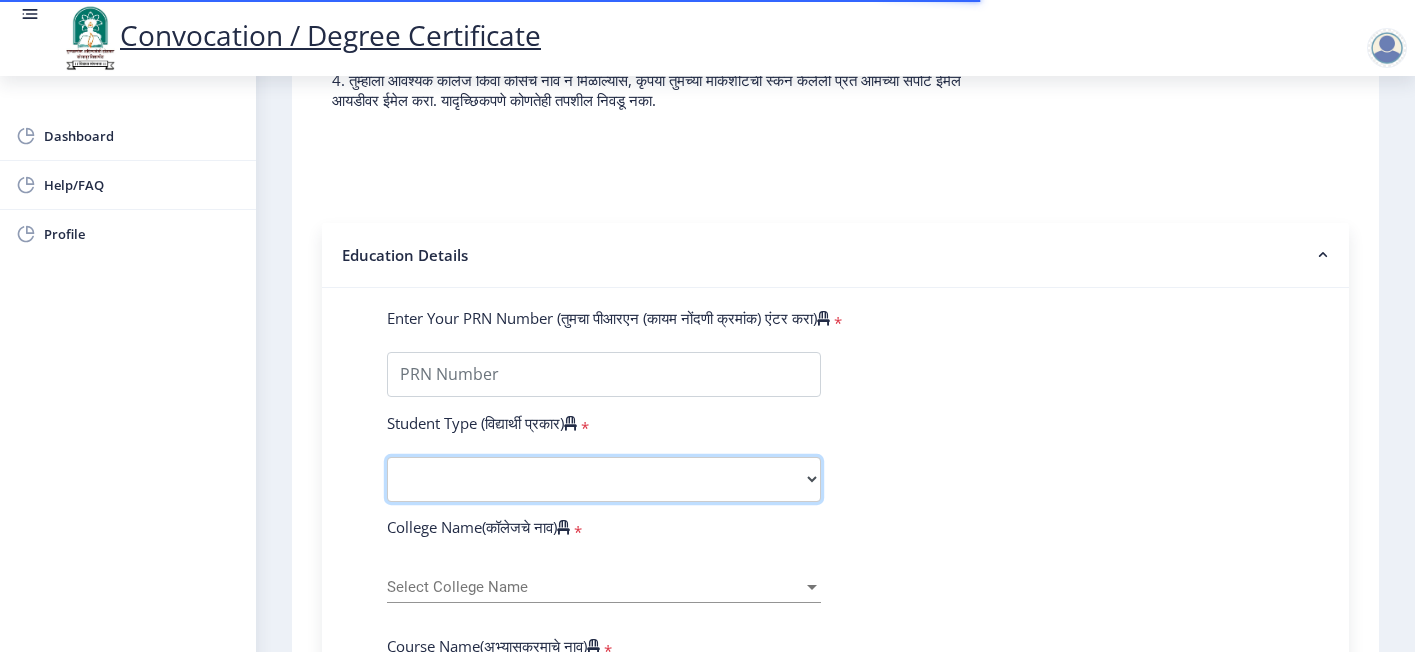 select on "Regular" 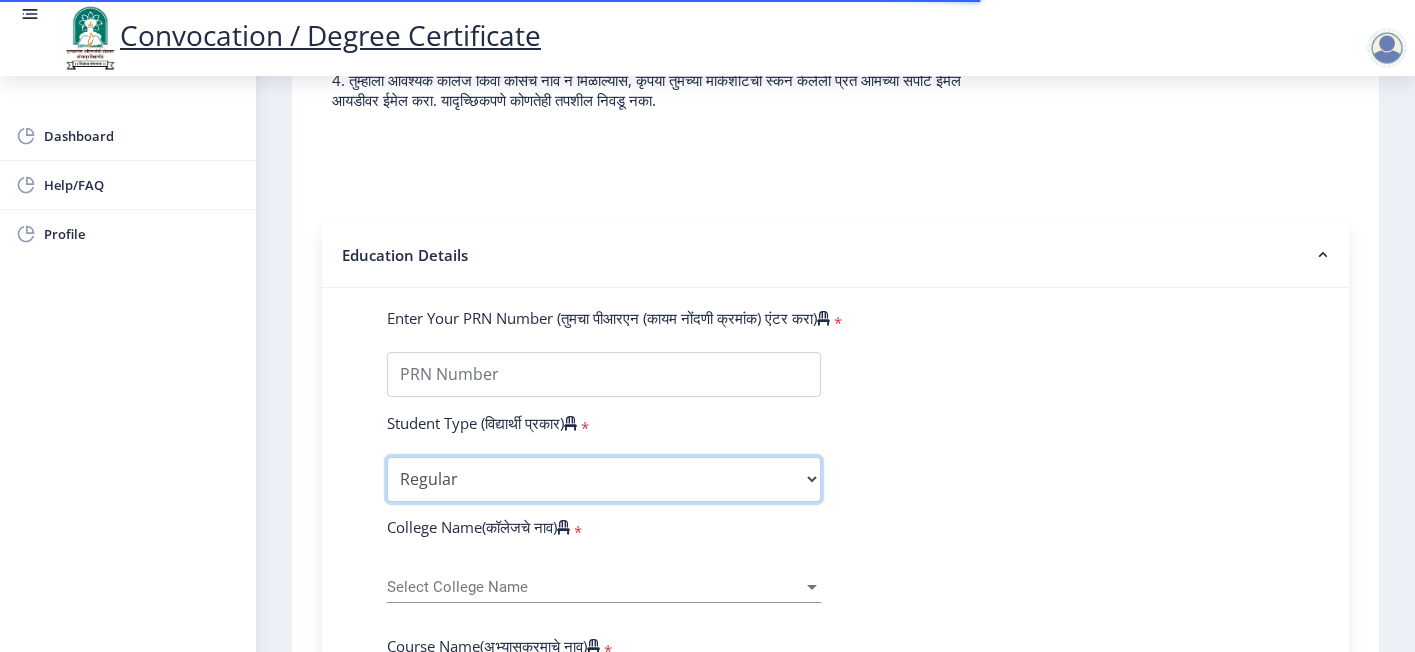 click on "Select Student Type Regular External" at bounding box center (604, 479) 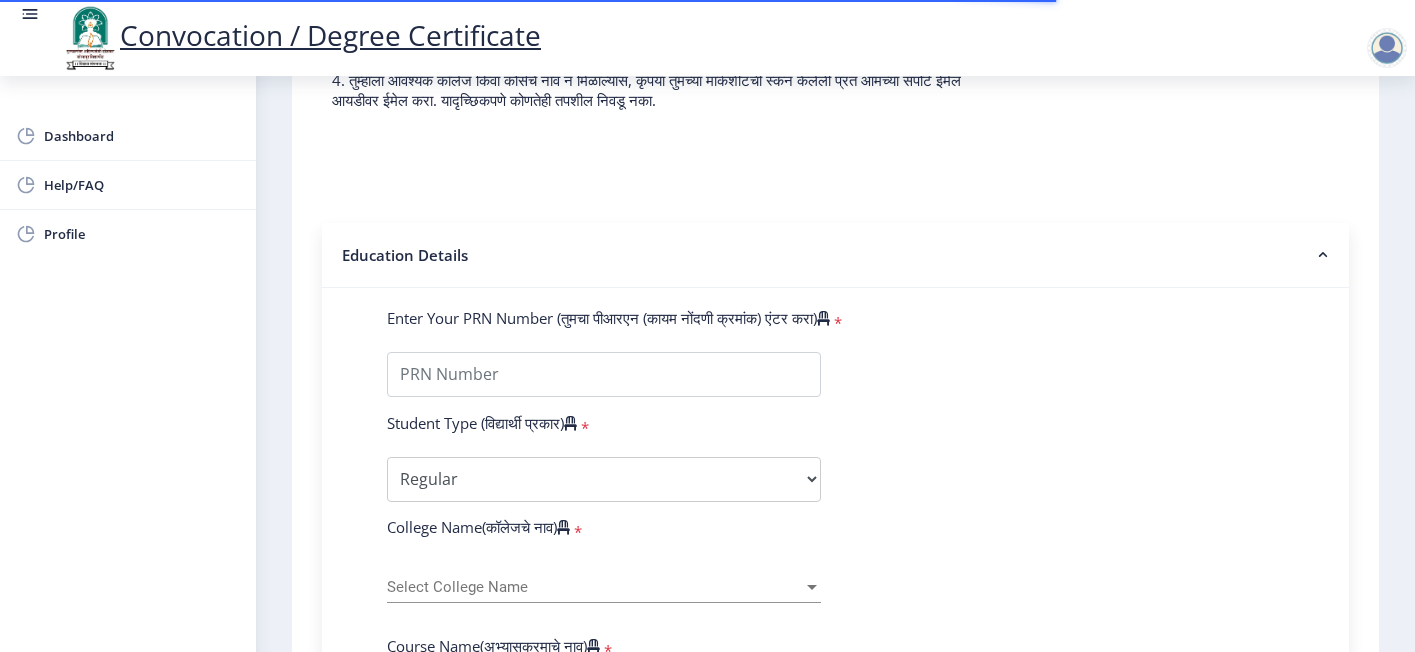 drag, startPoint x: 1020, startPoint y: 493, endPoint x: 808, endPoint y: 493, distance: 212 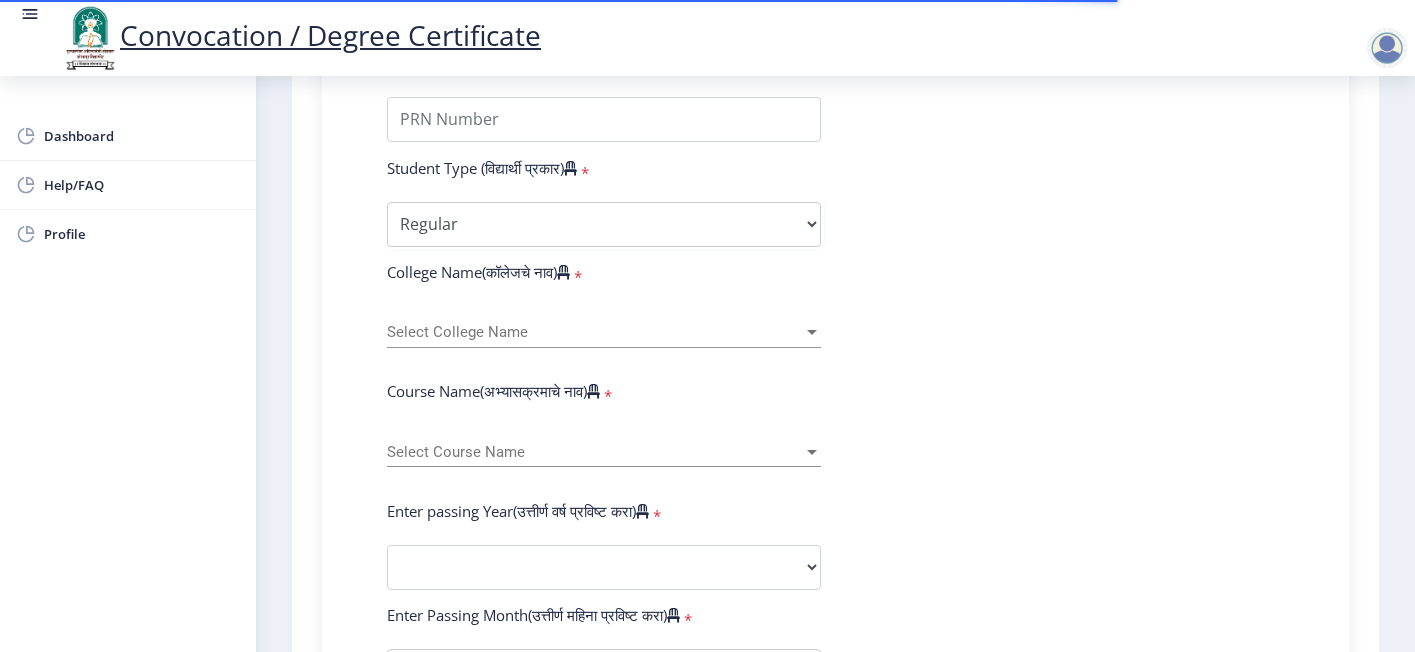 scroll, scrollTop: 600, scrollLeft: 0, axis: vertical 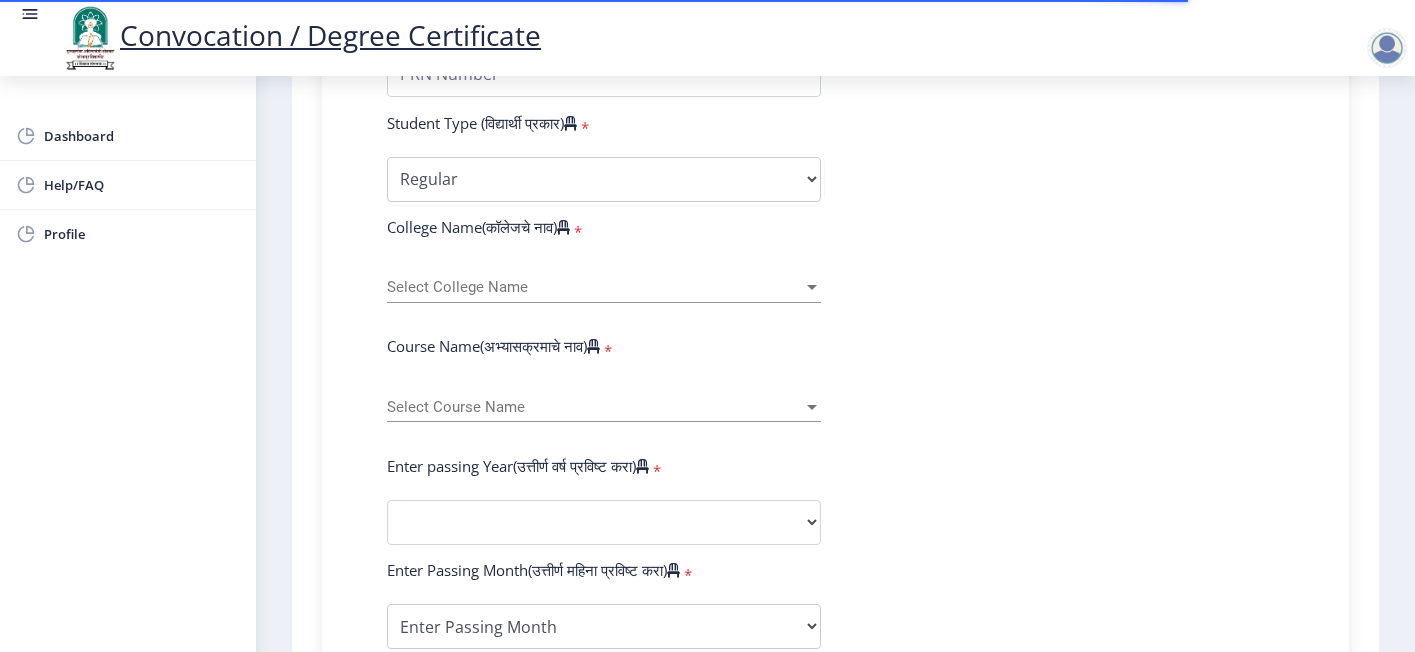click on "Select College Name" at bounding box center [595, 287] 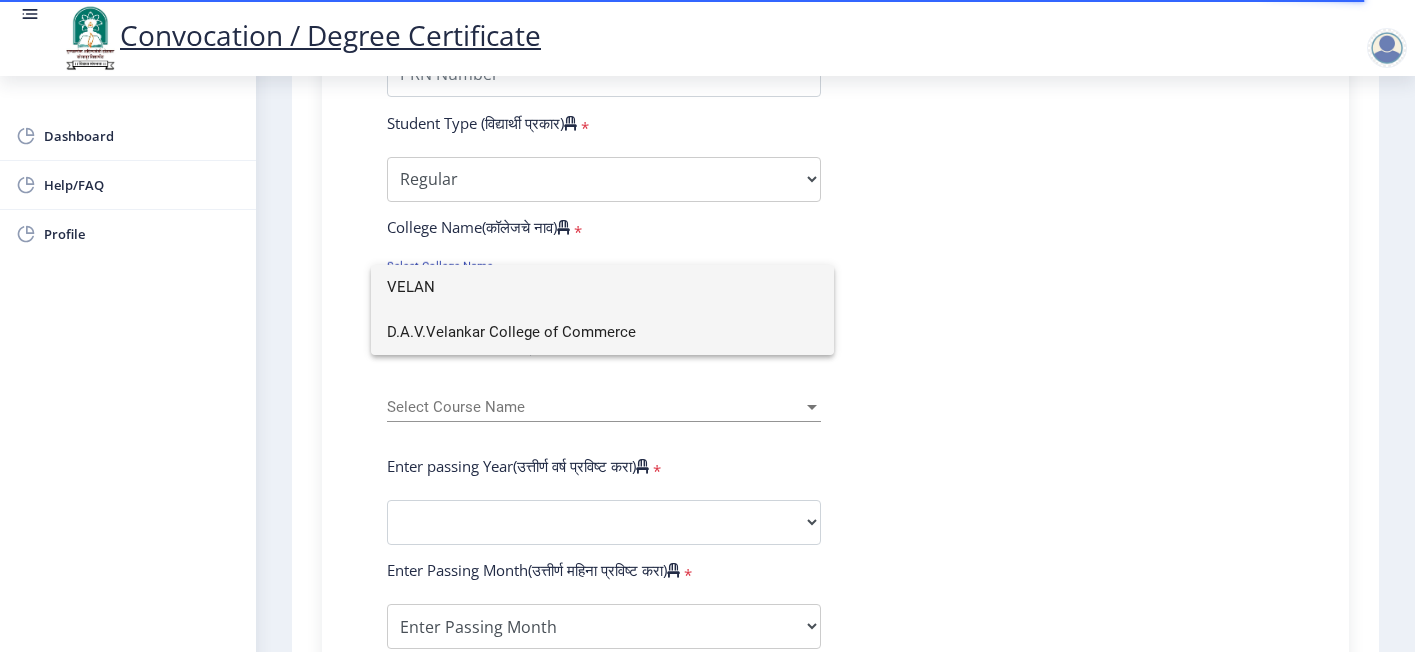 type on "VELAN" 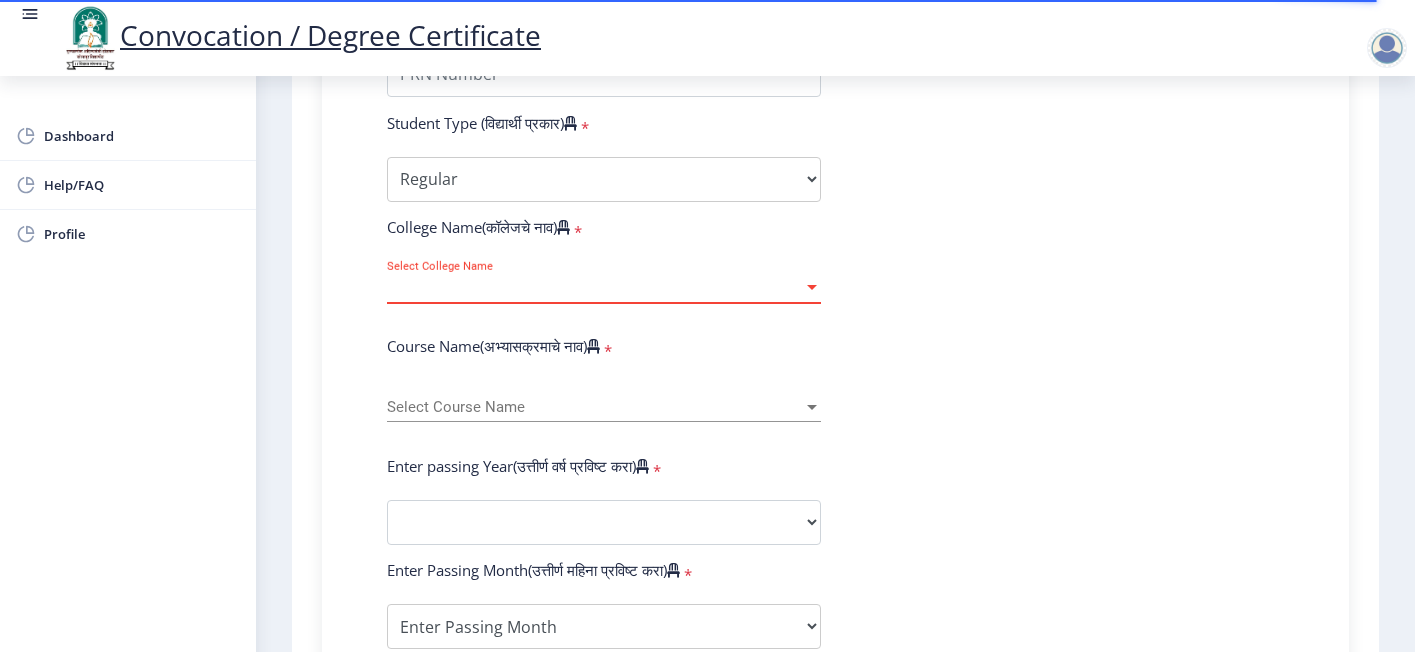 click on "Select College Name Select College Name" 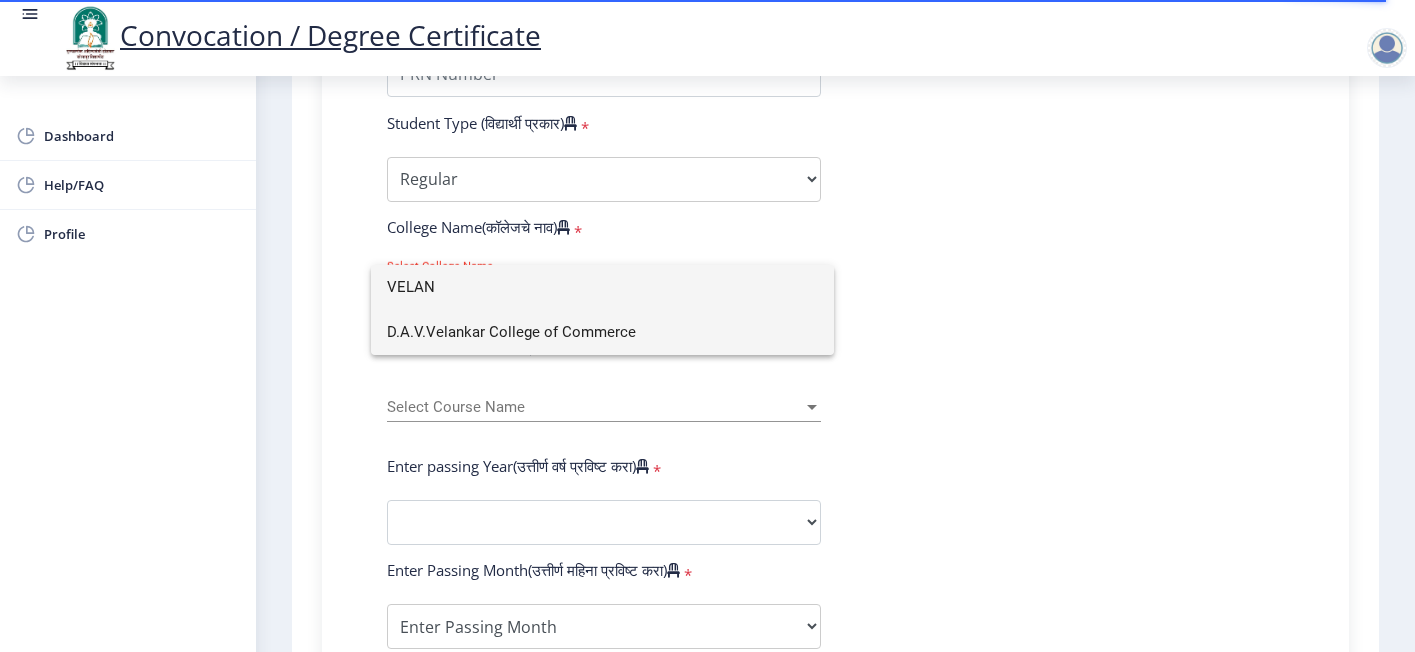 click on "D.A.V.Velankar College of Commerce" at bounding box center [602, 332] 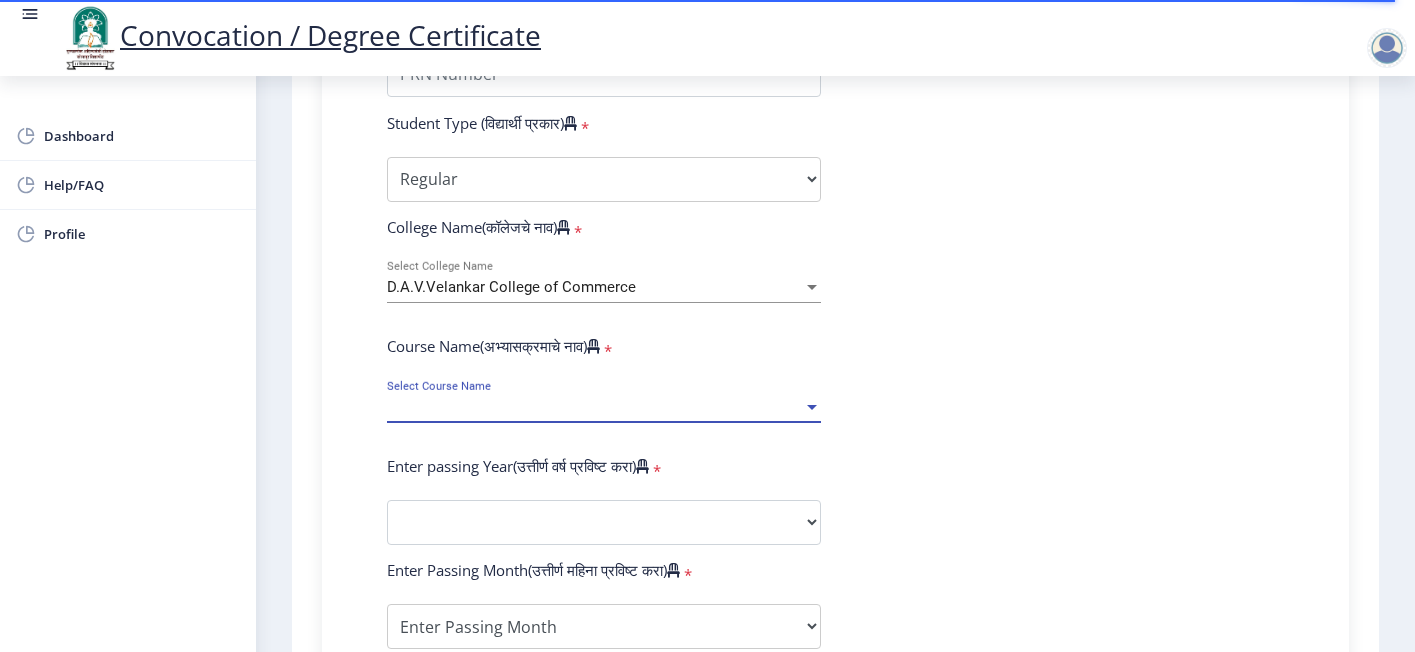 click on "Select Course Name" at bounding box center [595, 407] 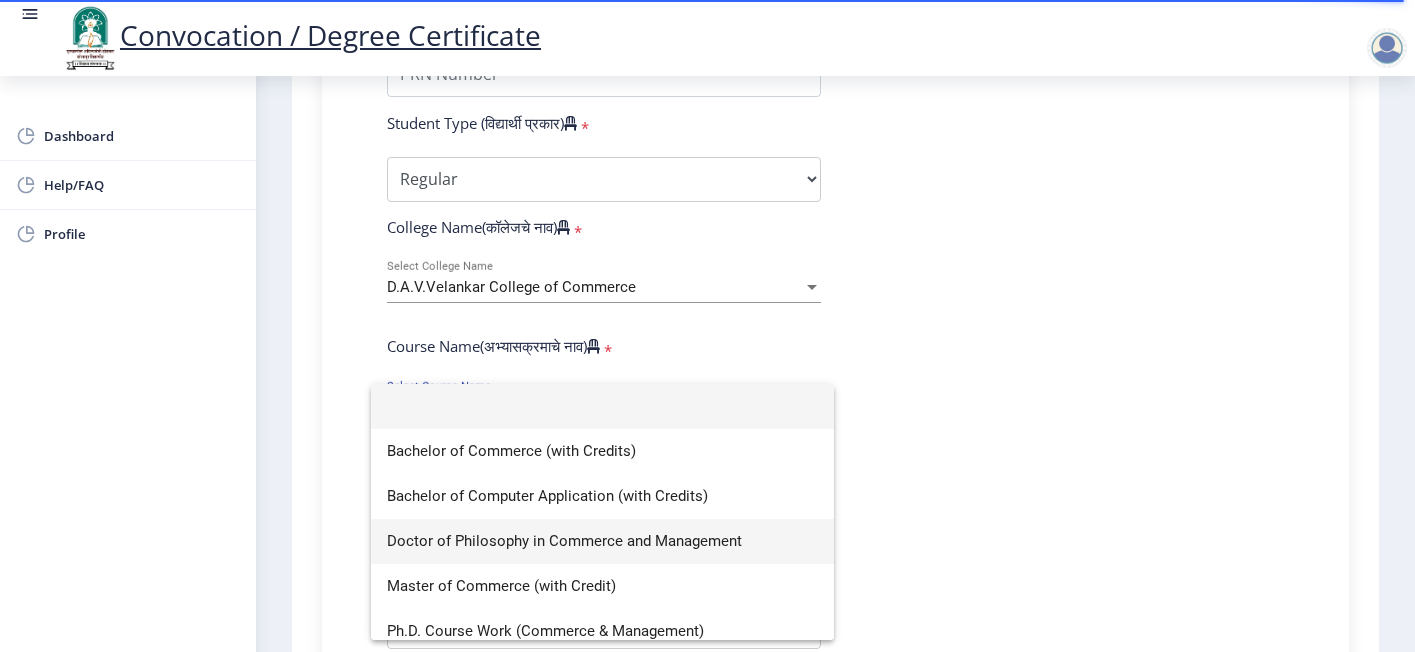 click on "Doctor of Philosophy in Commerce and Management" at bounding box center [602, 541] 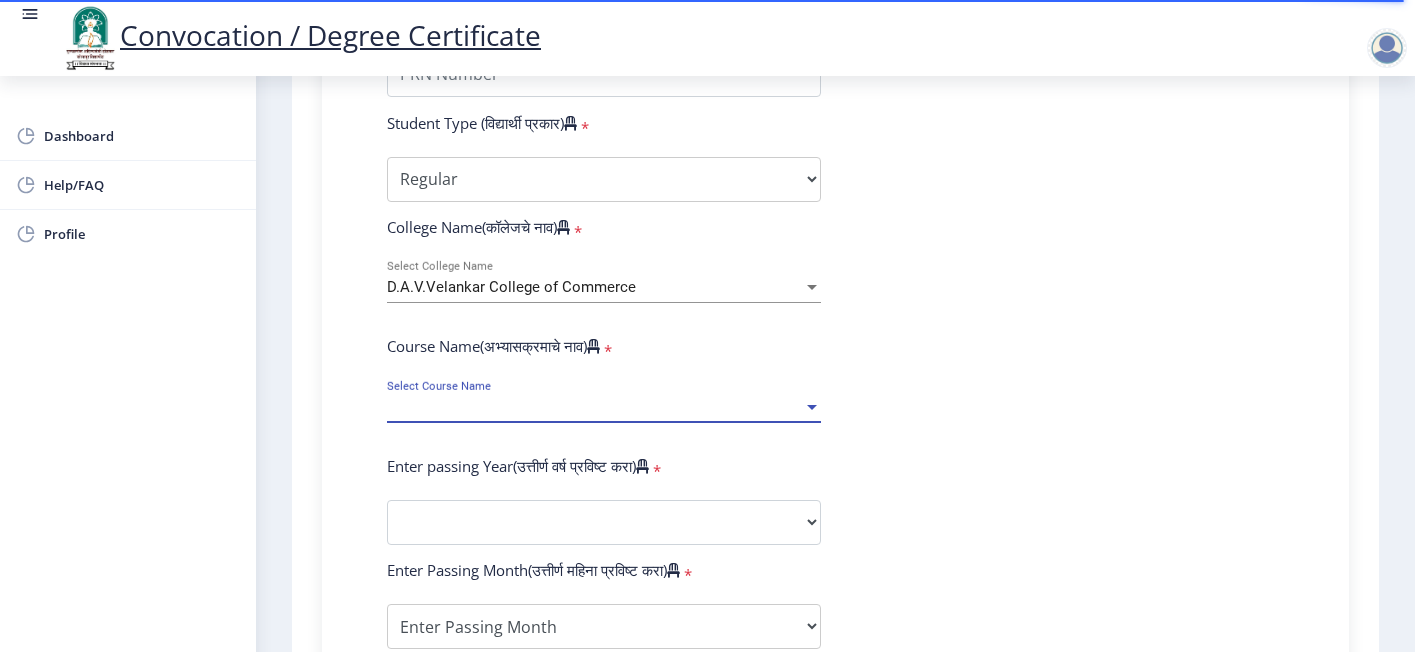 select on "January" 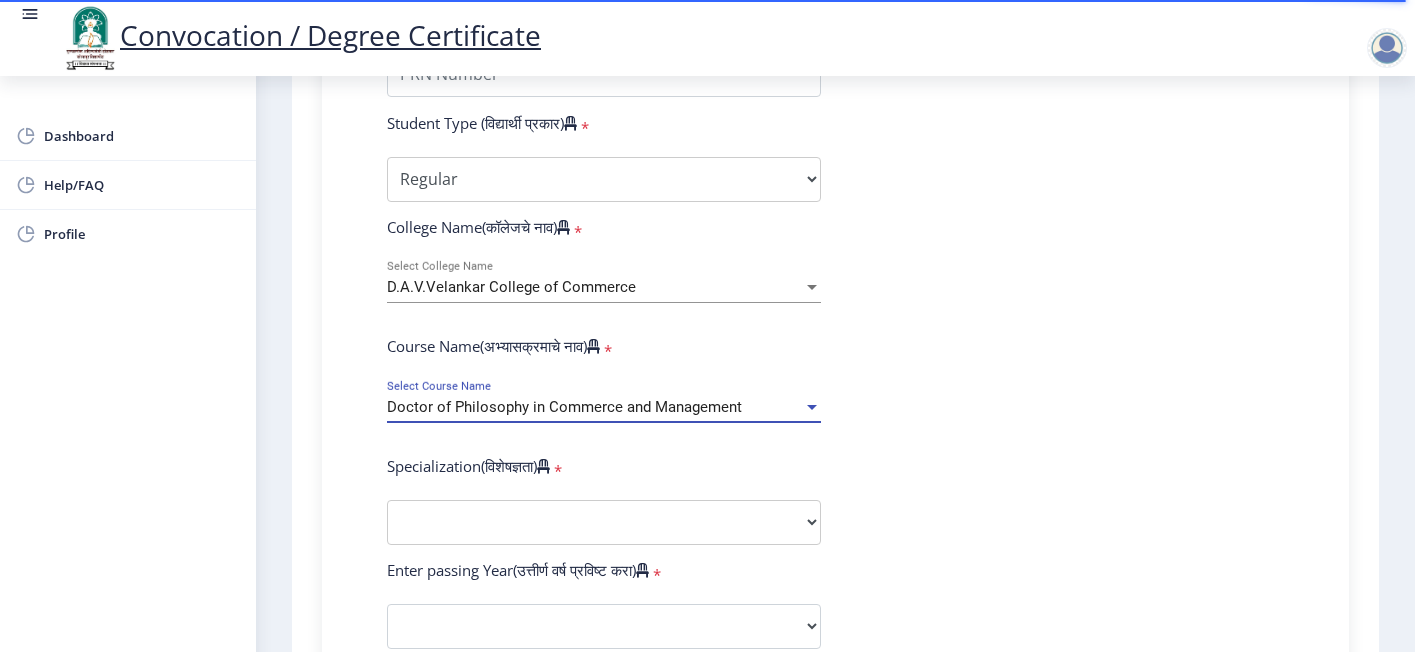 drag, startPoint x: 929, startPoint y: 478, endPoint x: 903, endPoint y: 477, distance: 26.019224 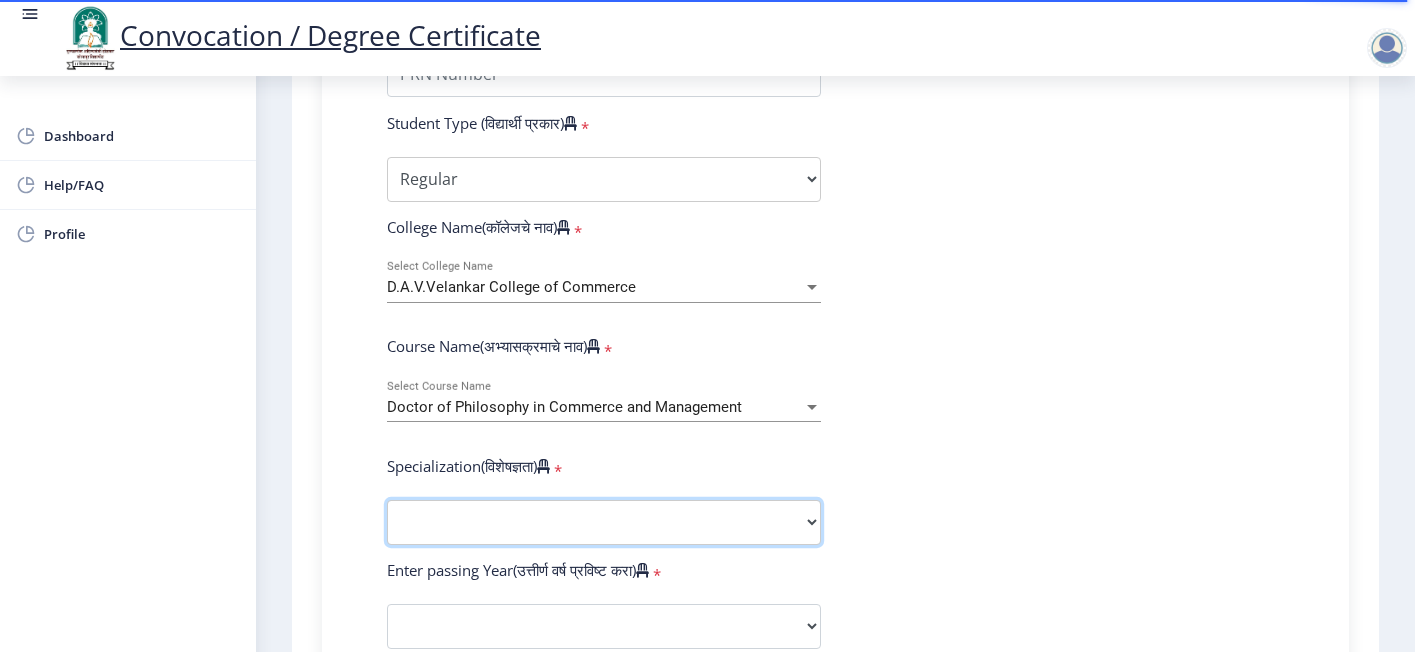 click on "Specialization Accountancy Commerce Management Other" at bounding box center [604, 522] 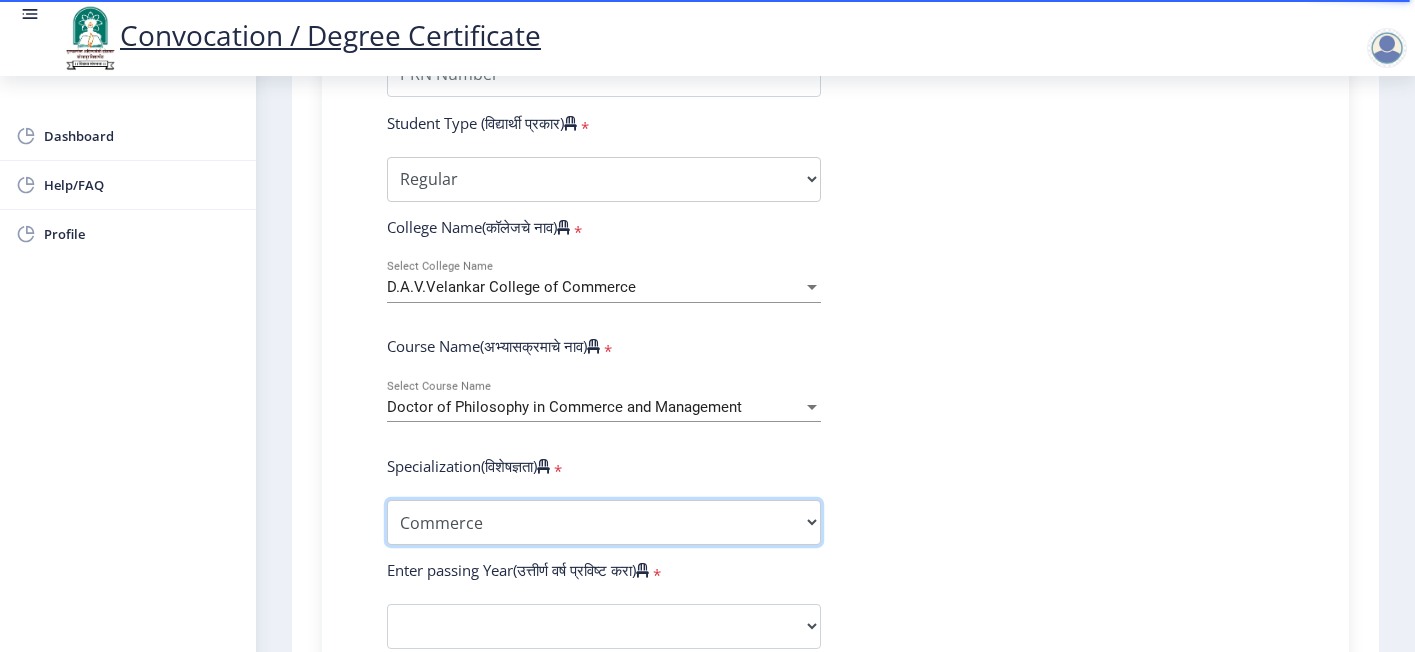 click on "Specialization Accountancy Commerce Management Other" at bounding box center (604, 522) 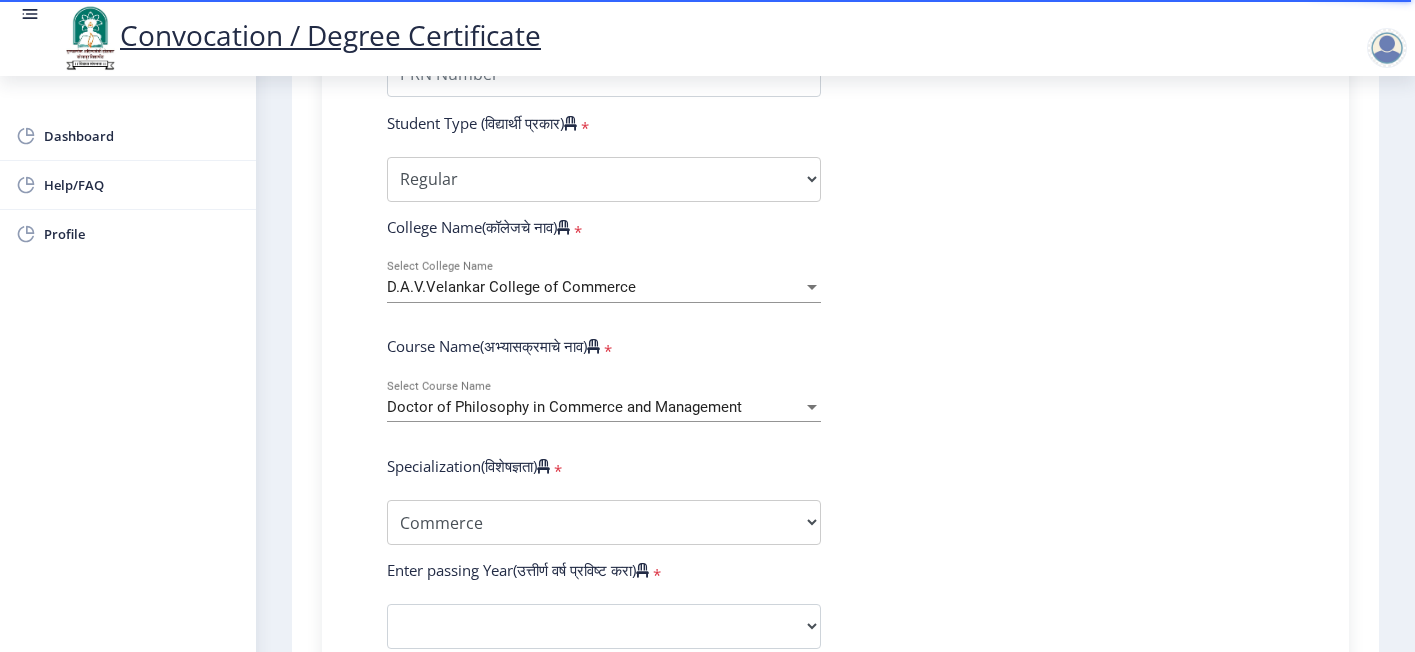 click on "Enter Your PRN Number (तुमचा पीआरएन (कायम नोंदणी क्रमांक) एंटर करा) * Student Type (विद्यार्थी प्रकार) * Select Student Type Regular External College Name(कॉलेजचे नाव) * D.A.V.Velankar College of Commerce Select College Name Course Name(अभ्यासक्रमाचे नाव) * Doctor of Philosophy in Commerce and Management Select Course Name Specialization(विशेषज्ञता) * Specialization Accountancy Commerce Management Other Enter passing Year(उत्तीर्ण वर्ष प्रविष्ट करा) * 2025 2024 2023 2022 2021 2020 2019 2018 2017 2016 2015 2014 2013 2012 2011 2010 2009 2008 2007 2006 2005 2004 2003 2002 2001 2000 1999 1998 1997 1996 1995 1994 1993 1992 1991 1990 1989 1988 1987 1986 1985 1984 1983 1982 1981 1980" 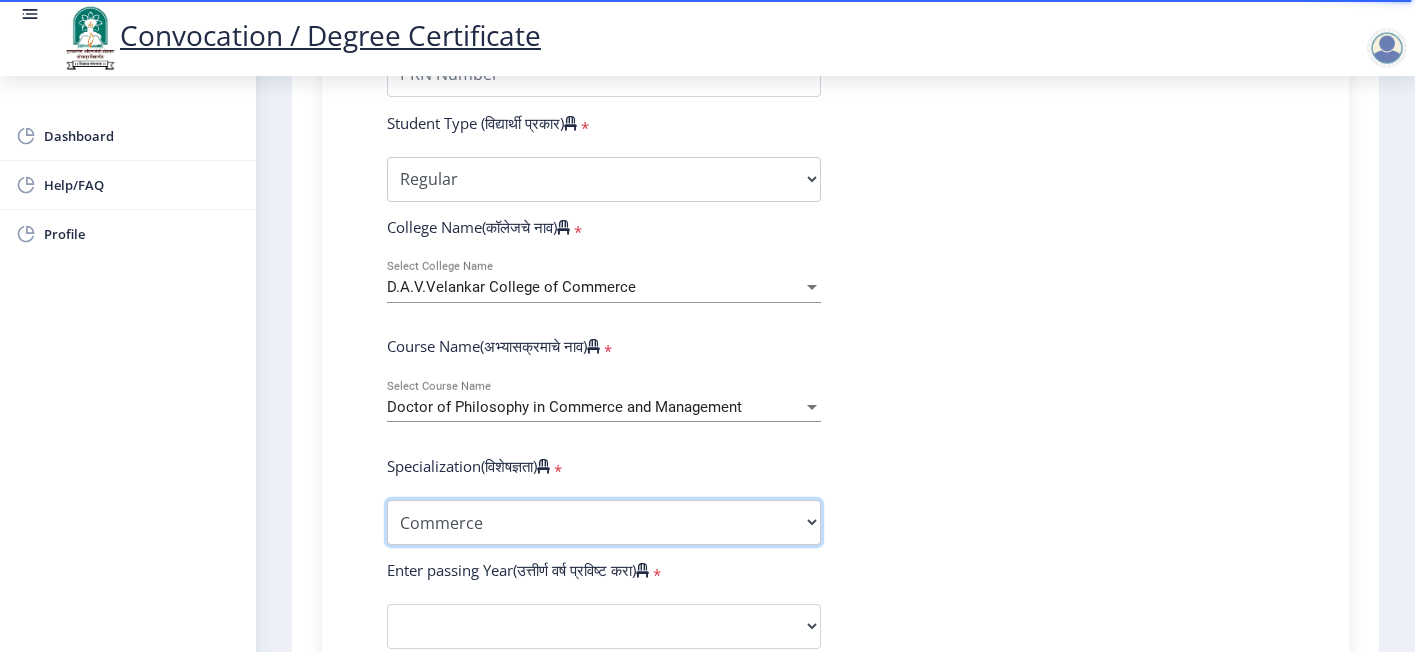 click on "Specialization Accountancy Commerce Management Other" at bounding box center (604, 522) 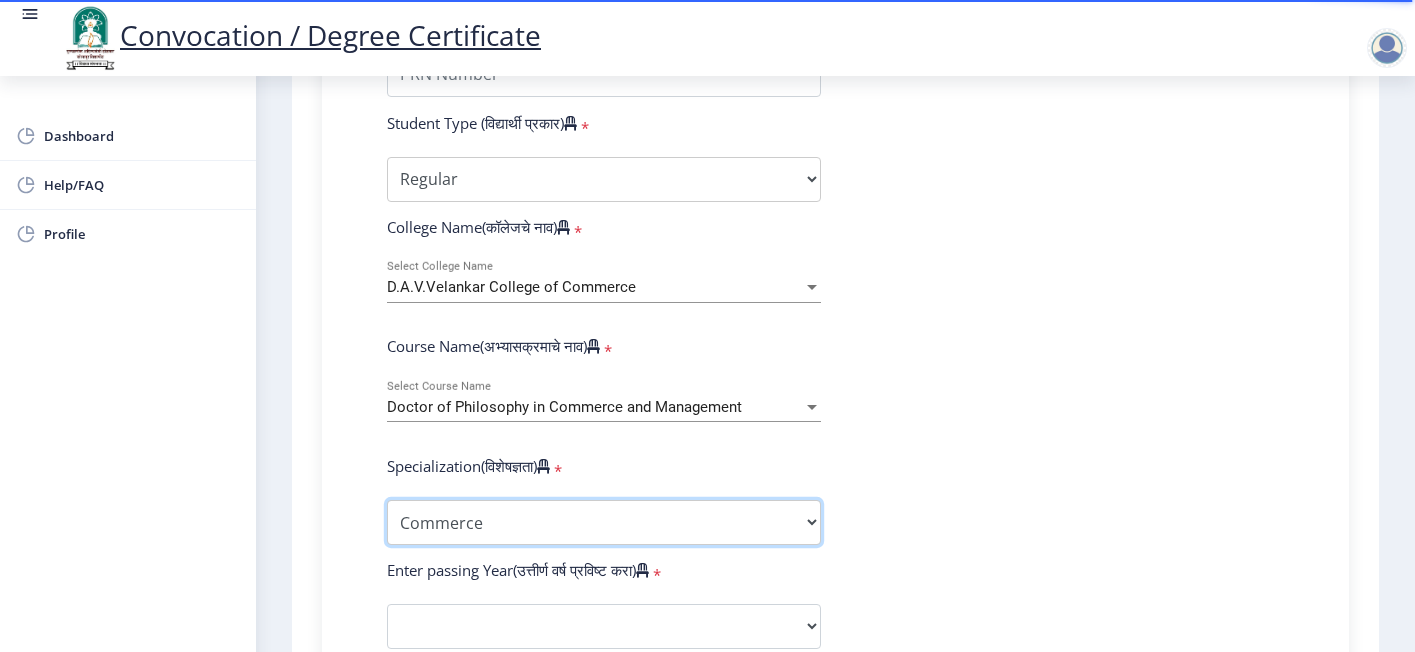 select on "Accountancy" 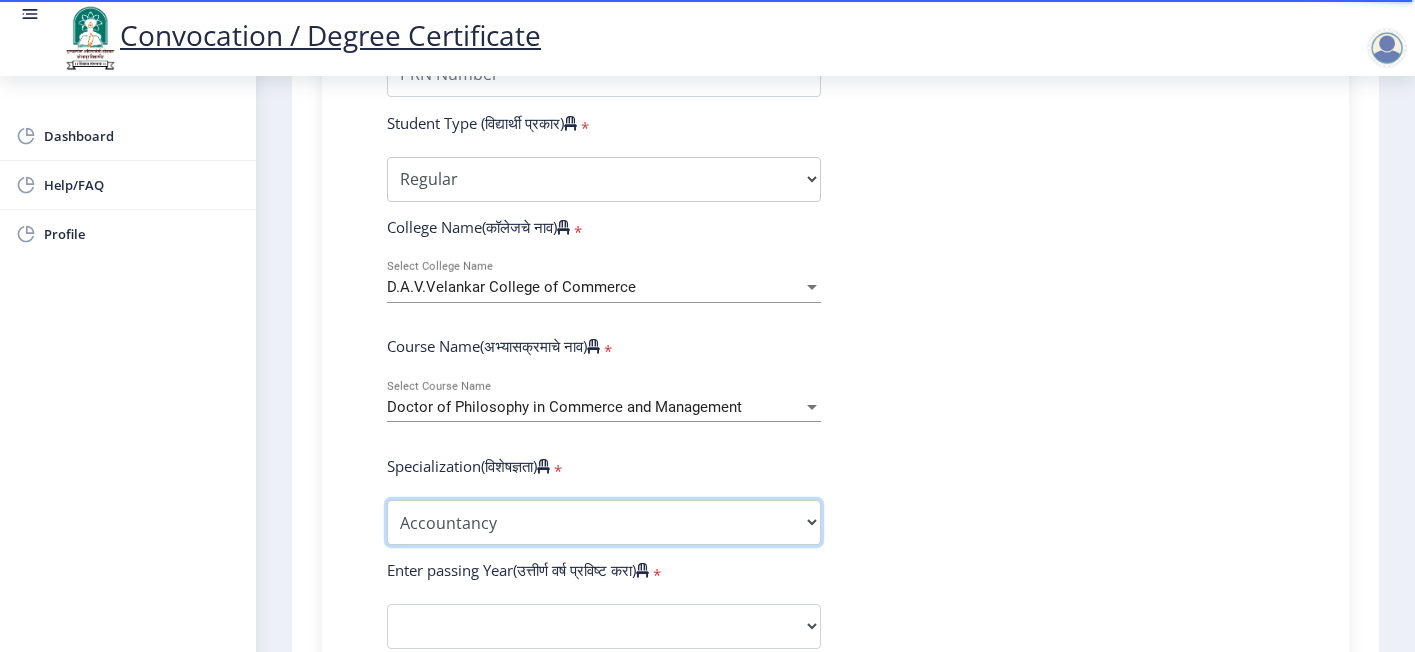 click on "Specialization Accountancy Commerce Management Other" at bounding box center [604, 522] 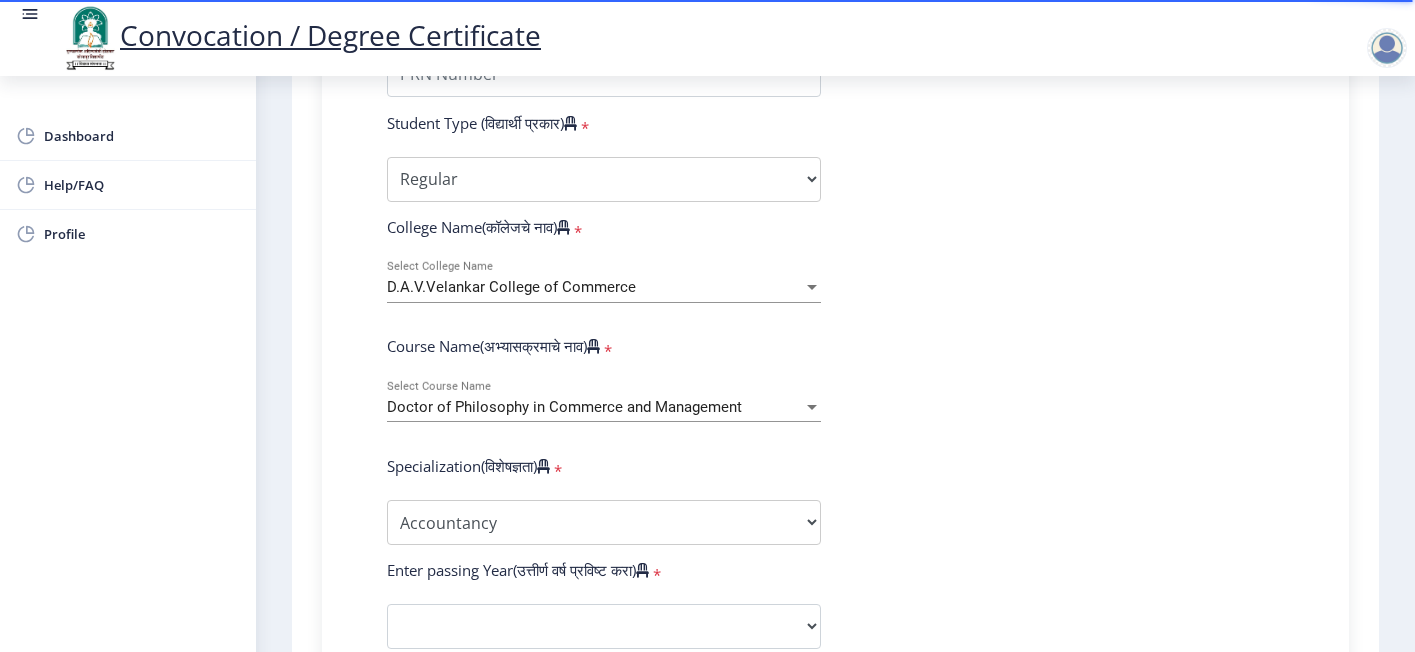 click on "Enter Your PRN Number (तुमचा पीआरएन (कायम नोंदणी क्रमांक) एंटर करा) * Student Type (विद्यार्थी प्रकार) * Select Student Type Regular External College Name(कॉलेजचे नाव) * D.A.V.Velankar College of Commerce Select College Name Course Name(अभ्यासक्रमाचे नाव) * Doctor of Philosophy in Commerce and Management Select Course Name Specialization(विशेषज्ञता) * Specialization Accountancy Commerce Management Other Enter passing Year(उत्तीर्ण वर्ष प्रविष्ट करा) * 2025 2024 2023 2022 2021 2020 2019 2018 2017 2016 2015 2014 2013 2012 2011 2010 2009 2008 2007 2006 2005 2004 2003 2002 2001 2000 1999 1998 1997 1996 1995 1994 1993 1992 1991 1990 1989 1988 1987 1986 1985 1984 1983 1982 1981 1980" 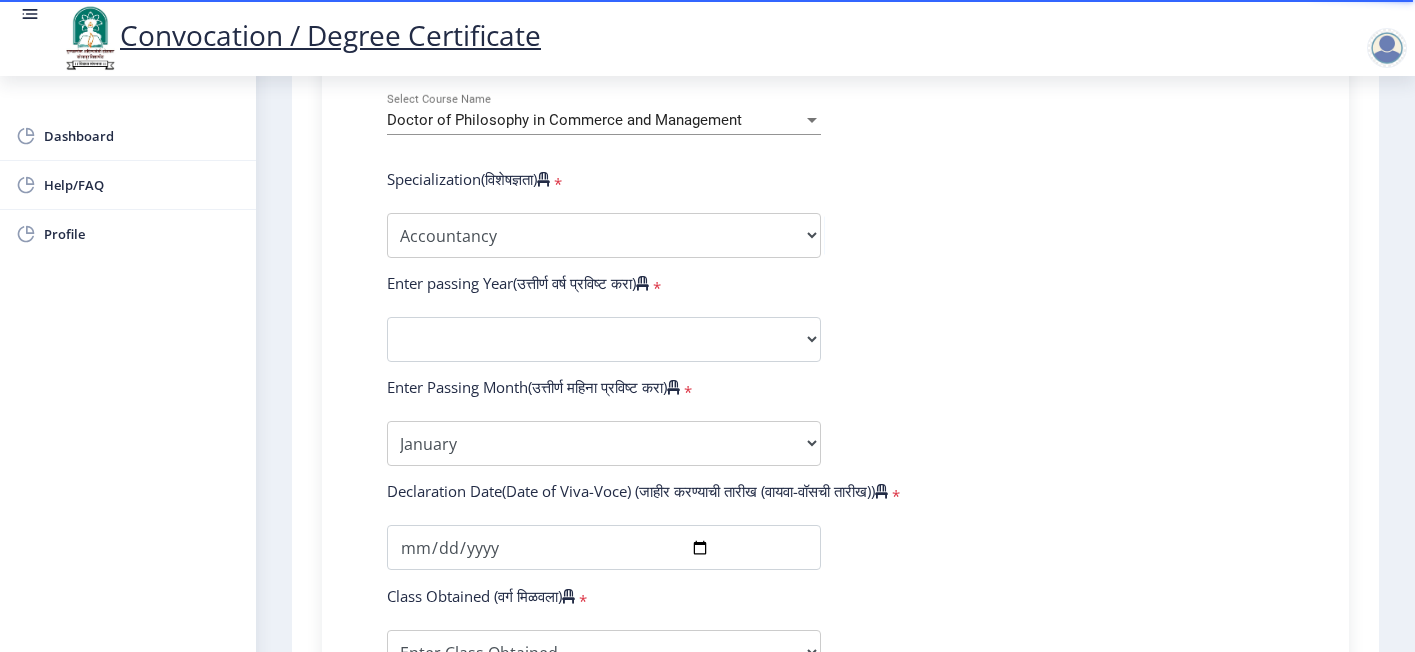 scroll, scrollTop: 899, scrollLeft: 0, axis: vertical 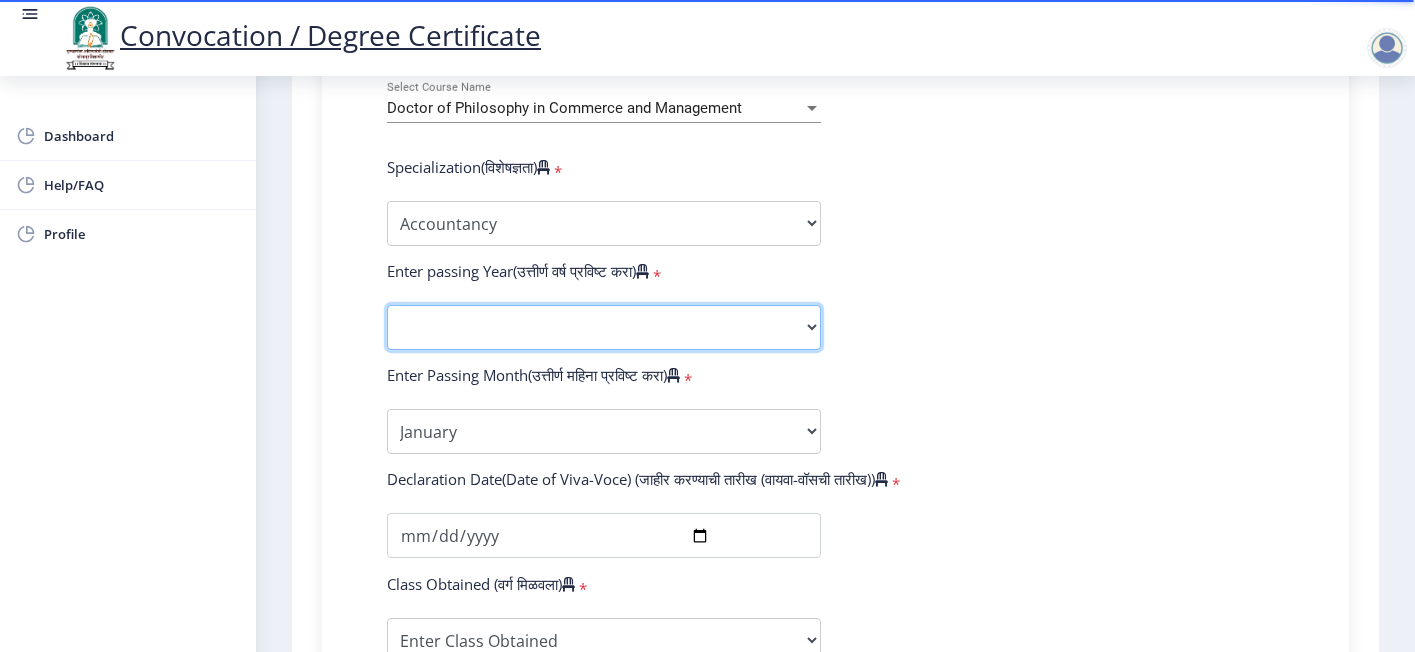click on "2025   2024   2023   2022   2021   2020   2019   2018   2017   2016   2015   2014   2013   2012   2011   2010   2009   2008   2007   2006   2005   2004   2003   2002   2001   2000   1999   1998   1997   1996   1995   1994   1993   1992   1991   1990   1989   1988   1987   1986   1985   1984   1983   1982   1981   1980   1979   1978   1977   1976" 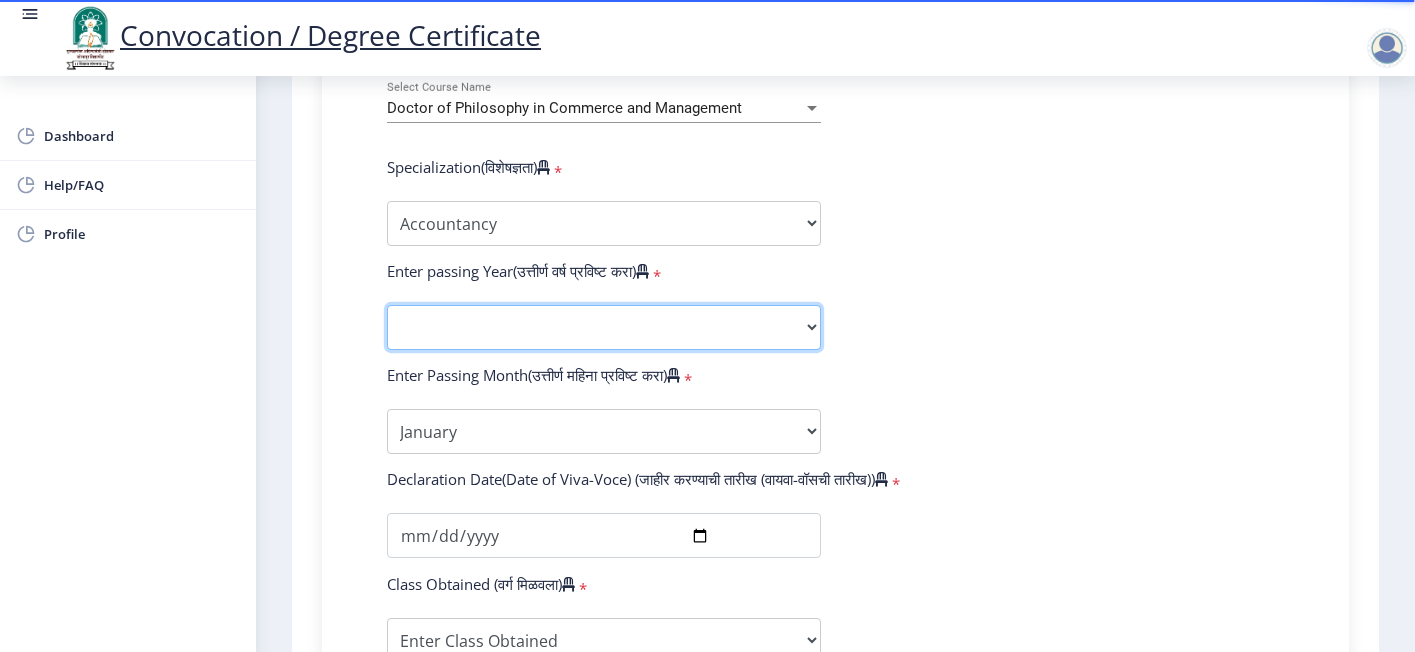 select on "2025" 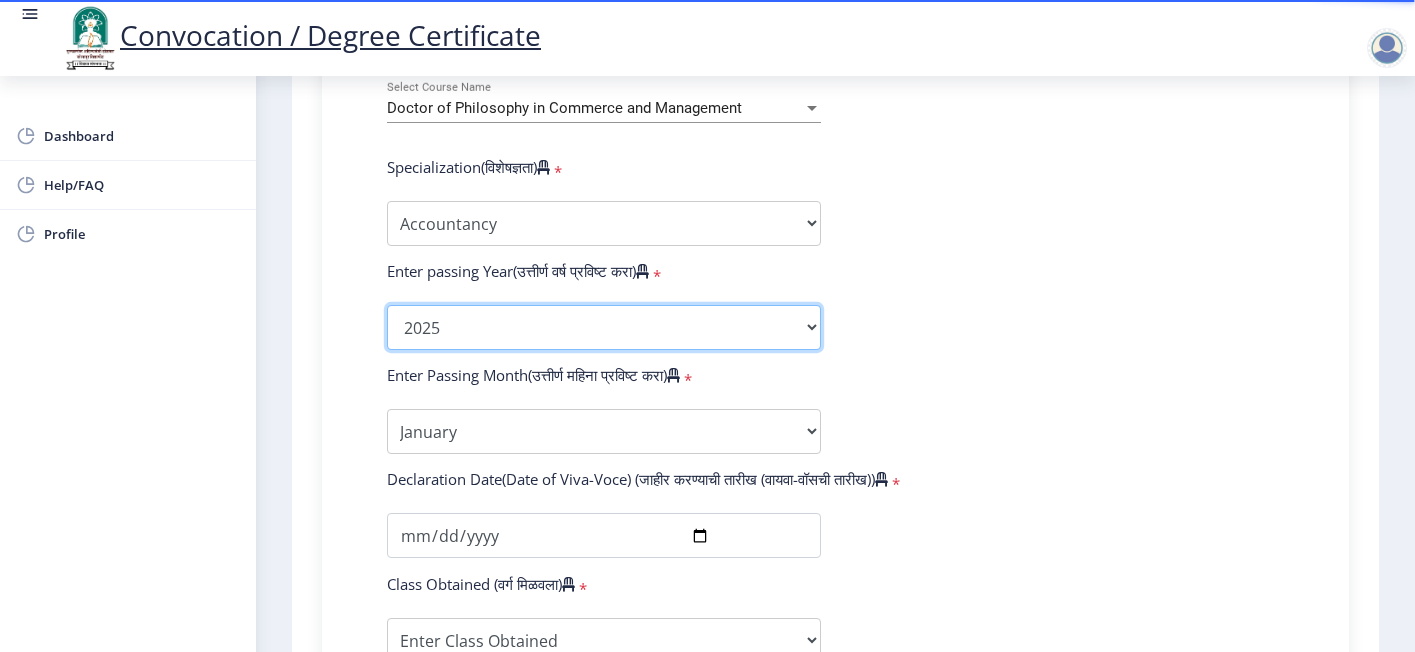 click on "2025   2024   2023   2022   2021   2020   2019   2018   2017   2016   2015   2014   2013   2012   2011   2010   2009   2008   2007   2006   2005   2004   2003   2002   2001   2000   1999   1998   1997   1996   1995   1994   1993   1992   1991   1990   1989   1988   1987   1986   1985   1984   1983   1982   1981   1980   1979   1978   1977   1976" 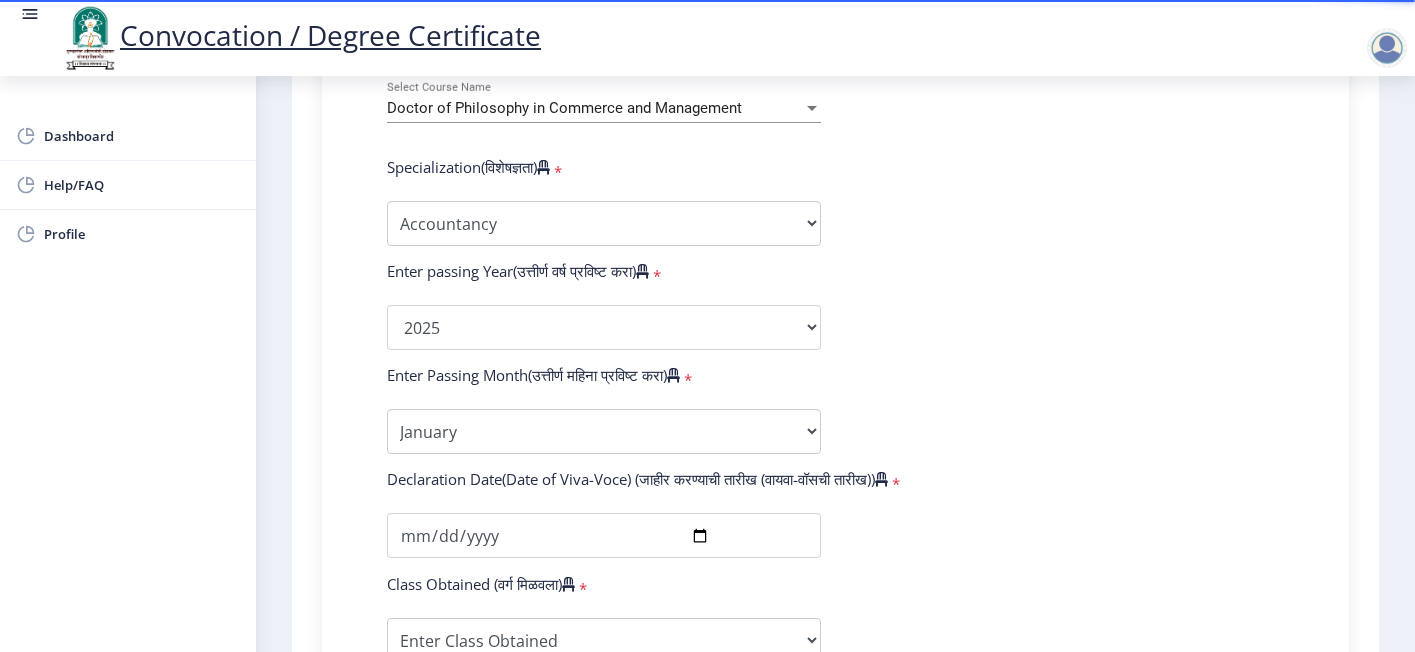 click on "Enter Your PRN Number (तुमचा पीआरएन (कायम नोंदणी क्रमांक) एंटर करा) * Student Type (विद्यार्थी प्रकार) * Select Student Type Regular External College Name(कॉलेजचे नाव) * D.A.V.Velankar College of Commerce Select College Name Course Name(अभ्यासक्रमाचे नाव) * Doctor of Philosophy in Commerce and Management Select Course Name Specialization(विशेषज्ञता) * Specialization Accountancy Commerce Management Other Enter passing Year(उत्तीर्ण वर्ष प्रविष्ट करा) * 2025 2024 2023 2022 2021 2020 2019 2018 2017 2016 2015 2014 2013 2012 2011 2010 2009 2008 2007 2006 2005 2004 2003 2002 2001 2000 1999 1998 1997 1996 1995 1994 1993 1992 1991 1990 1989 1988 1987 1986 1985 1984 1983 1982 1981 1980" 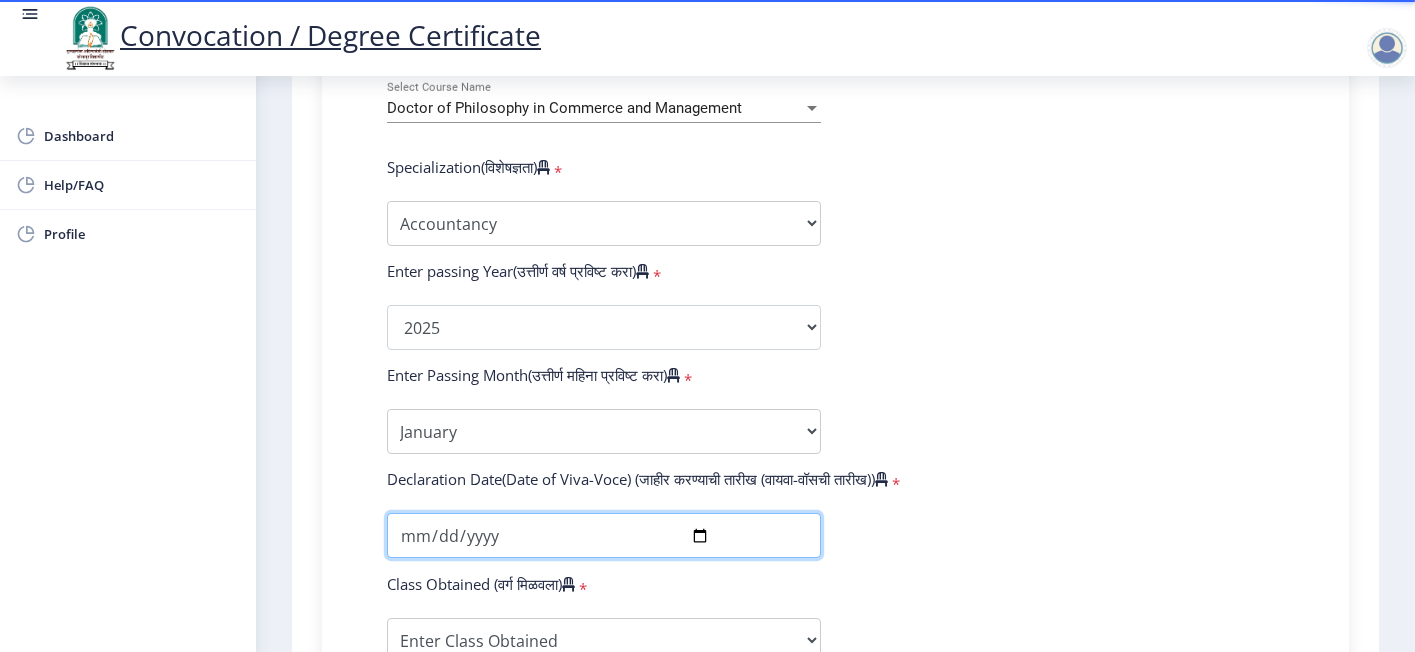 click at bounding box center (604, 535) 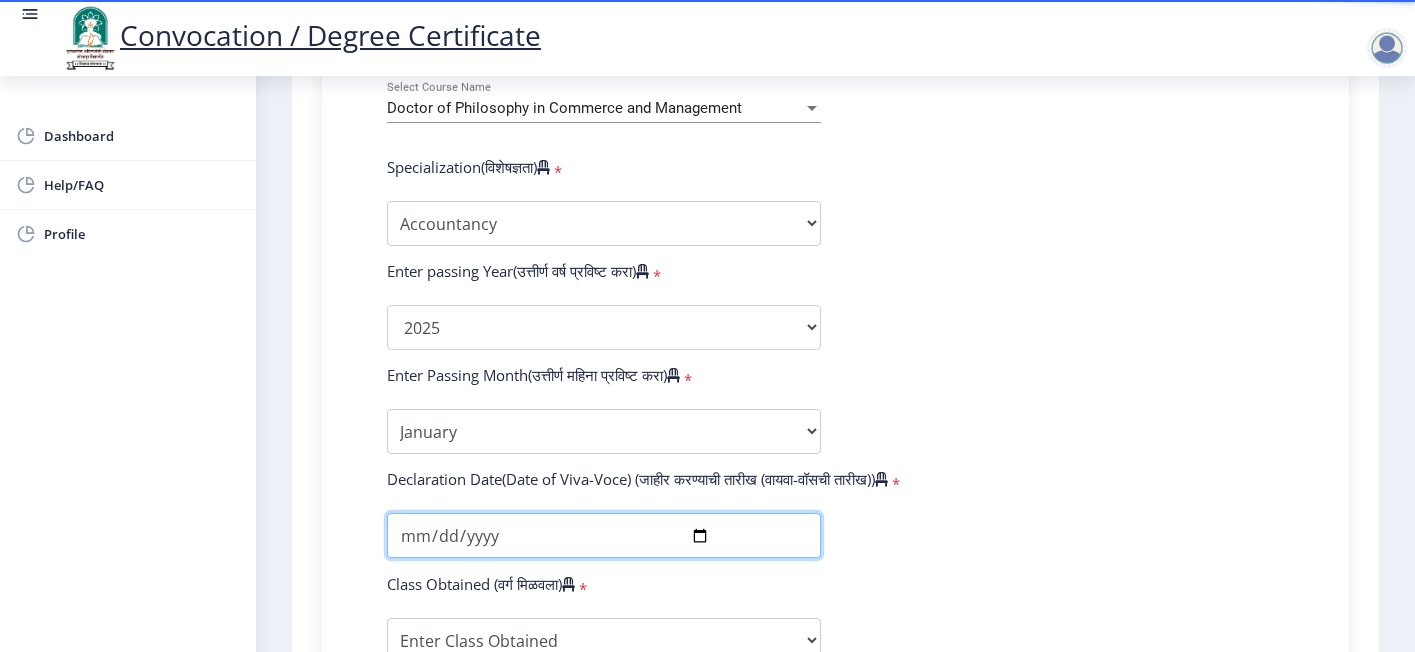 type on "[DATE]" 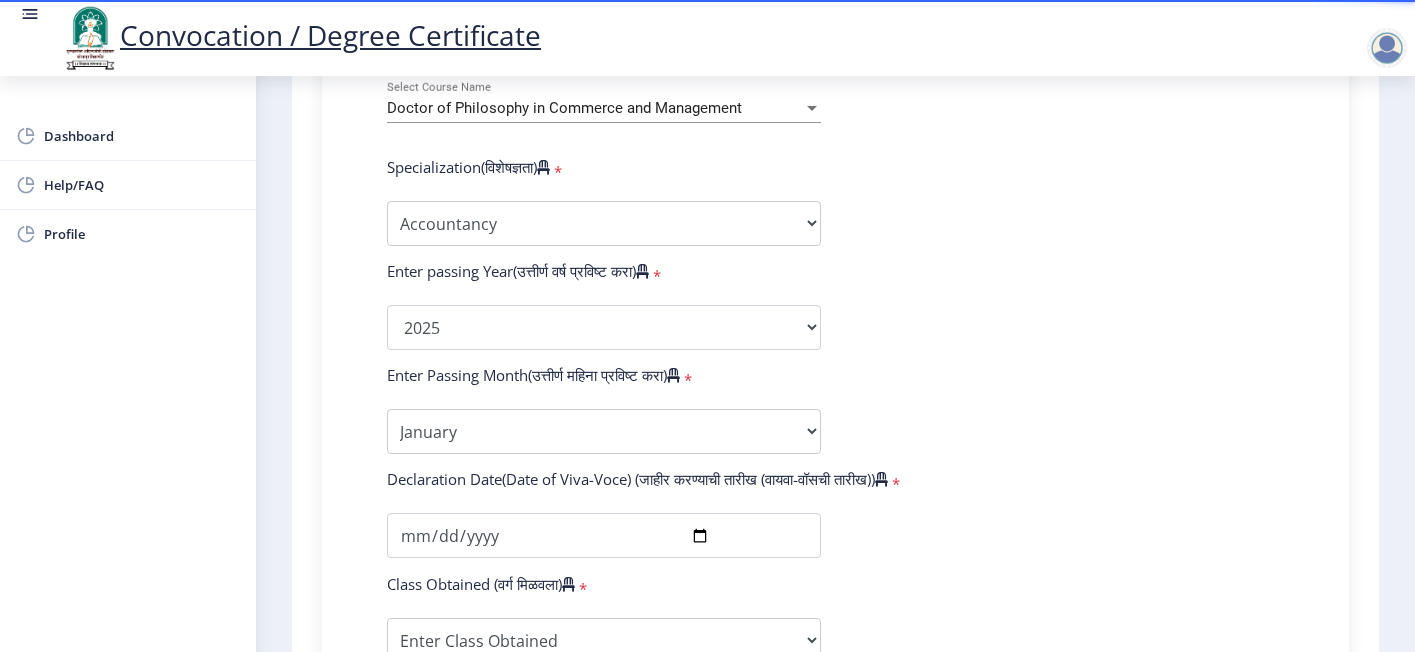click on "Enter Your PRN Number (तुमचा पीआरएन (कायम नोंदणी क्रमांक) एंटर करा) * Student Type (विद्यार्थी प्रकार) * Select Student Type Regular External College Name(कॉलेजचे नाव) * D.A.V.Velankar College of Commerce Select College Name Course Name(अभ्यासक्रमाचे नाव) * Doctor of Philosophy in Commerce and Management Select Course Name Specialization(विशेषज्ञता) * Specialization Accountancy Commerce Management Other Enter passing Year(उत्तीर्ण वर्ष प्रविष्ट करा) * 2025 2024 2023 2022 2021 2020 2019 2018 2017 2016 2015 2014 2013 2012 2011 2010 2009 2008 2007 2006 2005 2004 2003 2002 2001 2000 1999 1998 1997 1996 1995 1994 1993 1992 1991 1990 1989 1988 1987 1986 1985 1984 1983 1982 1981 1980" 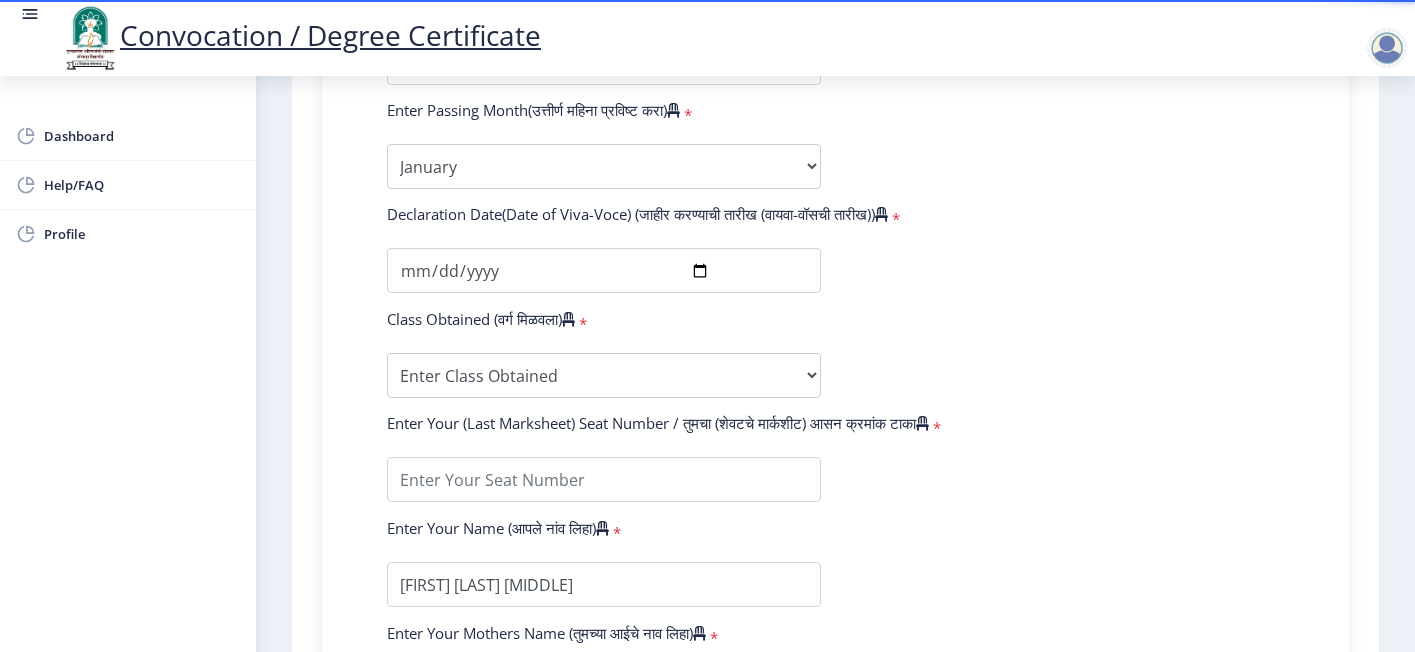 scroll, scrollTop: 1200, scrollLeft: 0, axis: vertical 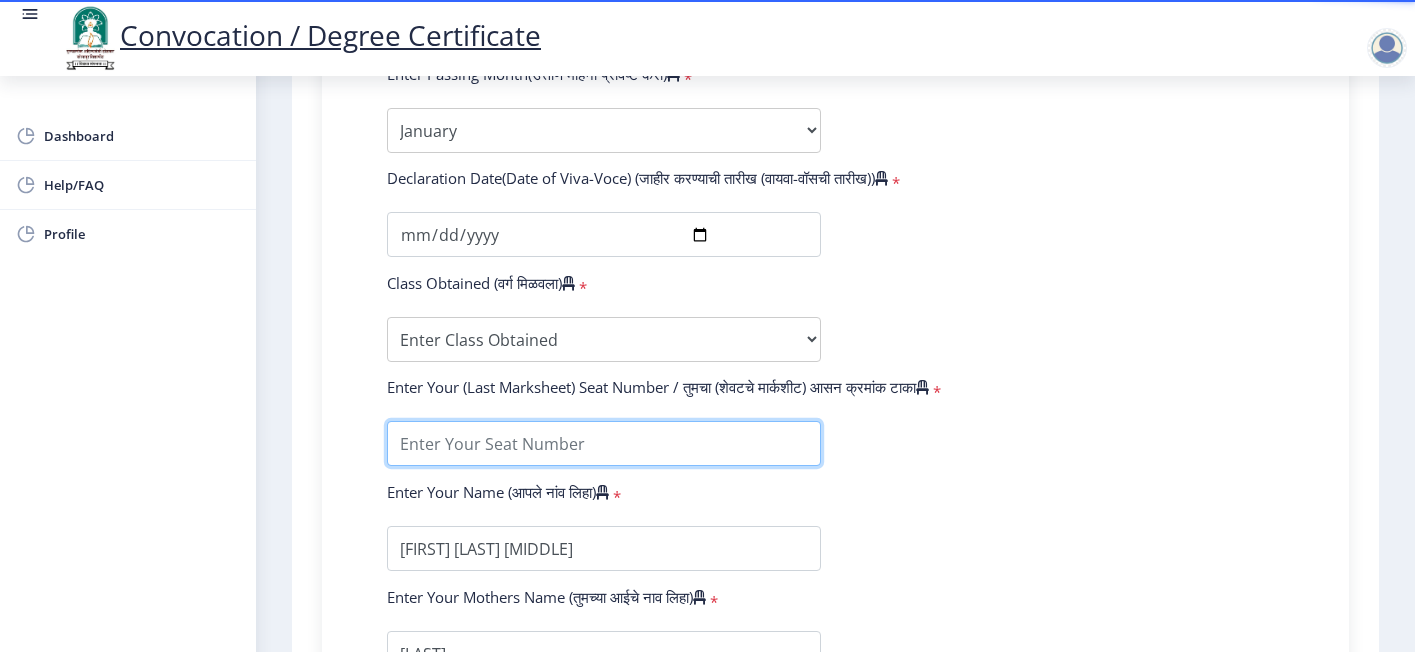 click at bounding box center [604, 443] 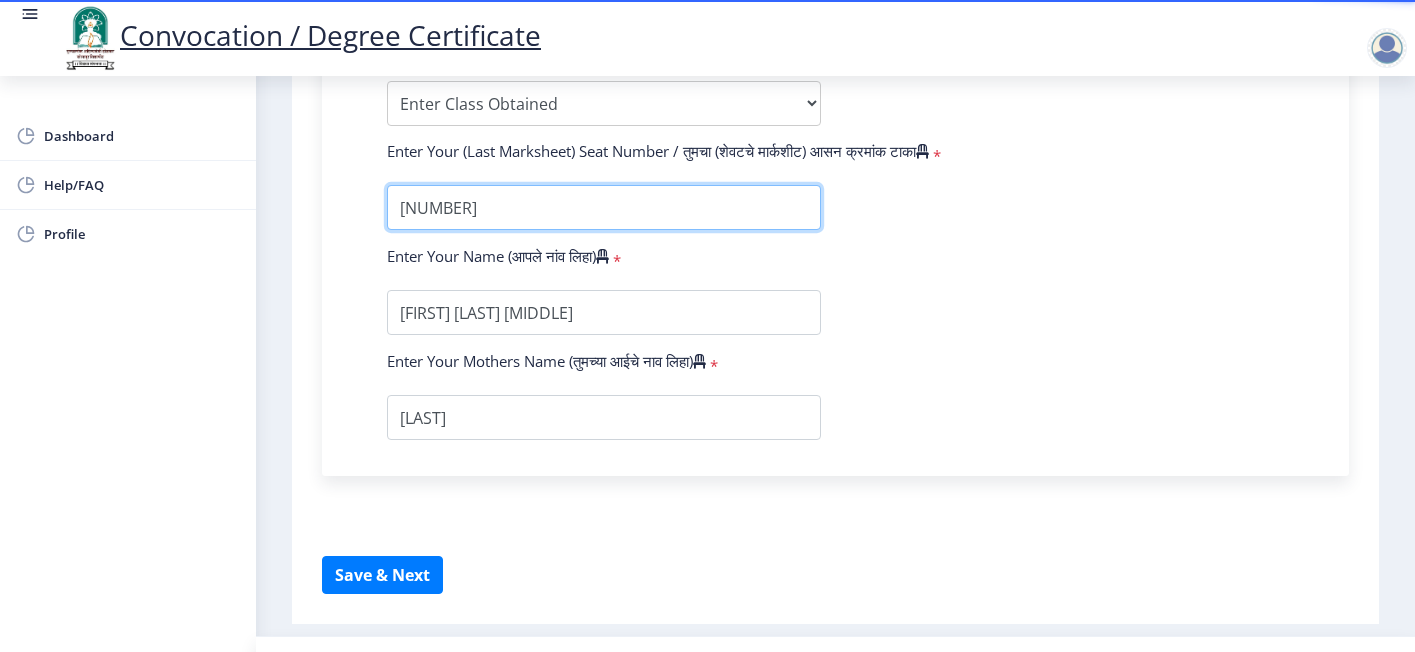scroll, scrollTop: 1478, scrollLeft: 0, axis: vertical 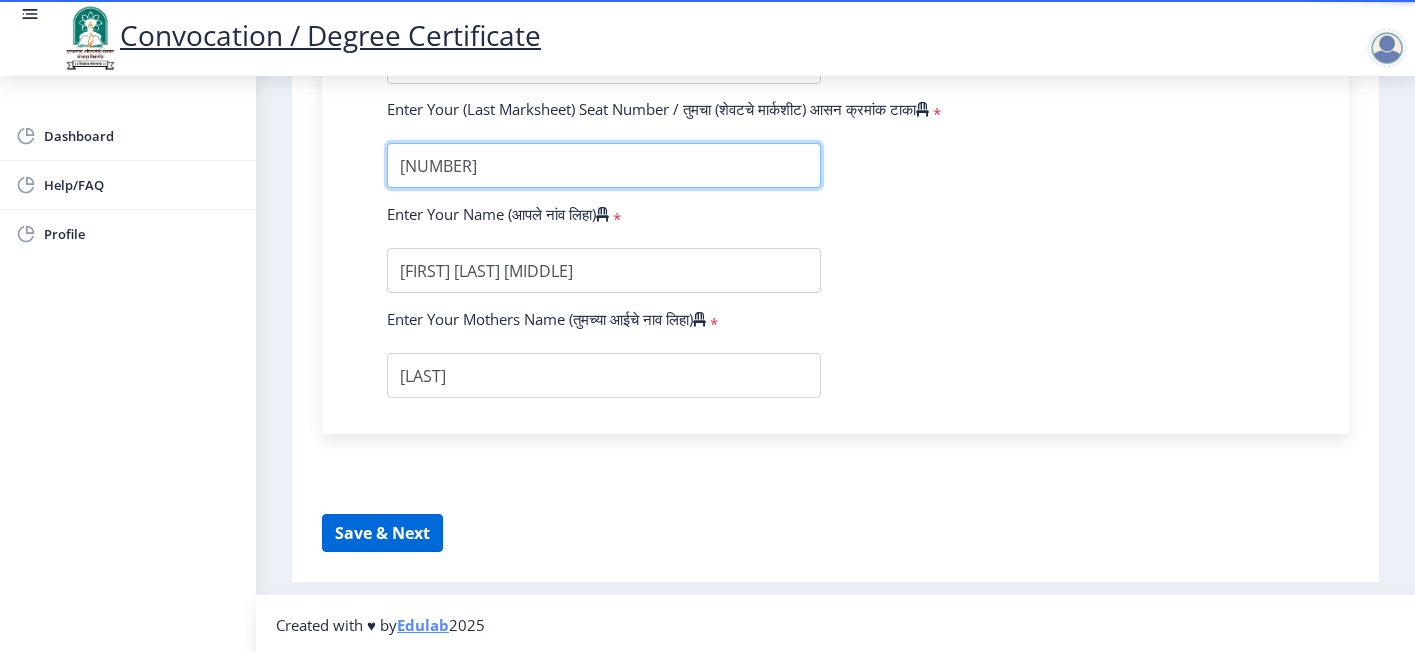 type on "[NUMBER]" 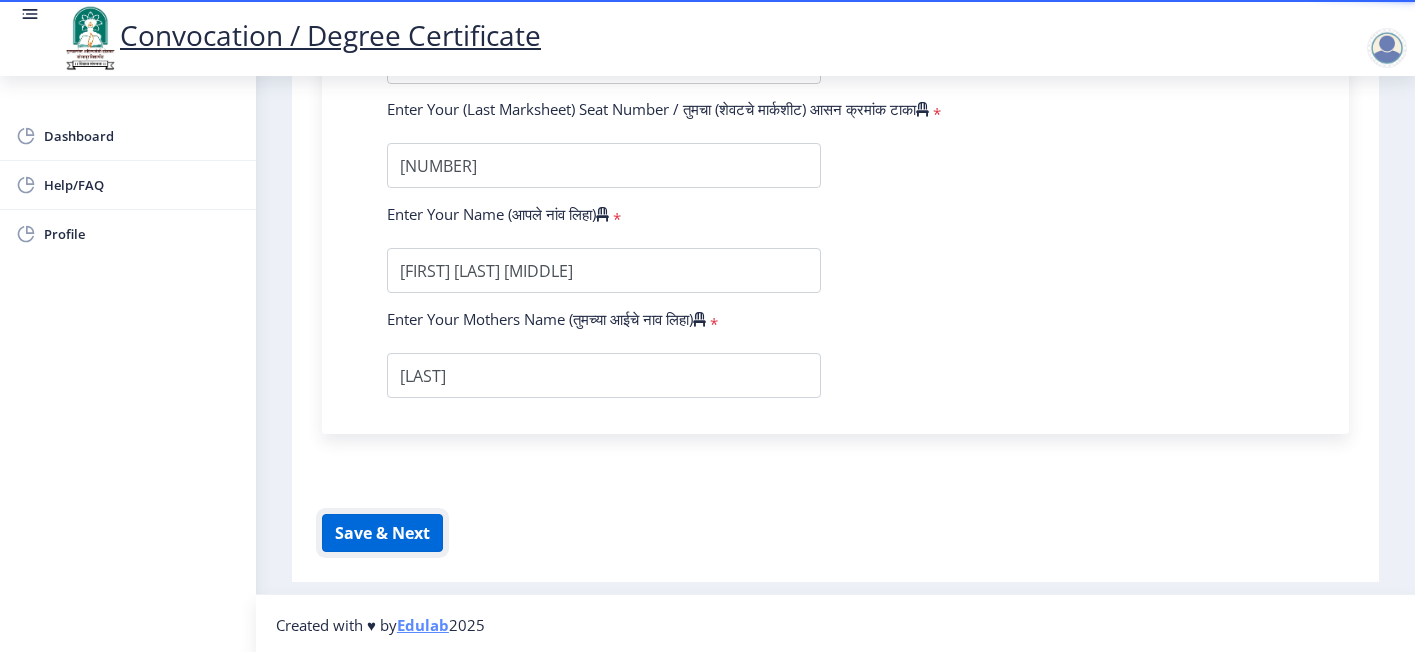 click on "Save & Next" 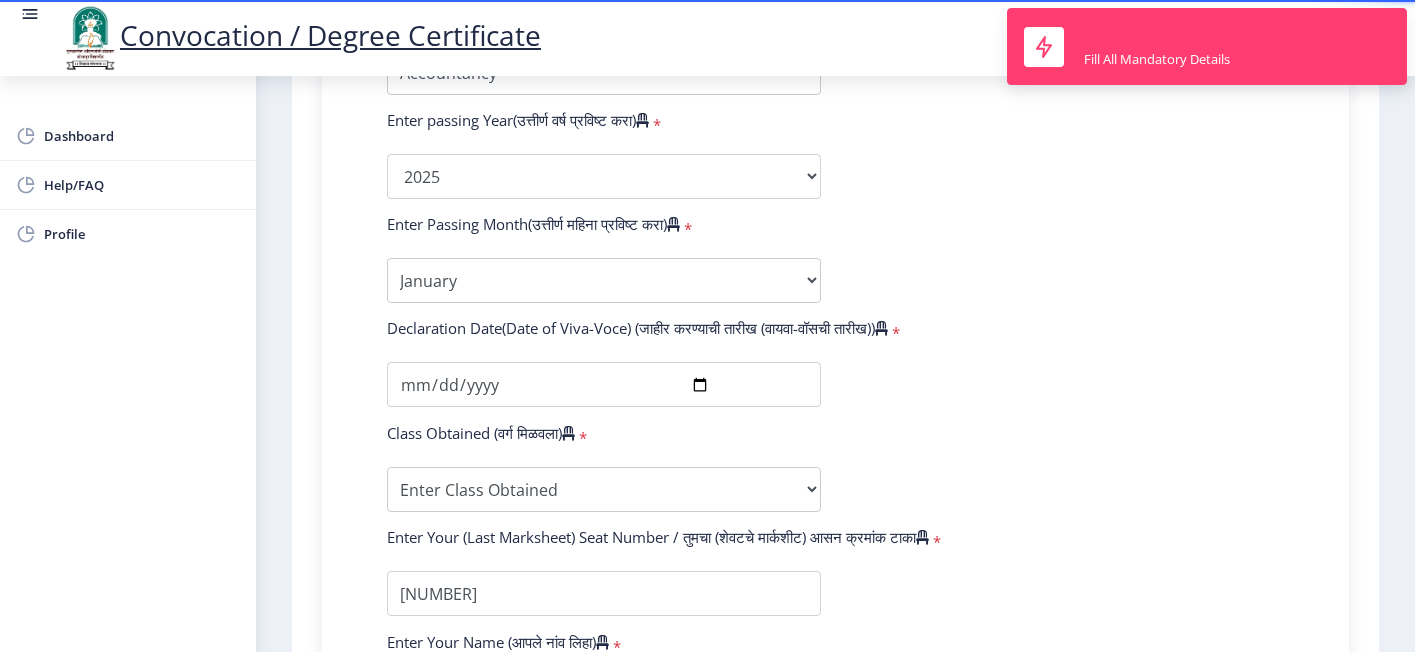 scroll, scrollTop: 0, scrollLeft: 0, axis: both 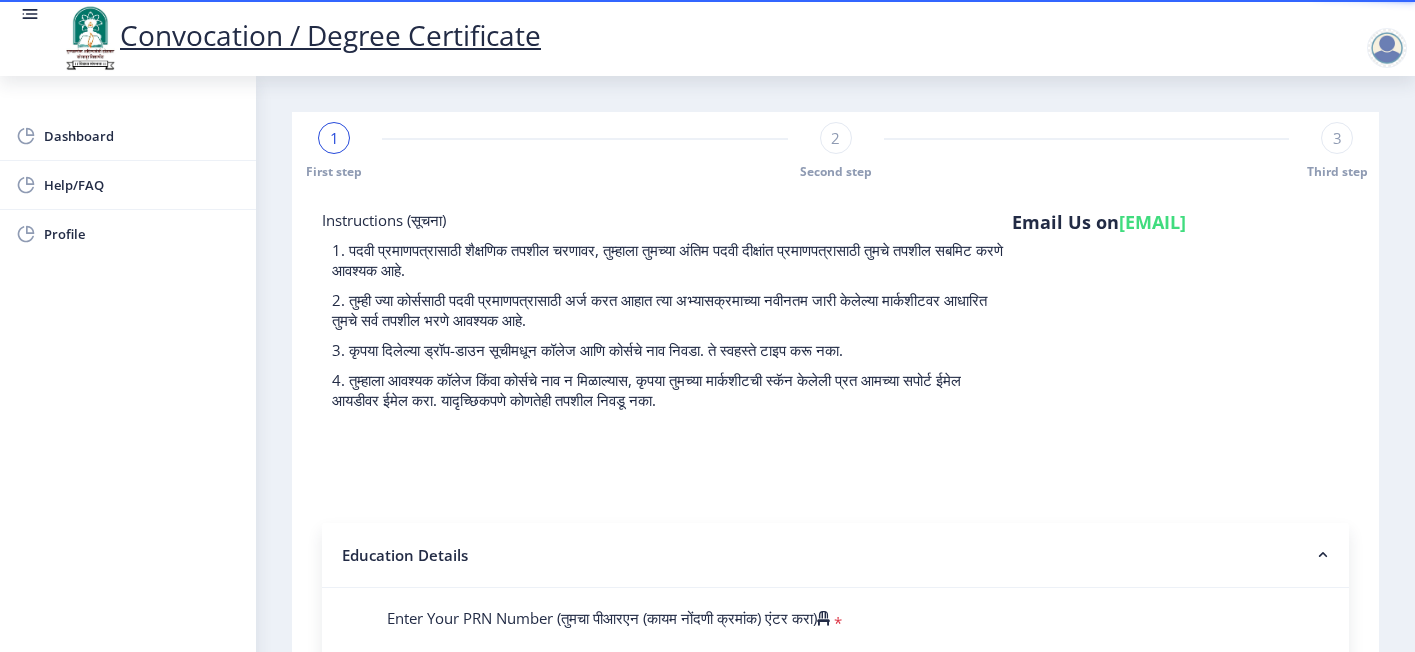 click on "2" 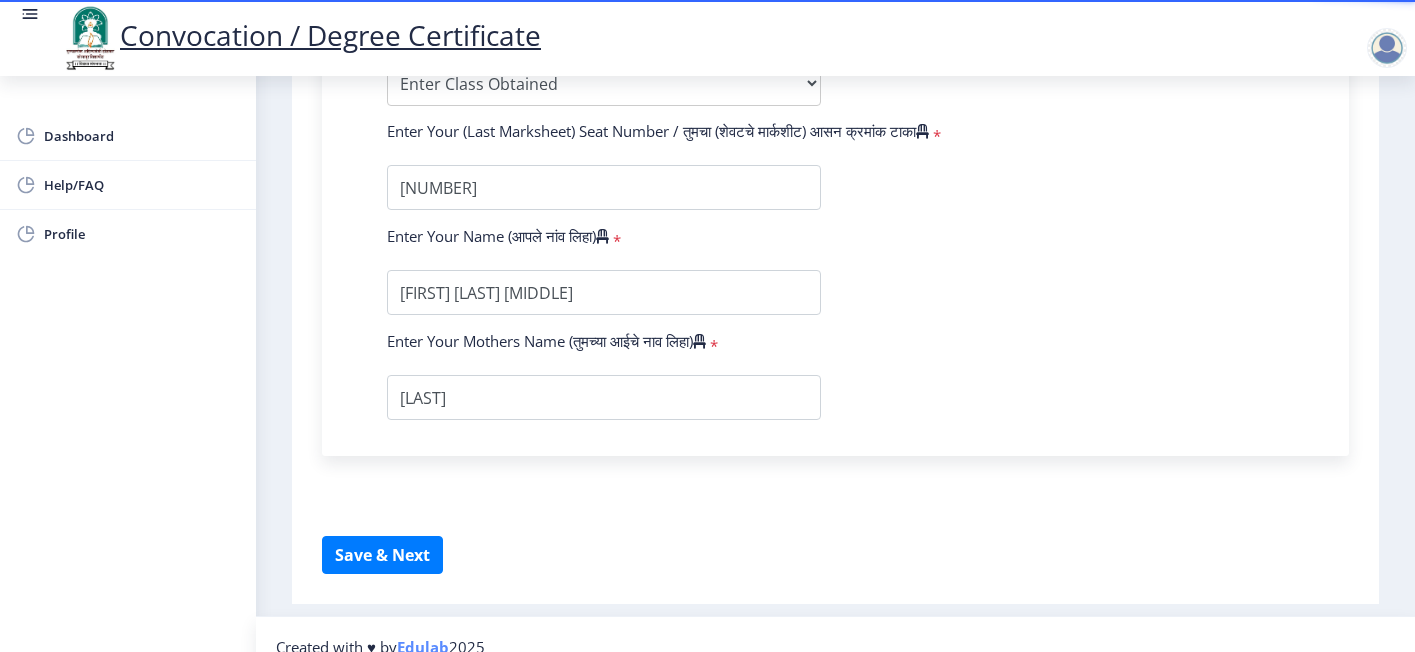 scroll, scrollTop: 1478, scrollLeft: 0, axis: vertical 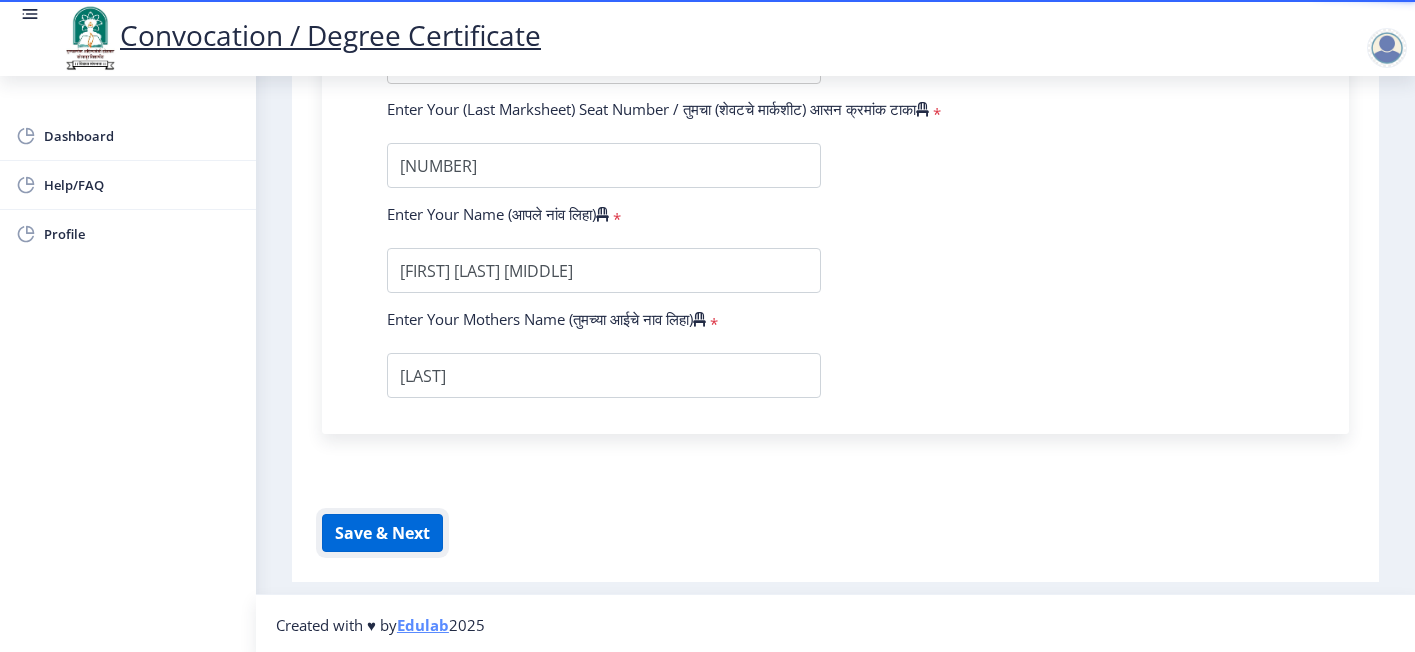 click on "Save & Next" 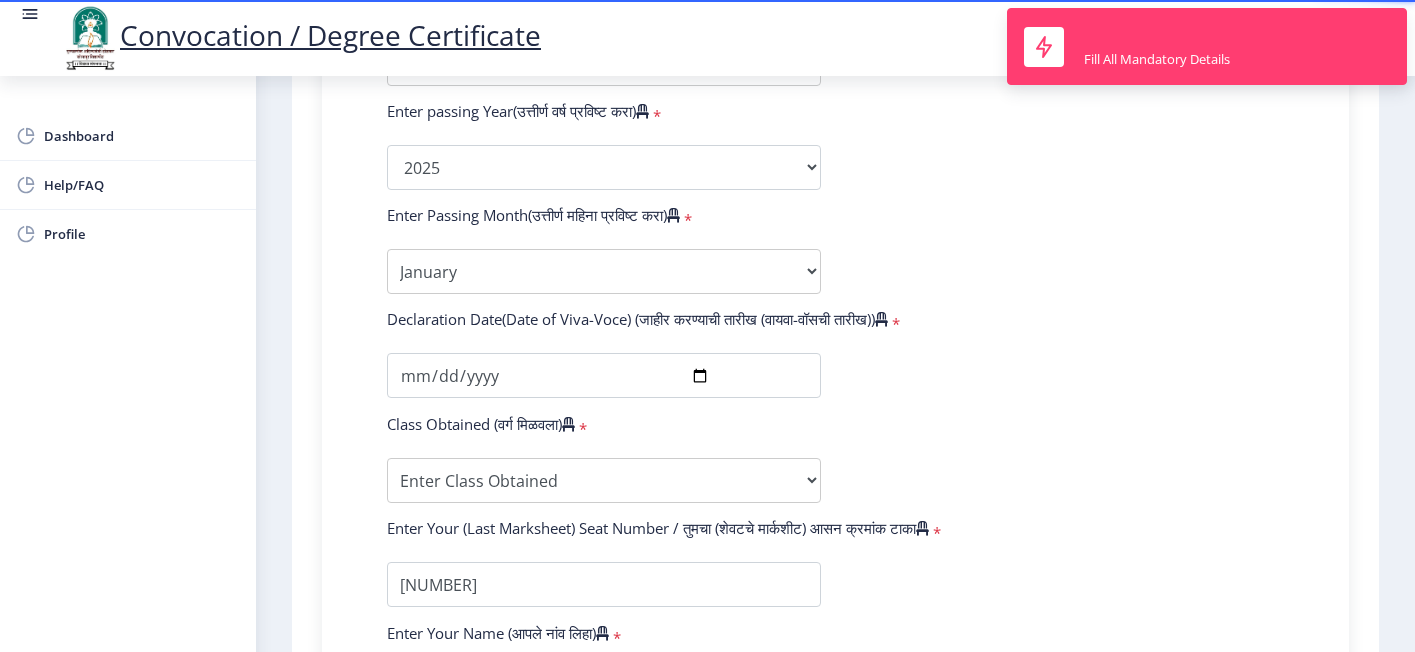scroll, scrollTop: 0, scrollLeft: 0, axis: both 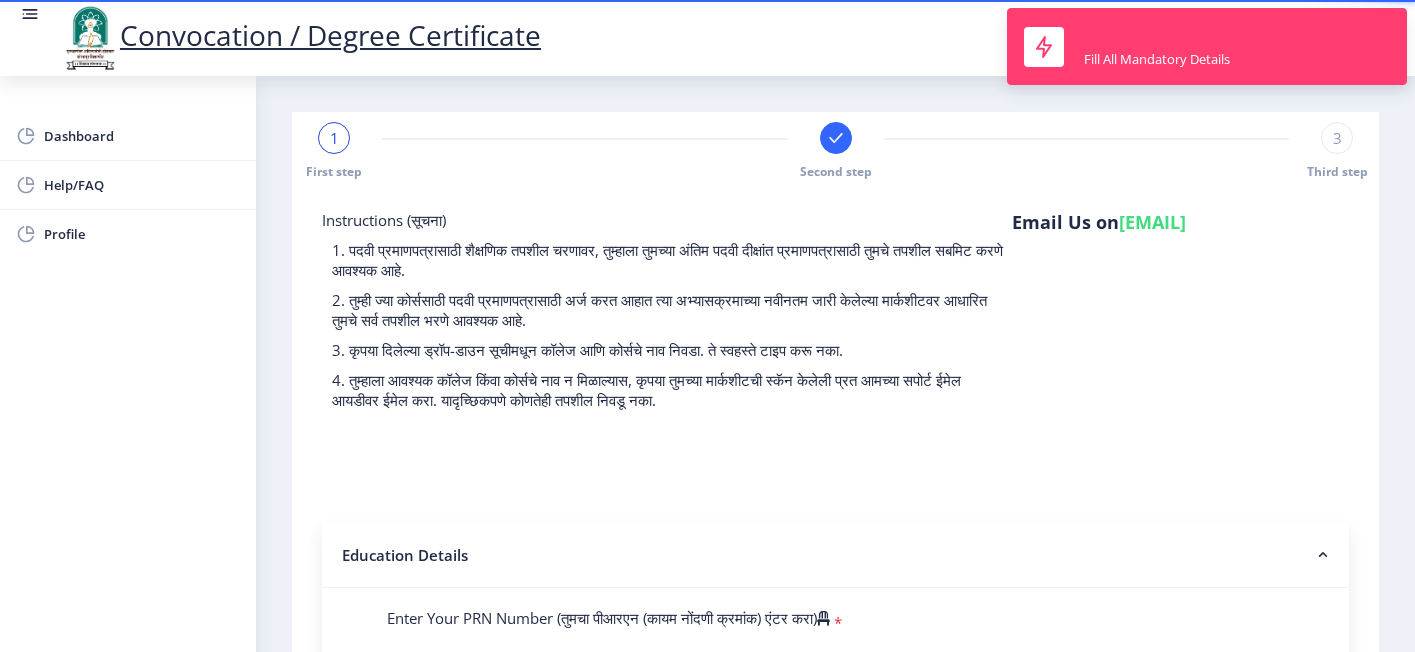 click on "1" 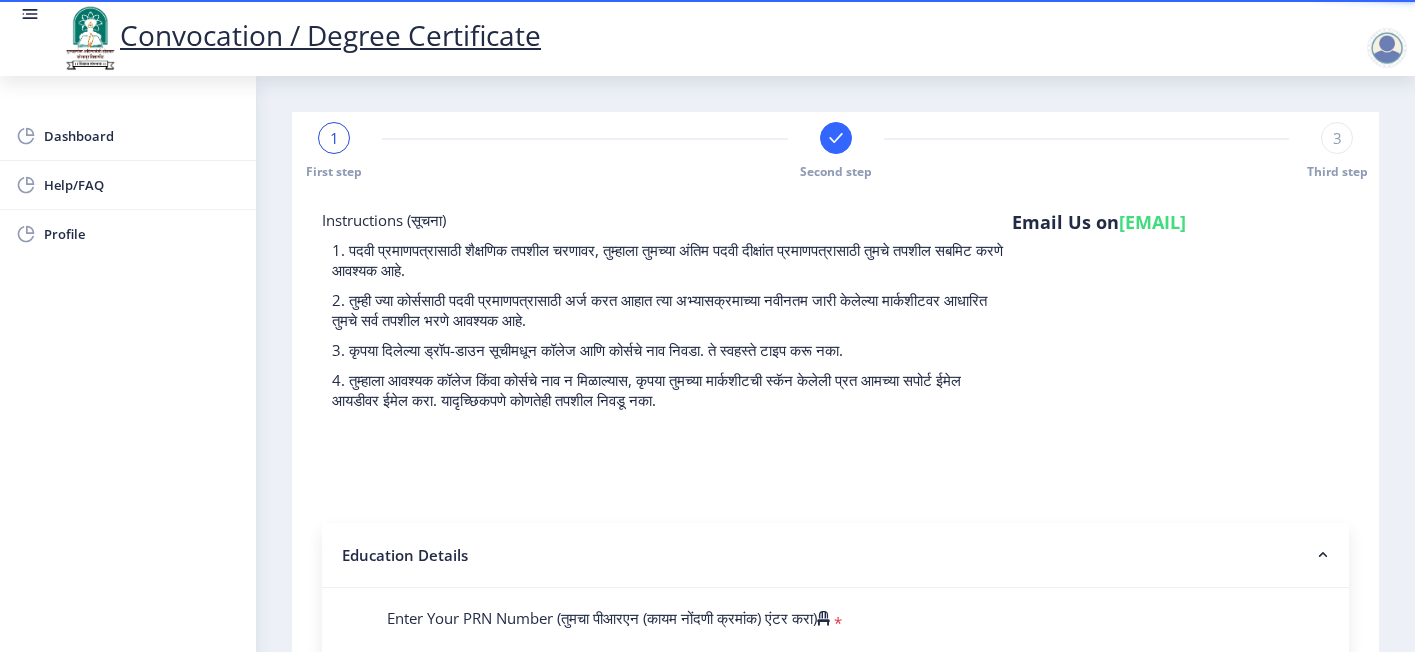 click on "1" 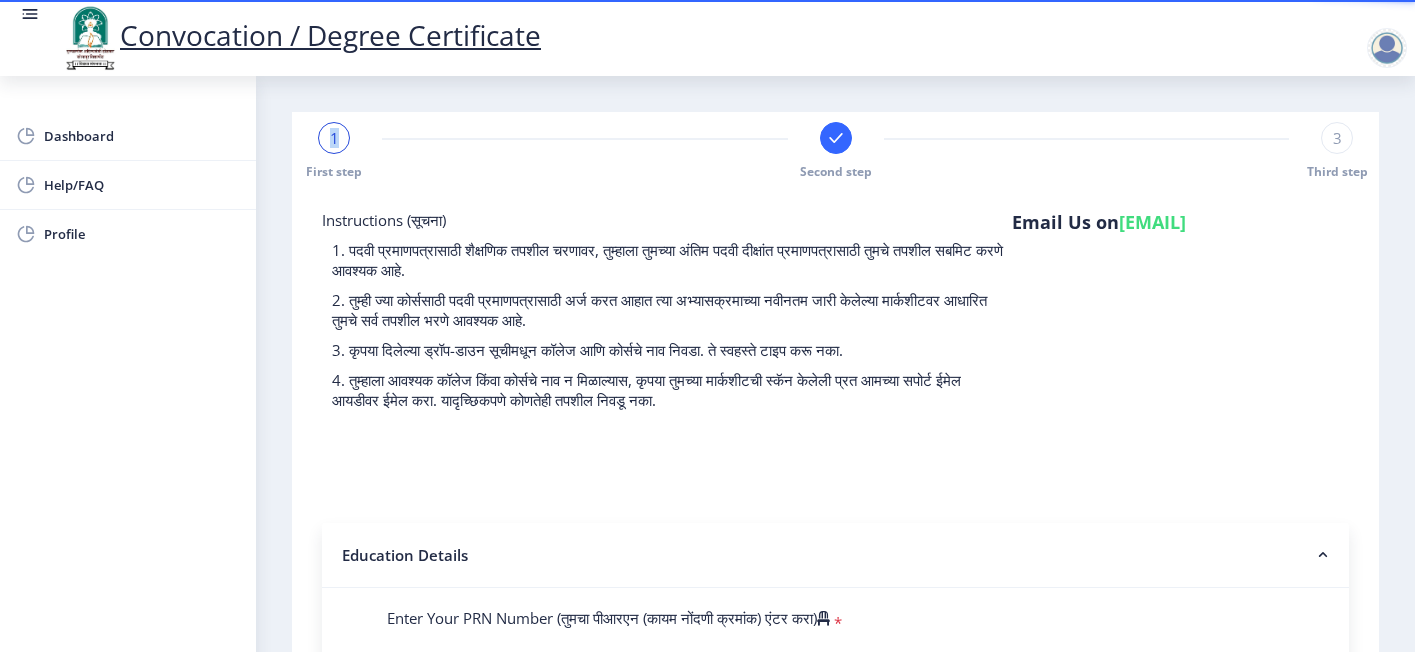 click on "1" 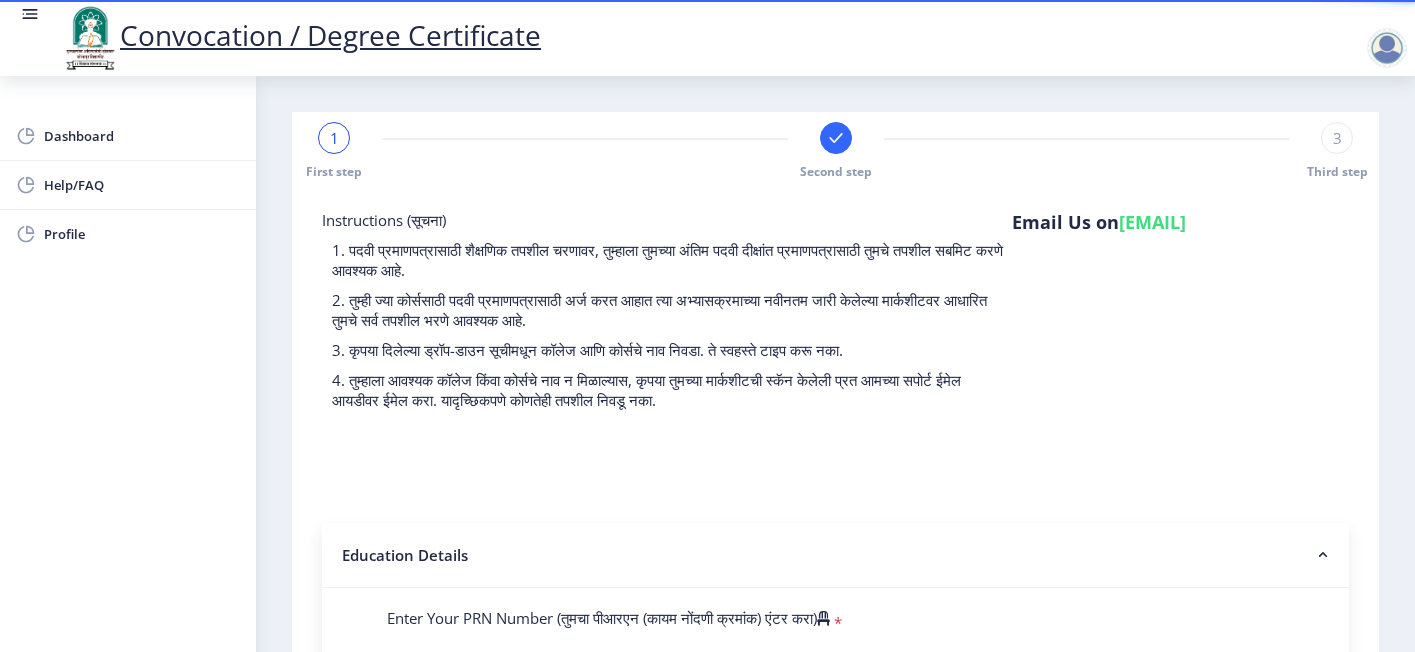 click on "3" 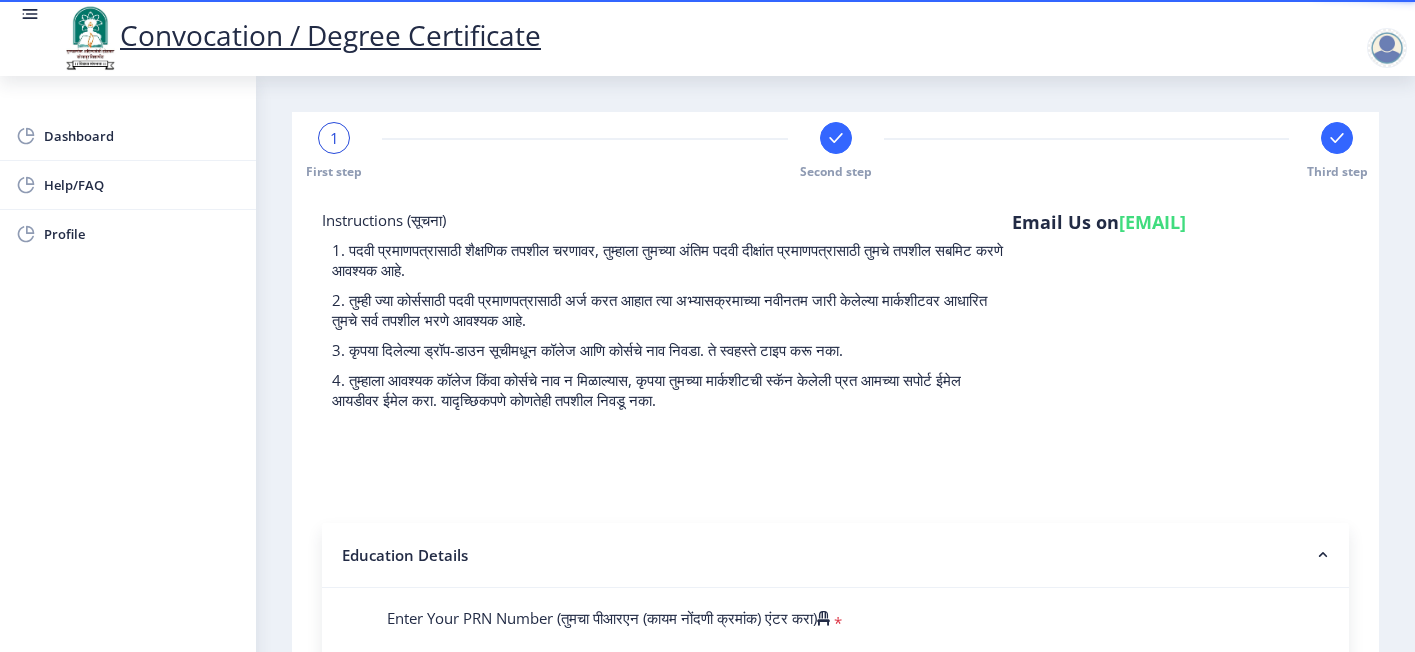 click 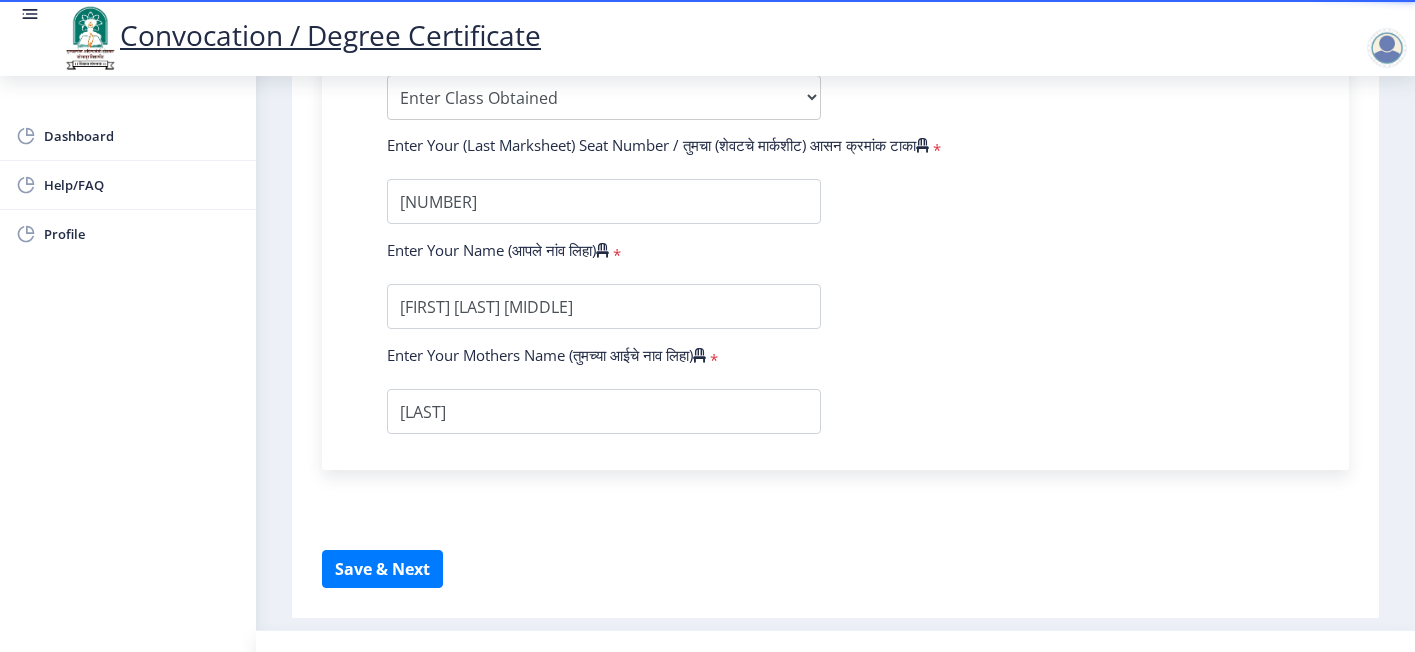 scroll, scrollTop: 1478, scrollLeft: 0, axis: vertical 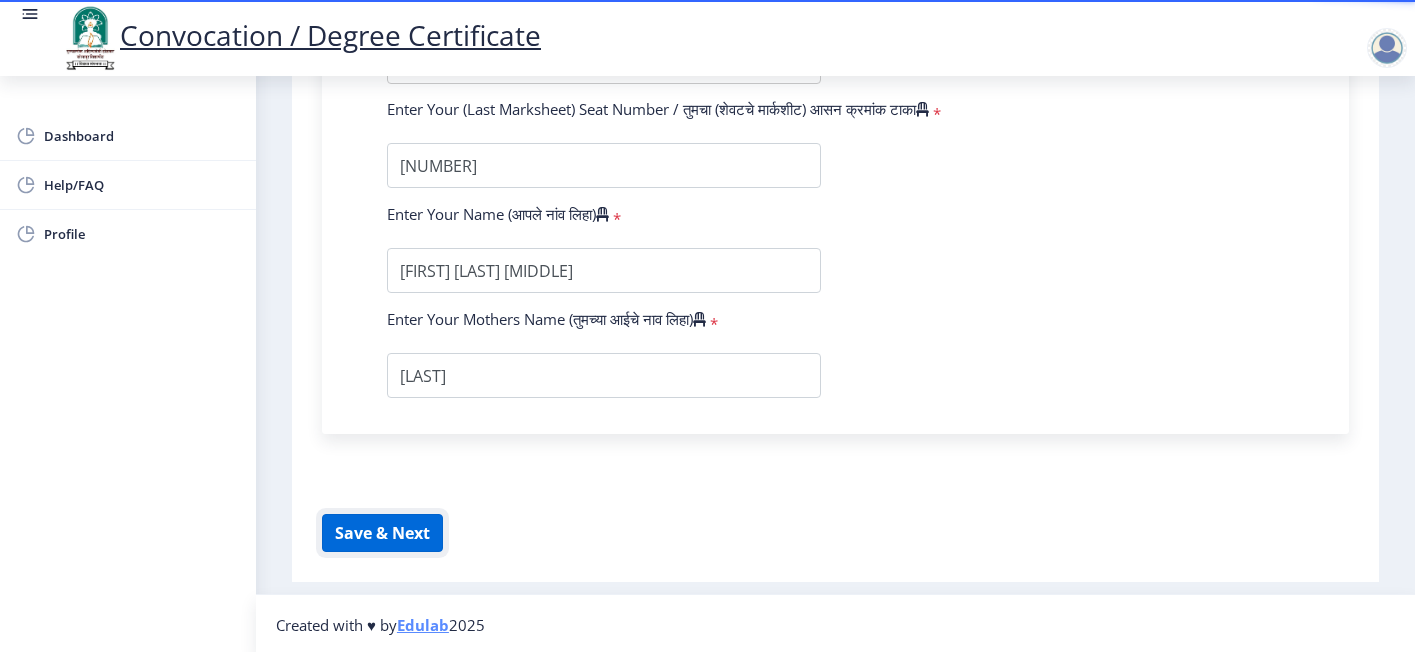 click on "Save & Next" 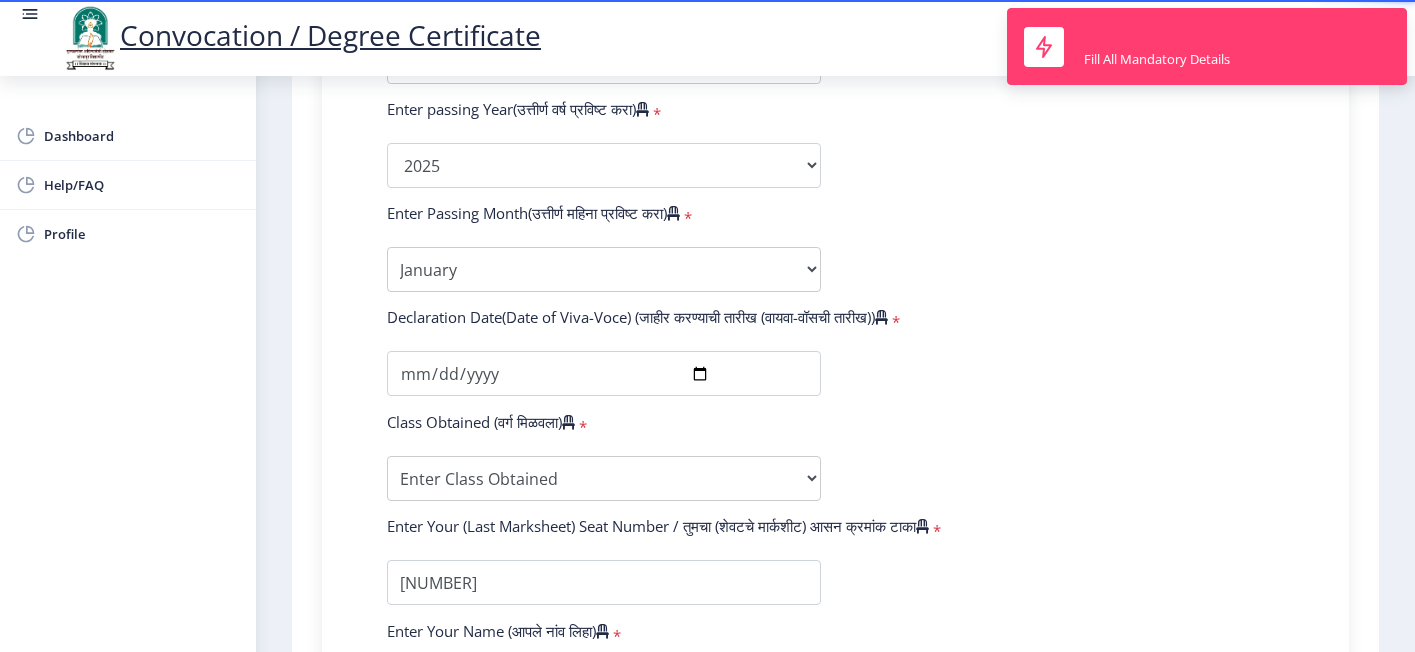 scroll, scrollTop: 0, scrollLeft: 0, axis: both 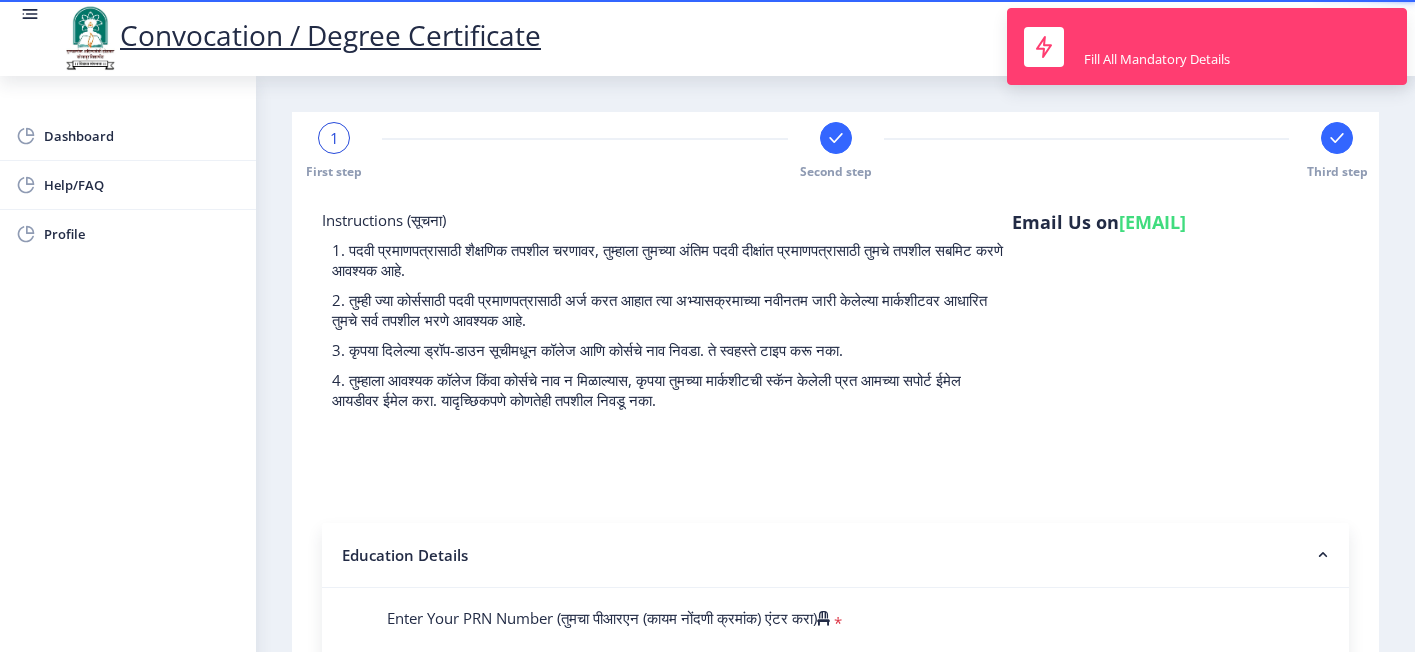 click 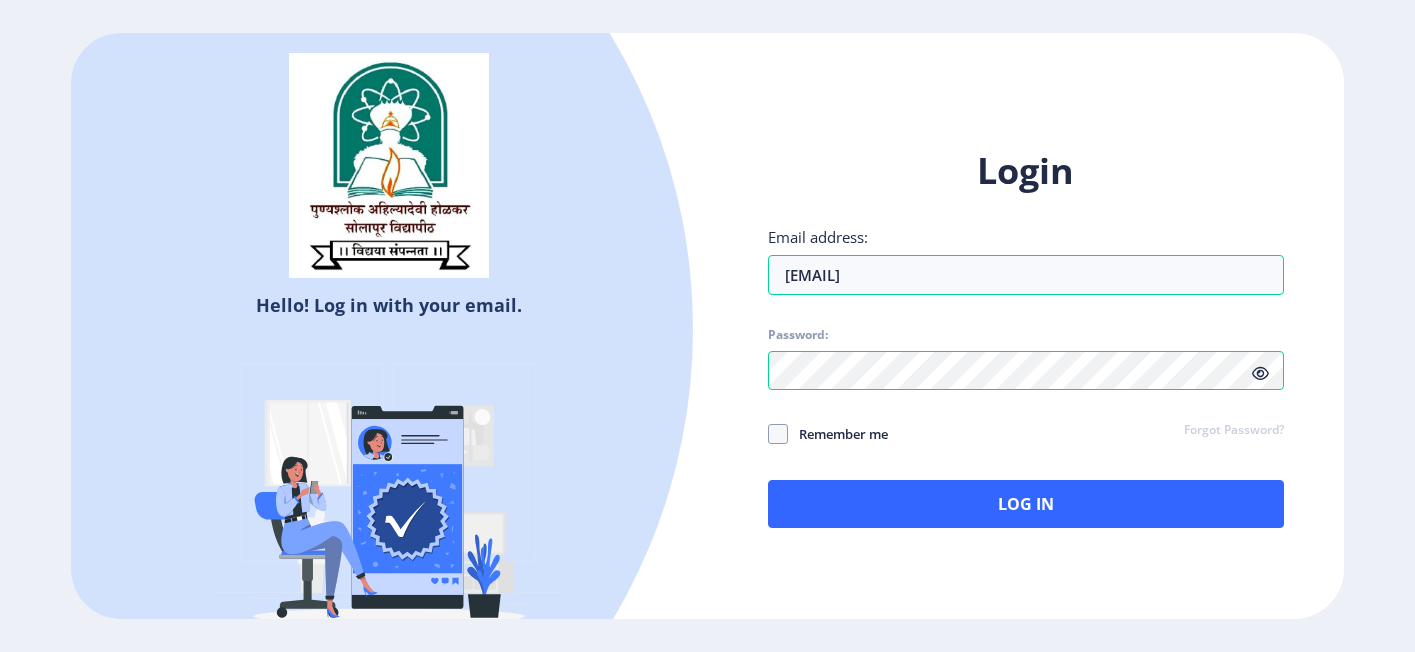 click on "Login Email address: [EMAIL] Password: Remember me Forgot Password? Log In" 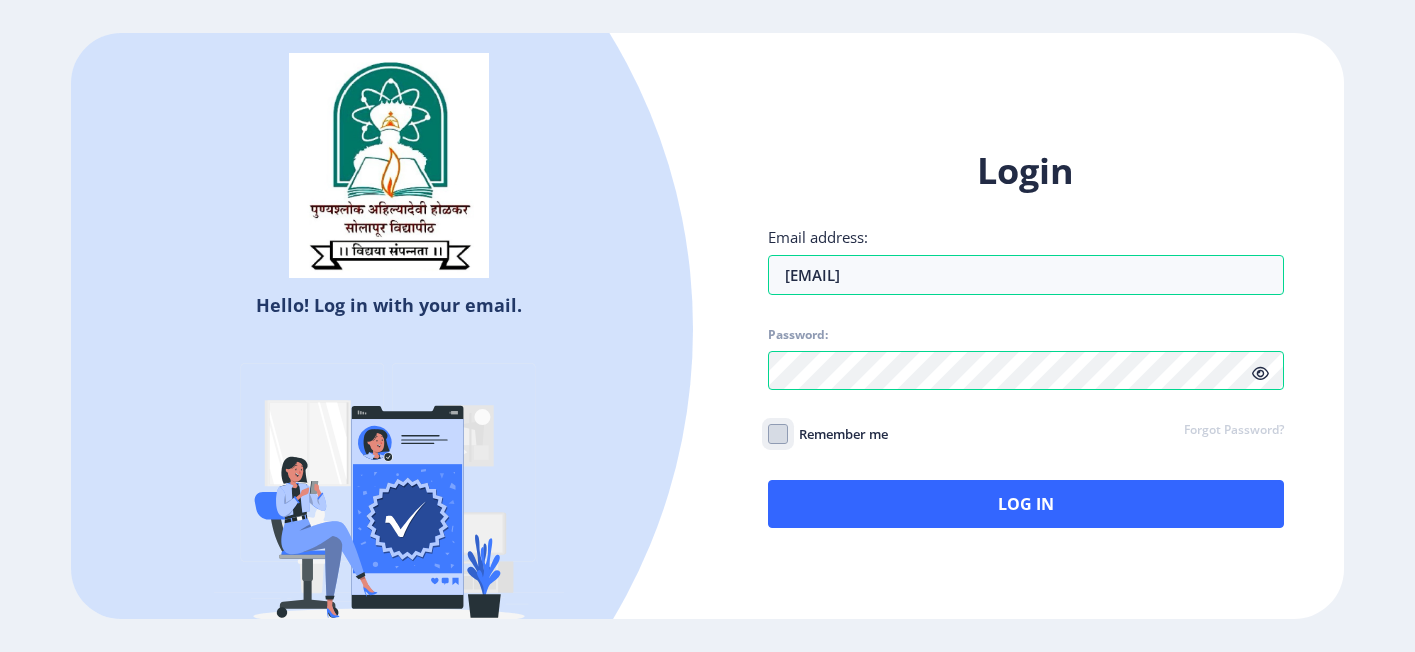 click on "Remember me" 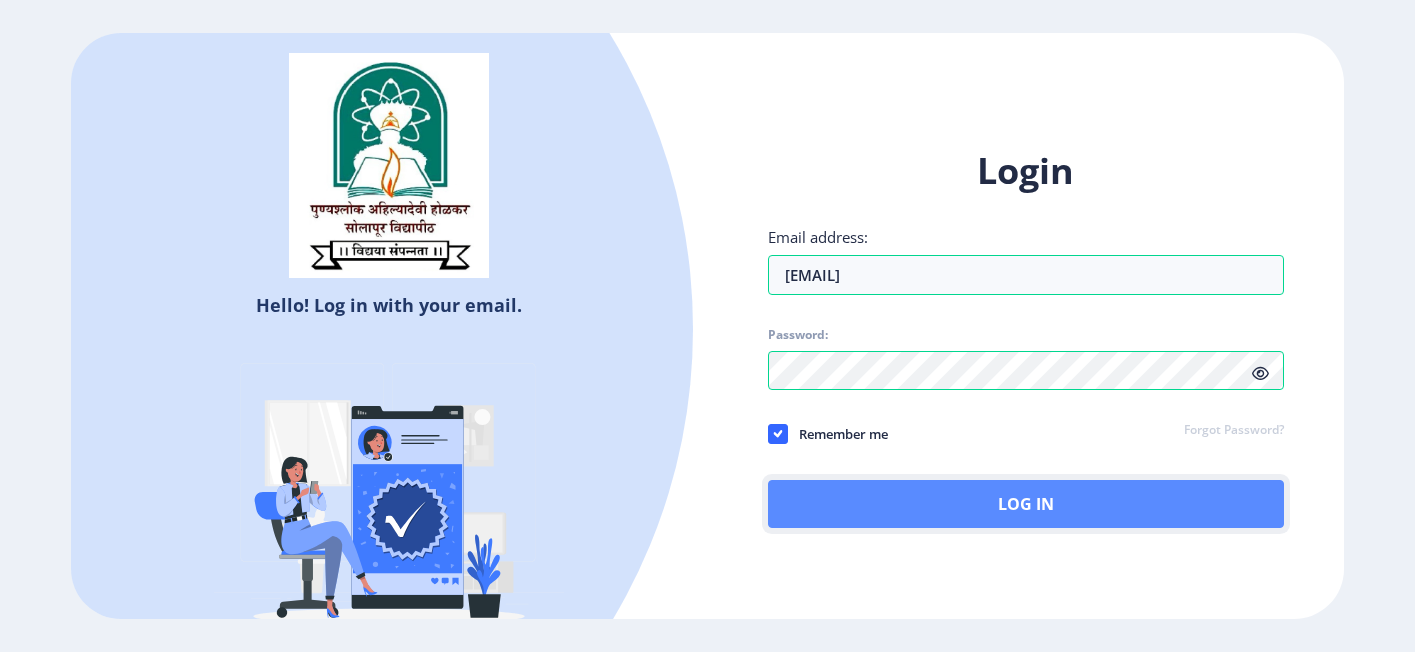 click on "Log In" 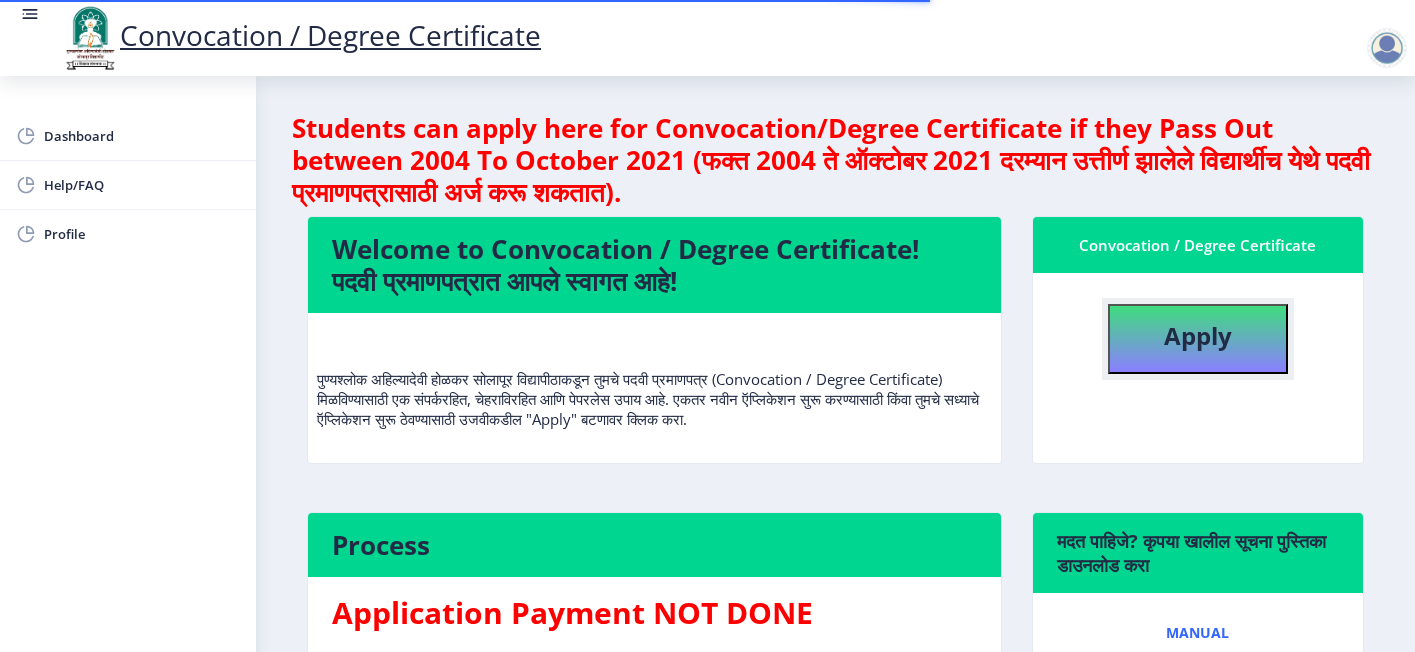 click on "Apply" 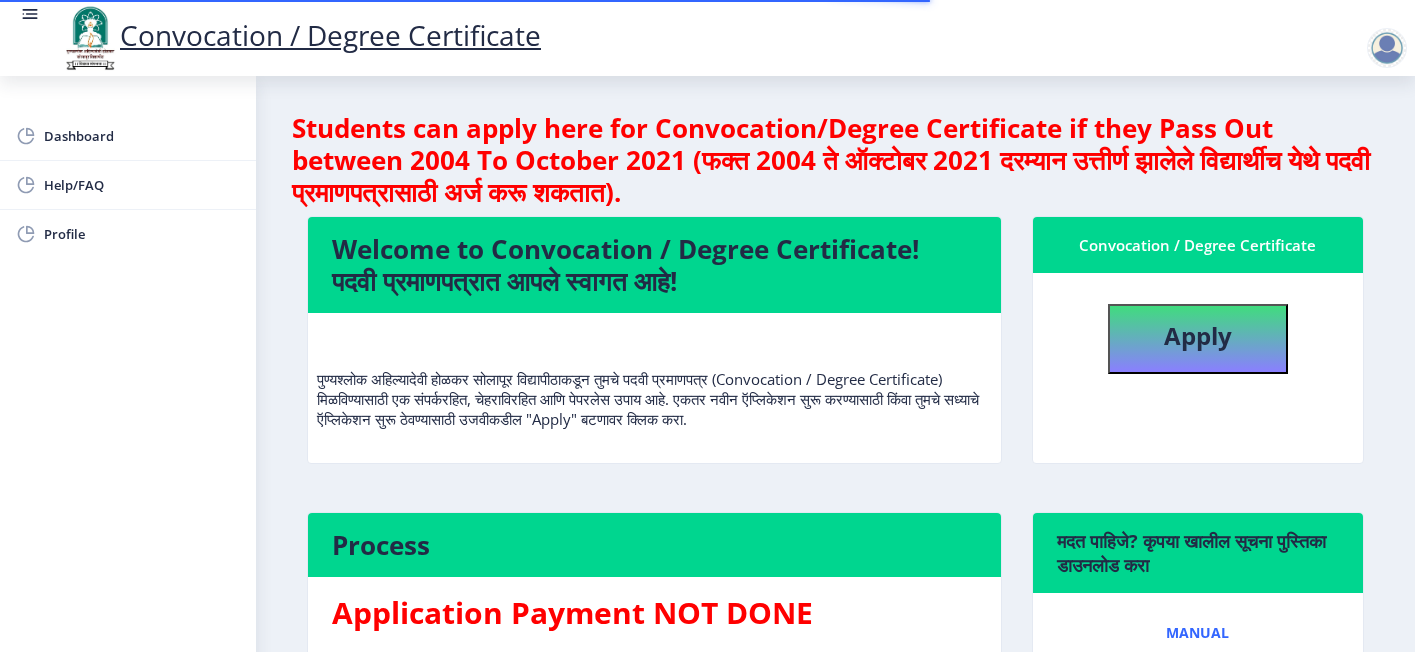 select 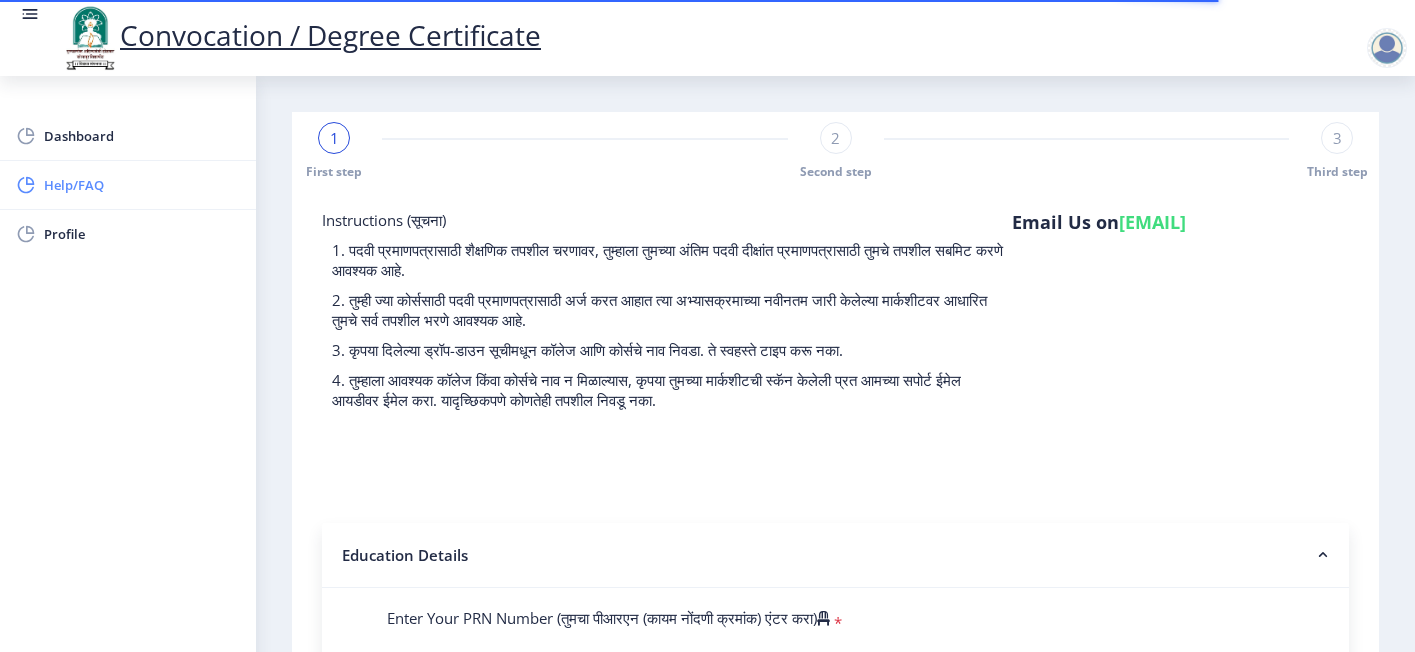 click on "Help/FAQ" 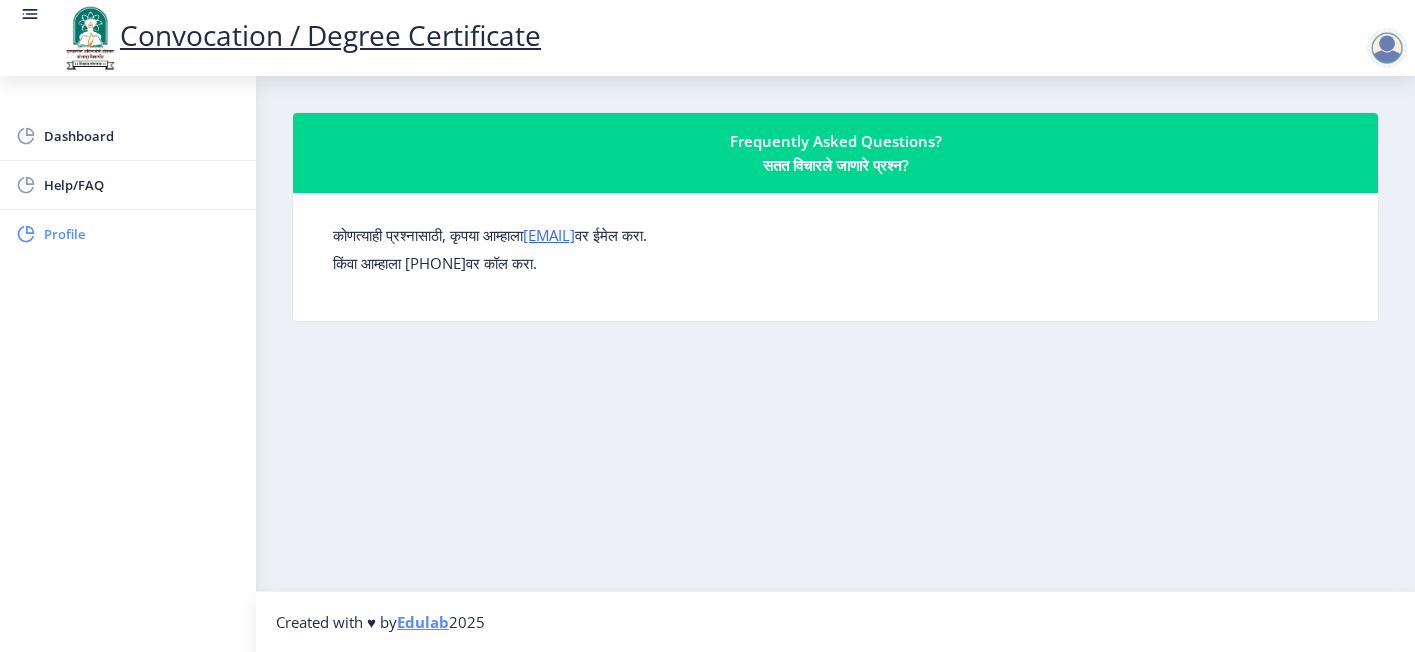 click on "Profile" 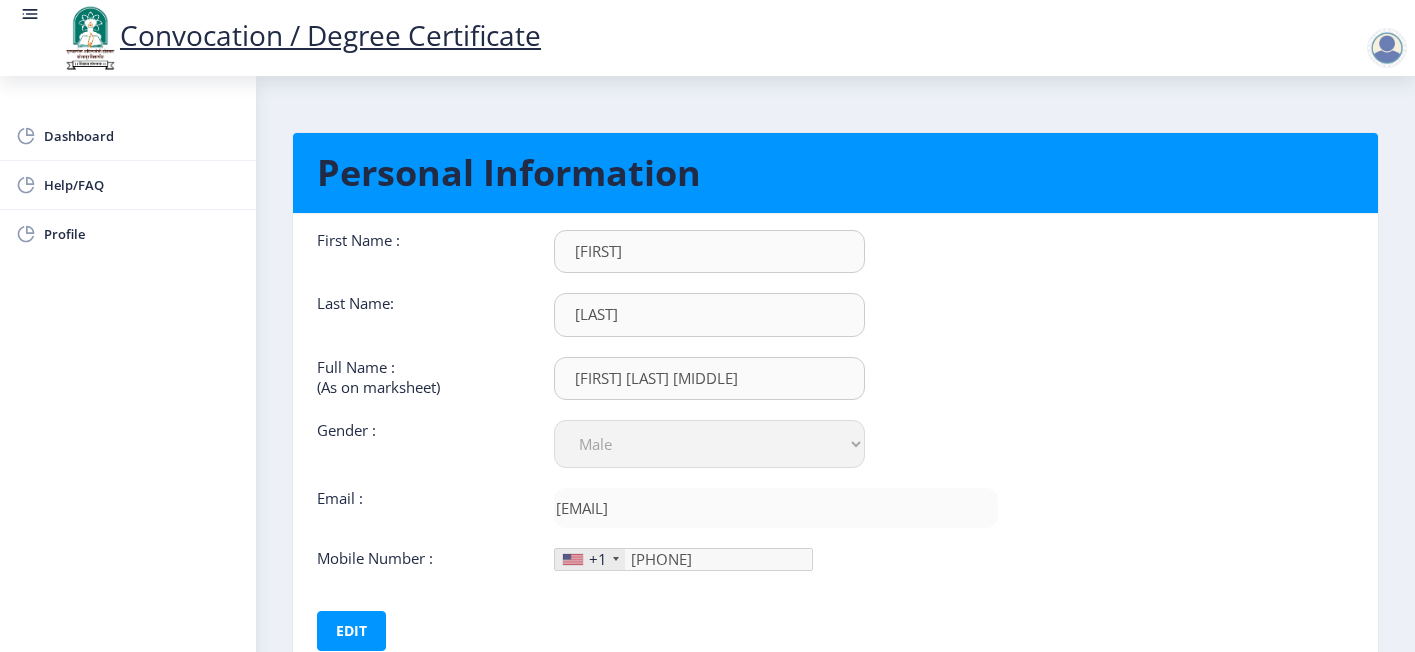 scroll, scrollTop: 1, scrollLeft: 0, axis: vertical 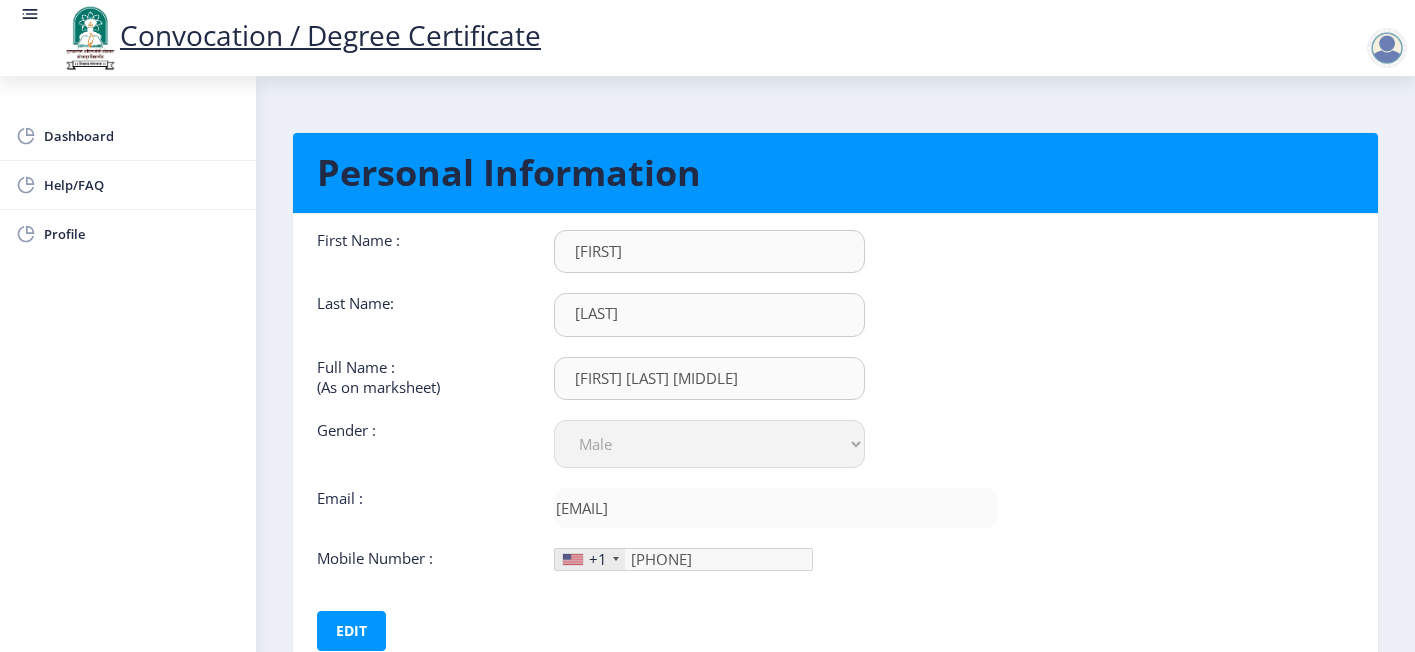 click 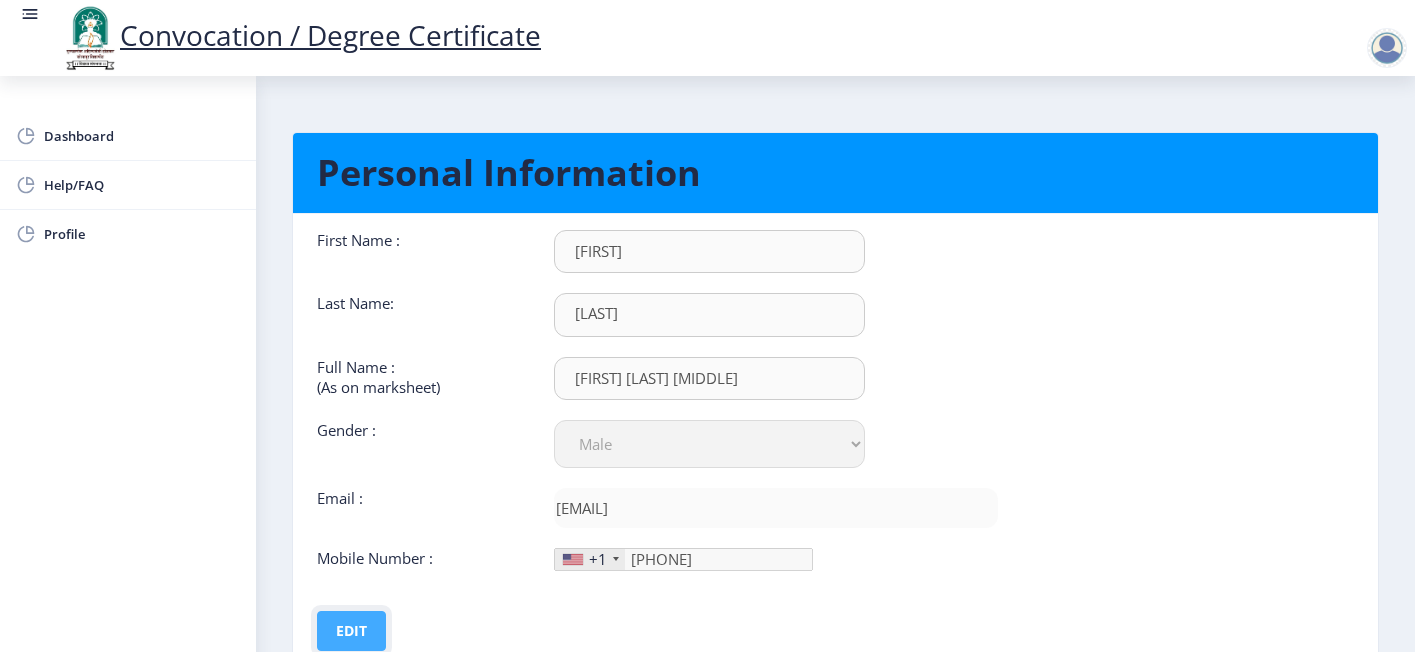 click on "Edit" 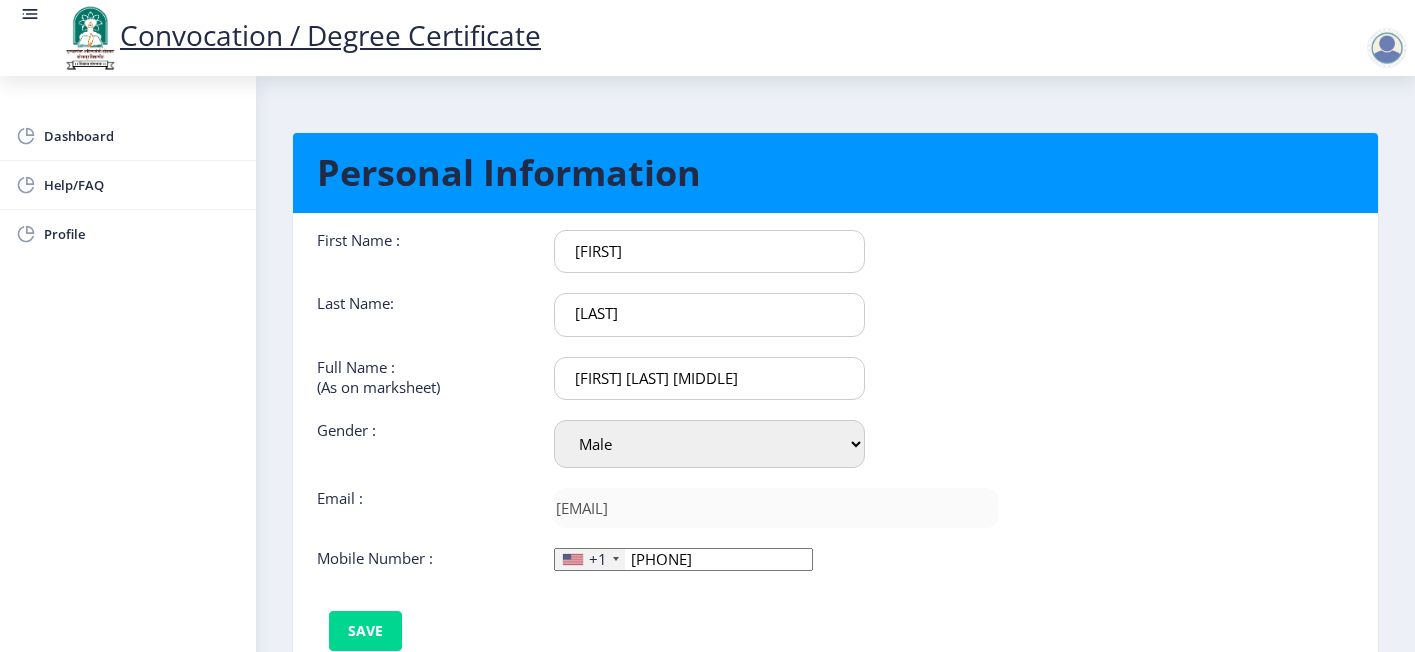 click on "+1" 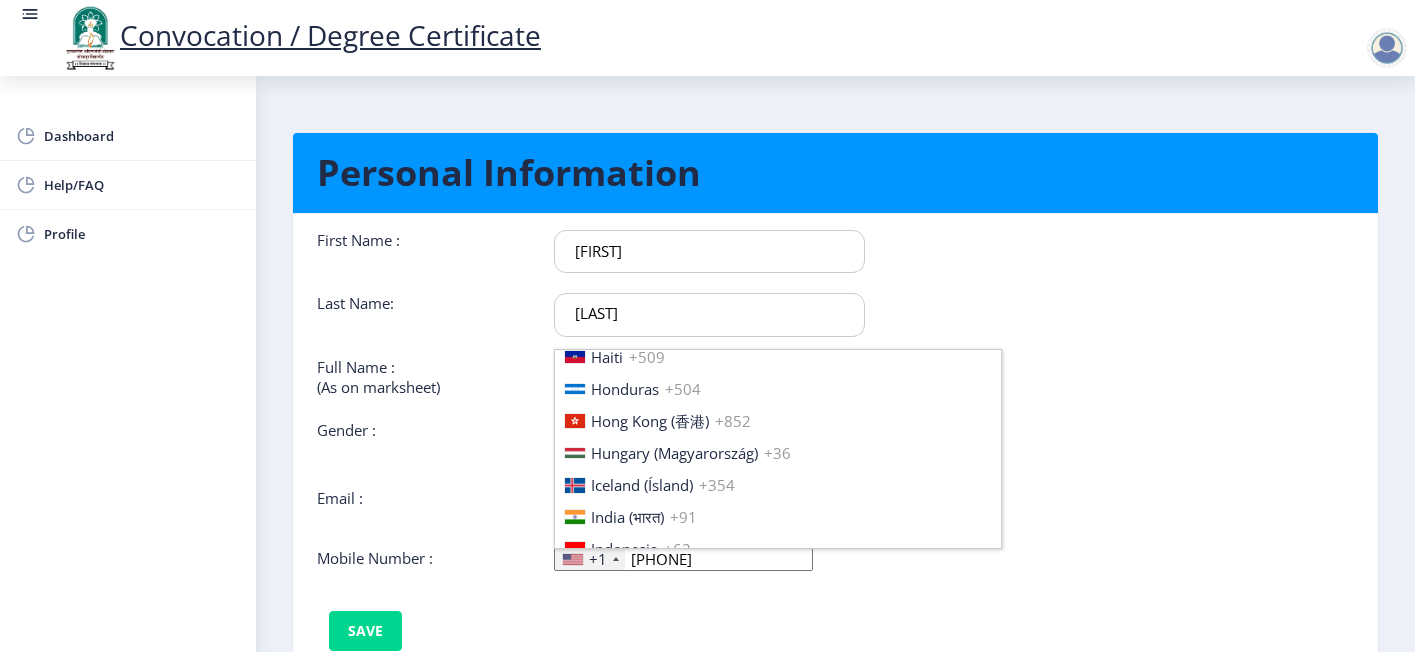 scroll, scrollTop: 3000, scrollLeft: 0, axis: vertical 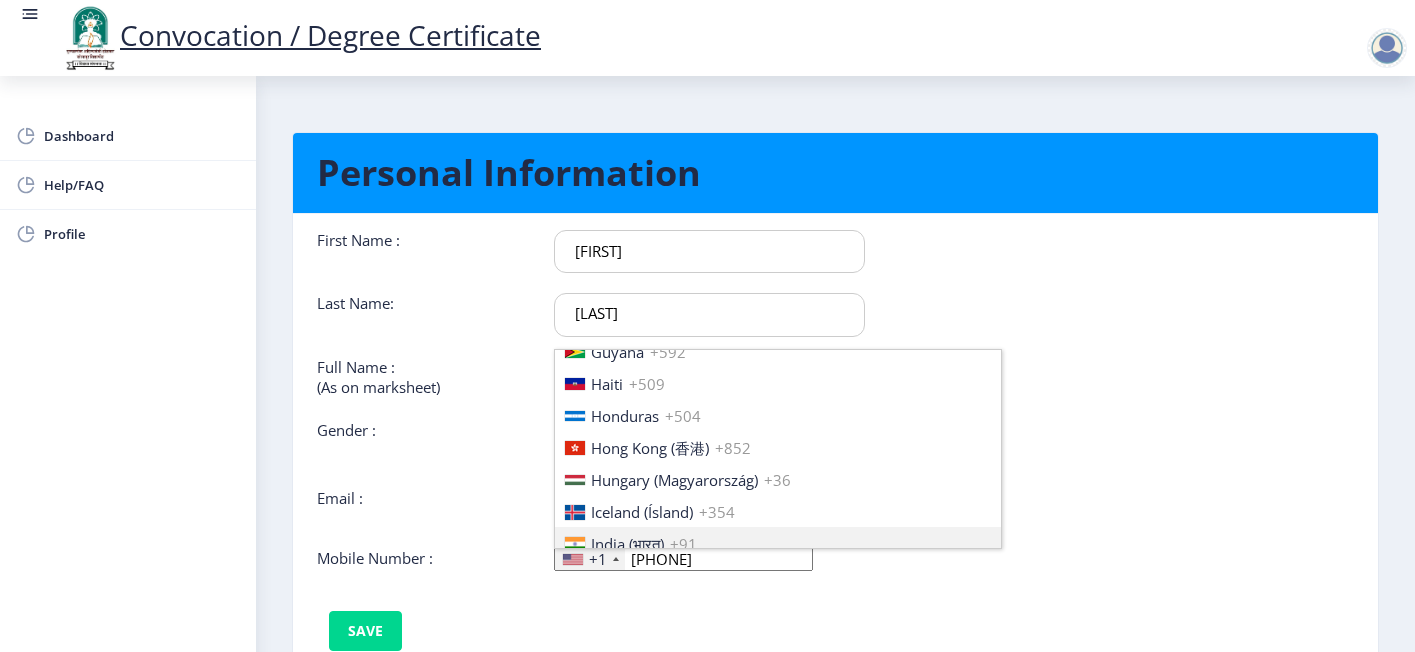 click on "India (भारत)" at bounding box center (627, 544) 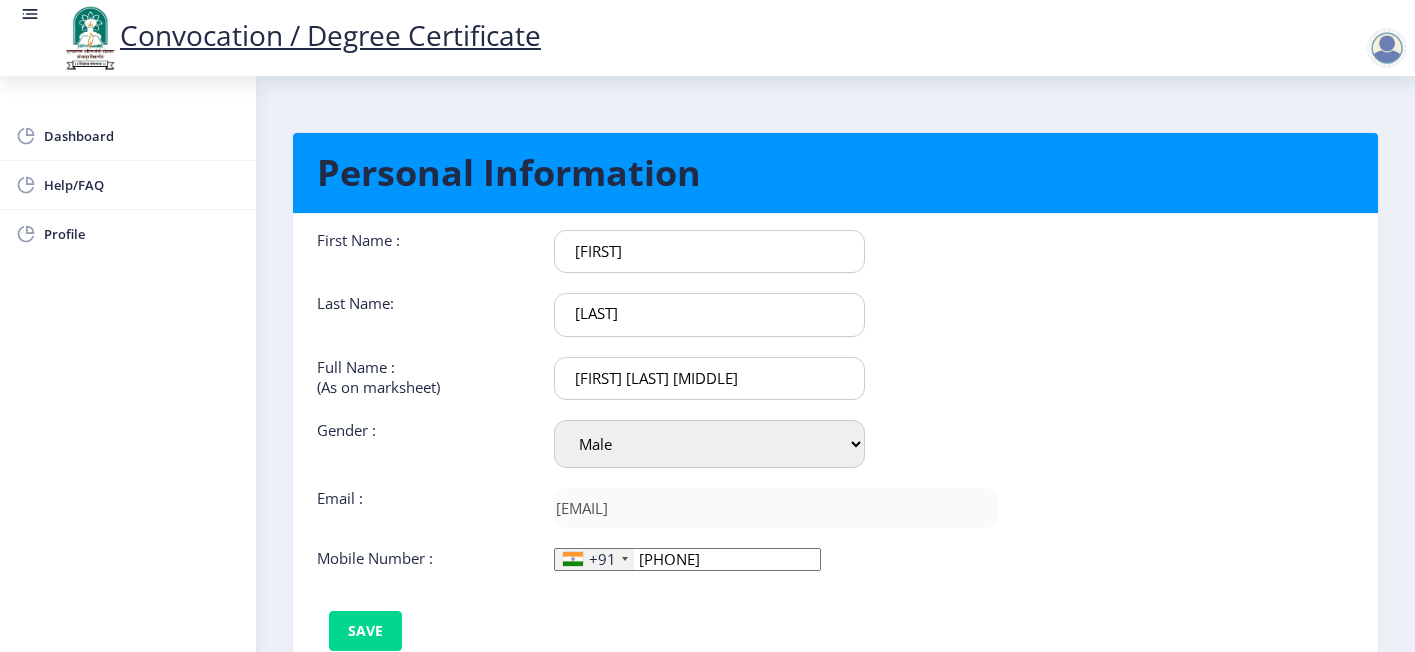 click on "[PHONE]" 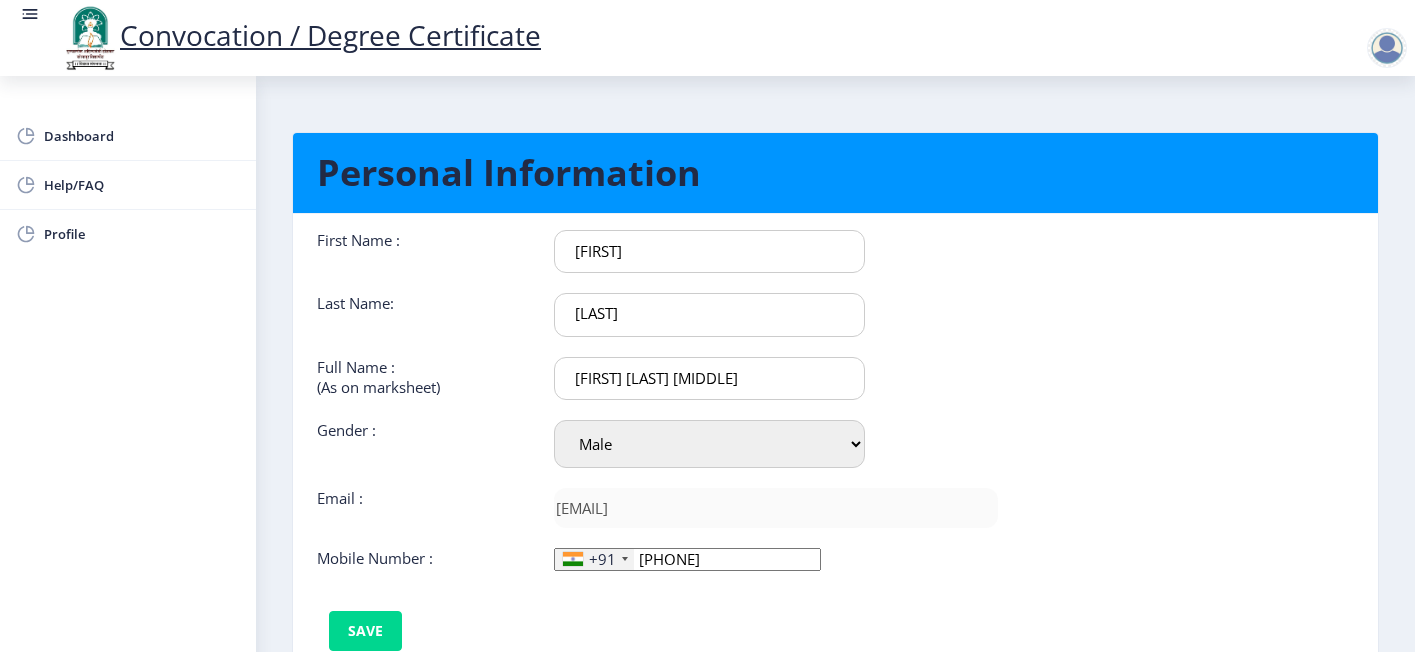 click on "+91 [COUNTRY] +1 [COUNTRY] +44 [COUNTRY] Afghanistan (‫افغانستان‬‎) +93 Albania (Shqipëri) +355 Algeria (‫الجزائر‬‎) +213 American Samoa +1 Andorra +376 Angola +244 Anguilla +1 Antigua and Barbuda +1 Argentina +54 Armenia (Հայաստան) +374 Aruba +297 Australia +61 Austria (Österreich) +43 Azerbaijan (Azərbaycan) +994 Bahamas +1 Bahrain (‫البحرين‬‎) +973 Bangladesh (বাংলাদেশ) +880 Barbados +1 Belarus (Беларусь) +375 Belgium (België) +32 Belize +501 Benin (Bénin) +229 Bermuda +1 Bhutan (འབྲུག) +975 Bolivia +591 Bosnia and Herzegovina (Босна и Херцеговина) +387 Botswana +267 Brazil (Brasil) +55 British Indian Ocean Territory +246 British Virgin Islands +1 Brunei +673 Bulgaria (България) +359 Burkina Faso +226 Burundi (Uburundi) +257 Cambodia (កម្ពុជា) +855 Cameroon (Cameroun) +237 Canada +1 Cape Verde (Kabu Verdi) +238 Caribbean Netherlands +599 Cayman Islands +1 +236 Chad (Tchad) +235 +56" 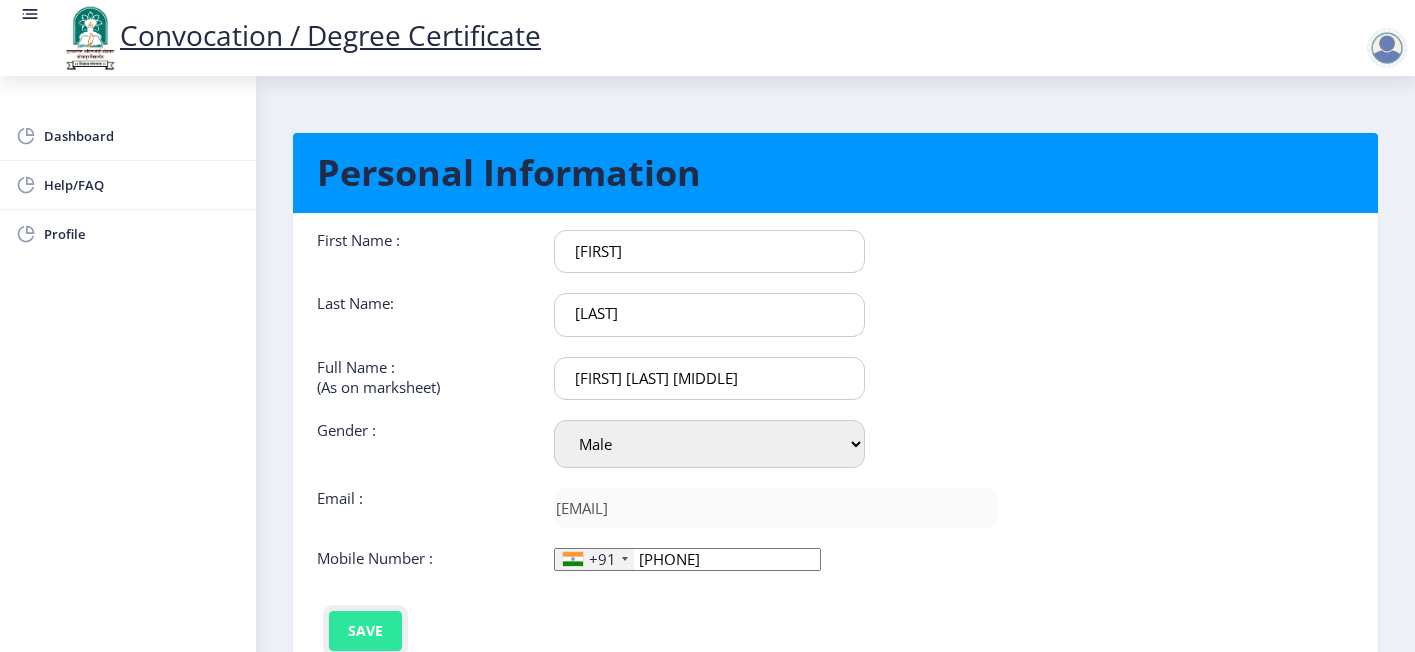 click on "Save" 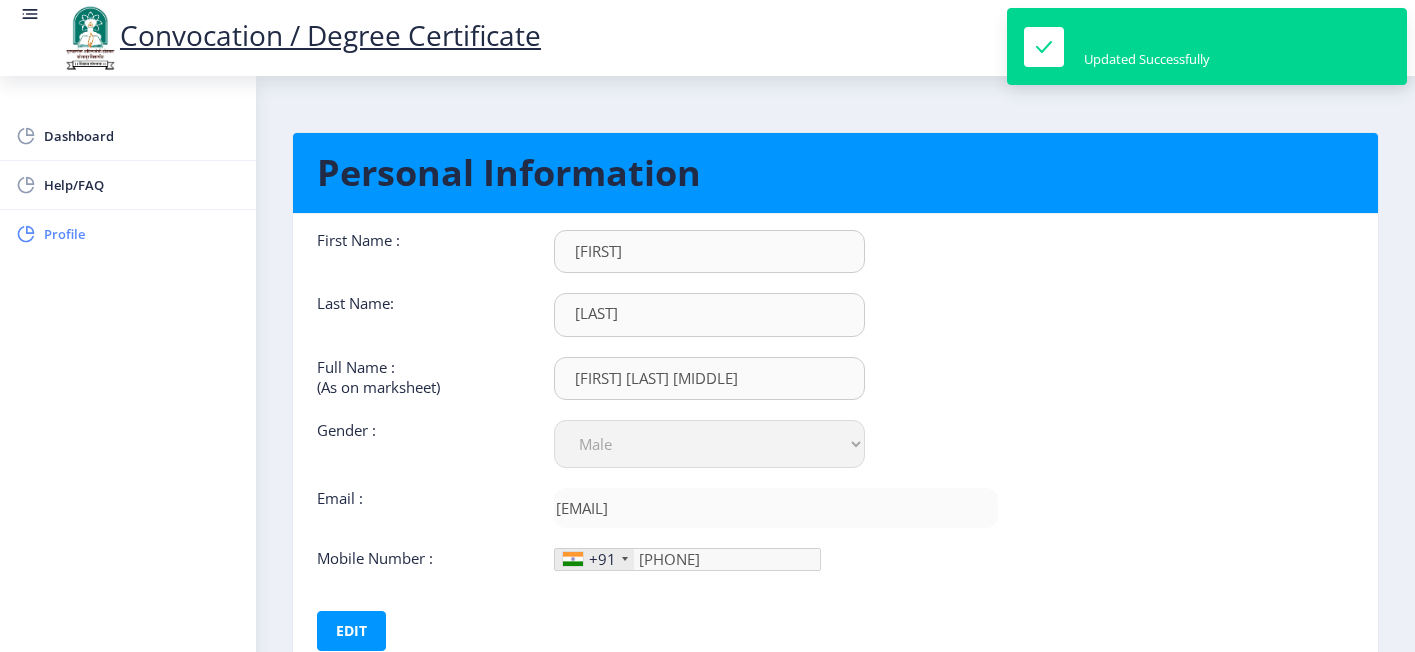 click on "Profile" 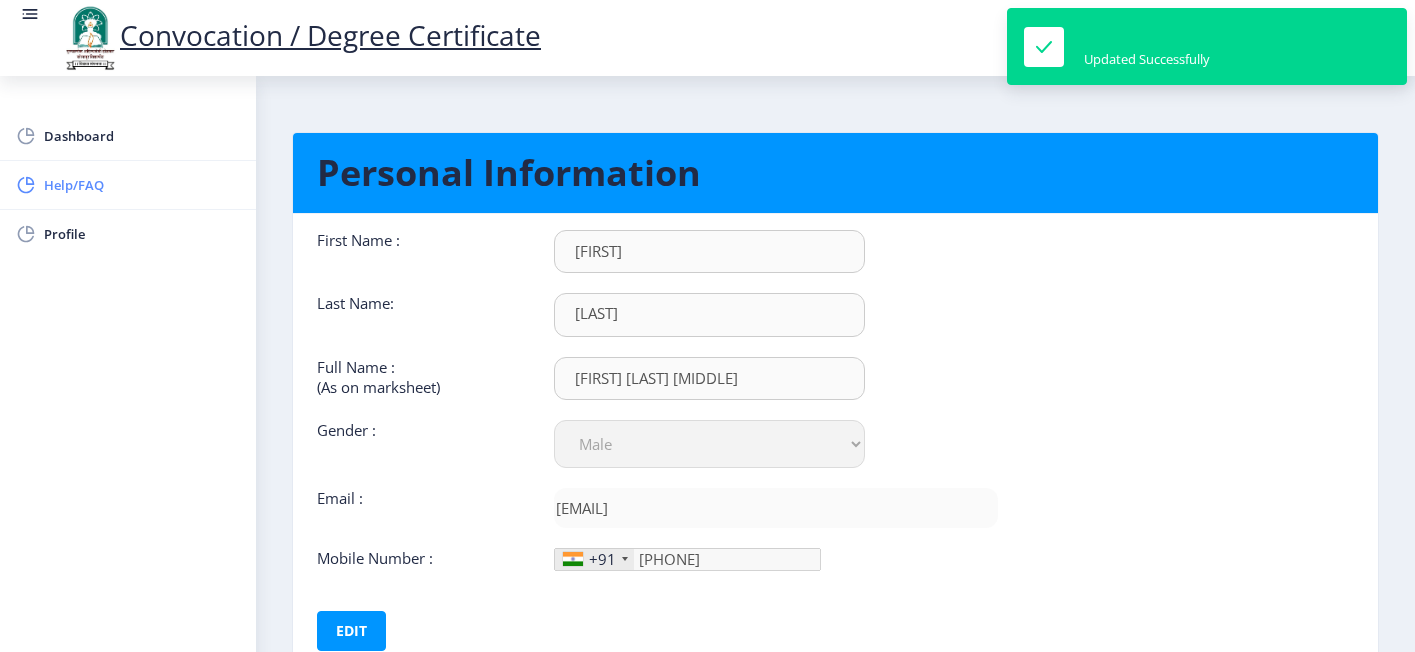 click on "Help/FAQ" 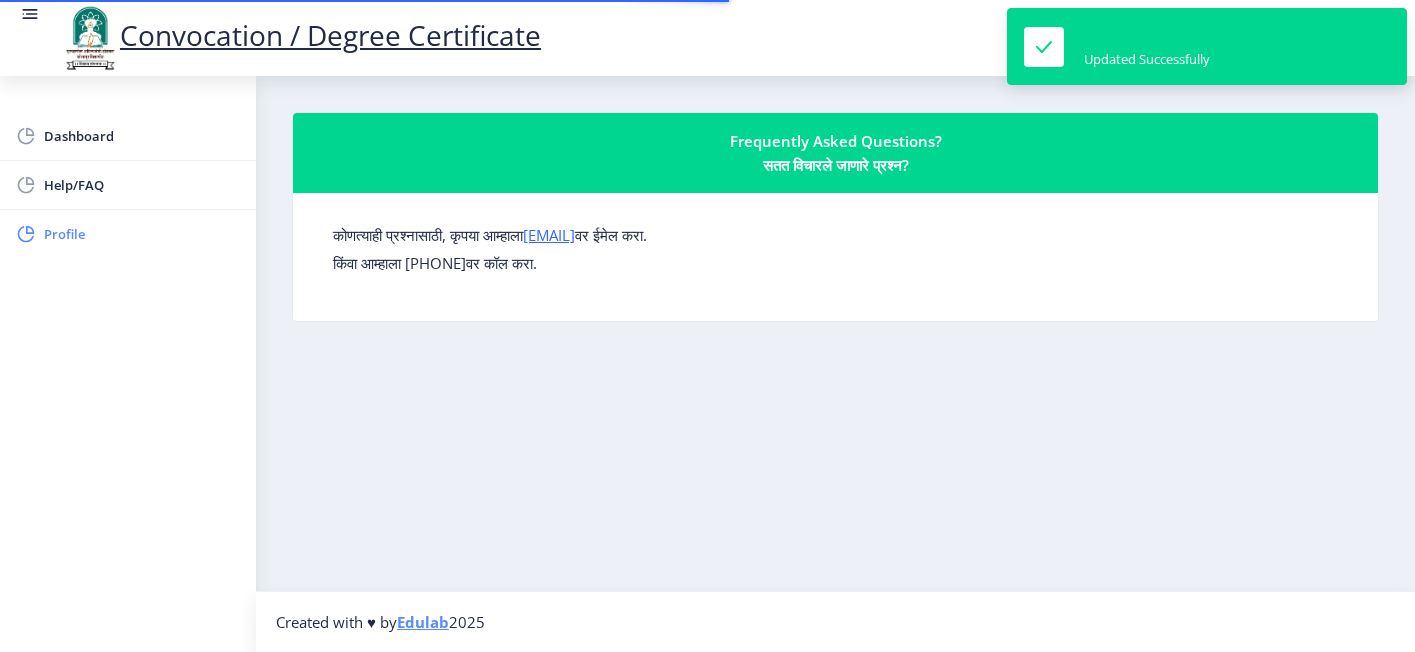 click on "Profile" 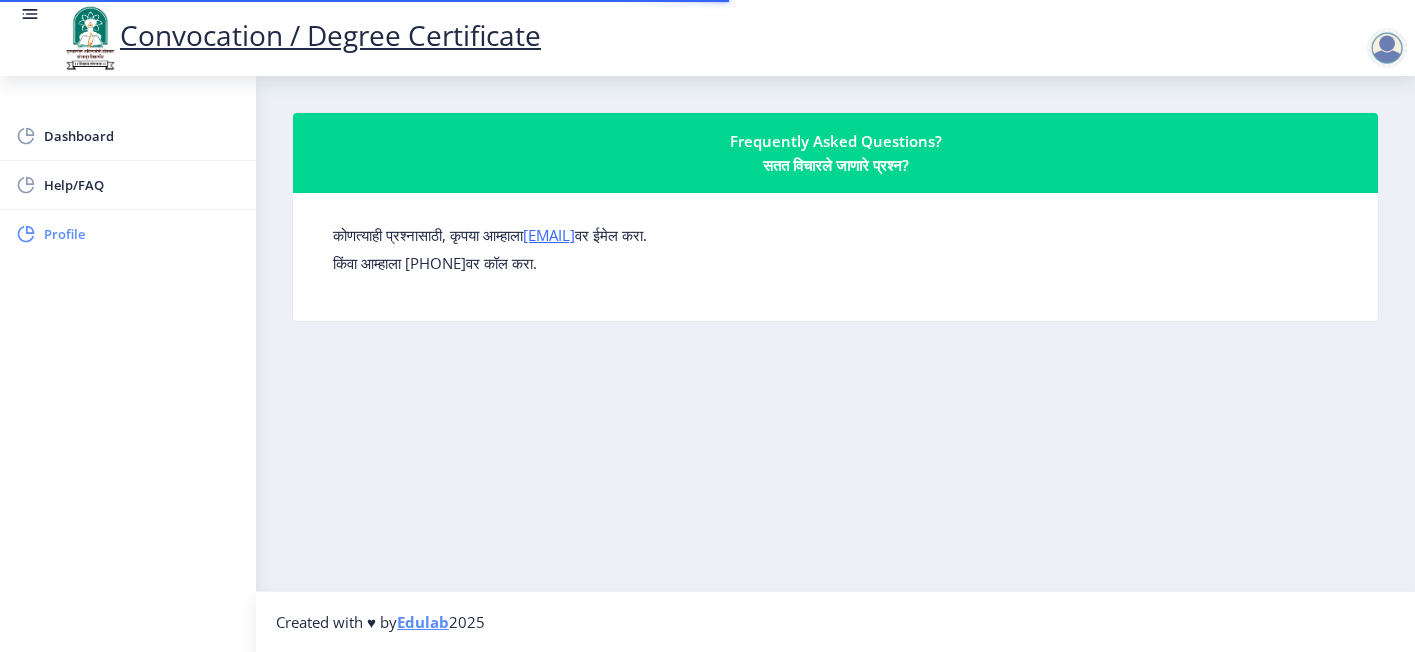 select on "Male" 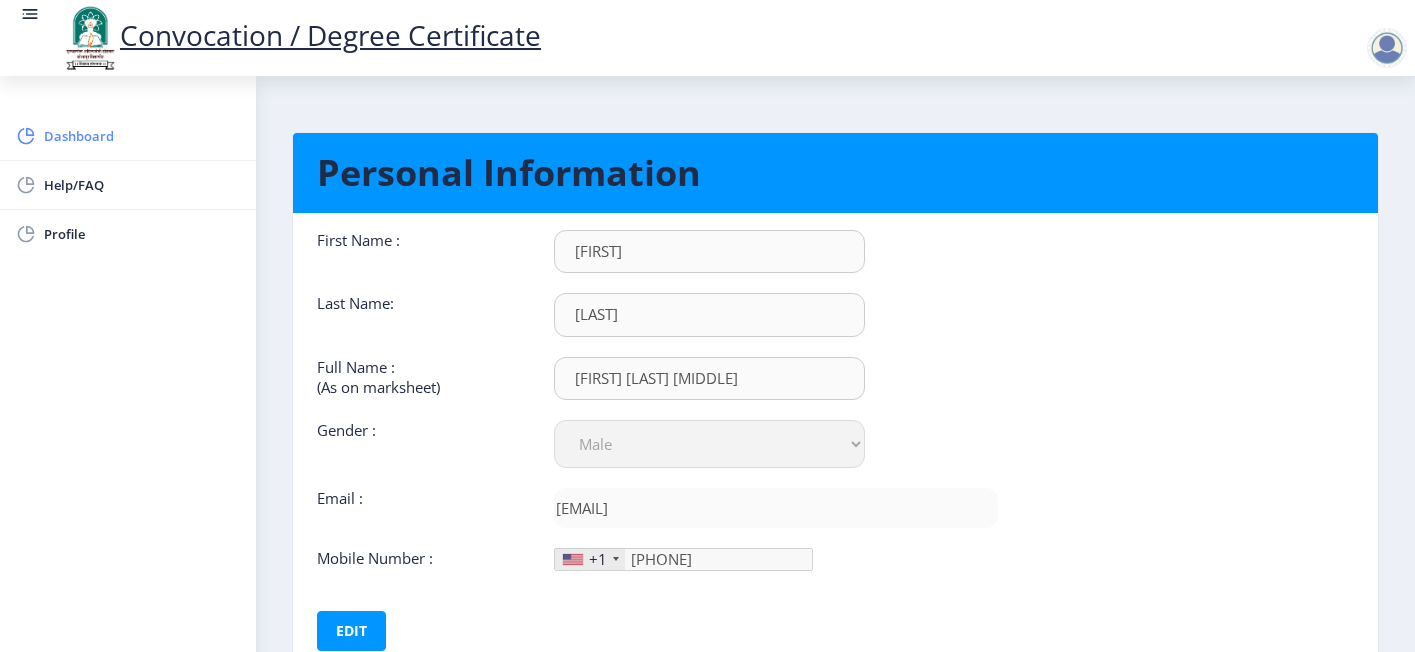 click on "Dashboard" 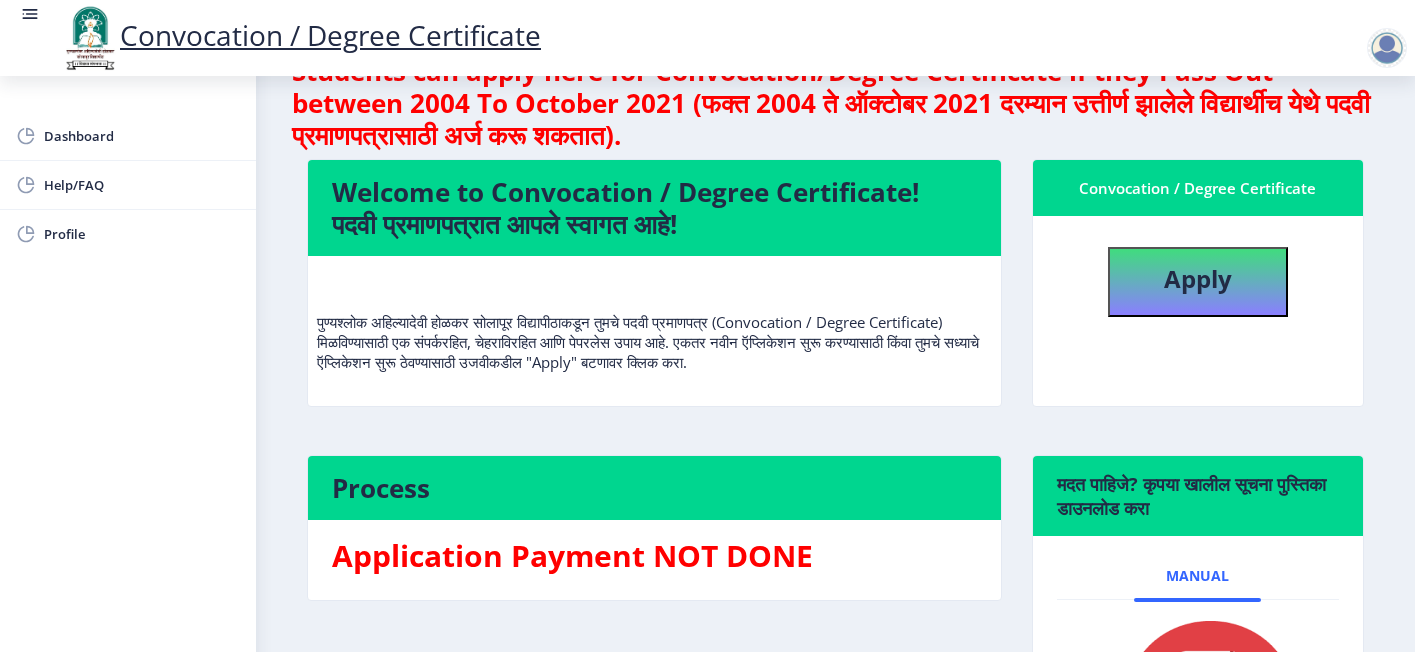 scroll, scrollTop: 13, scrollLeft: 0, axis: vertical 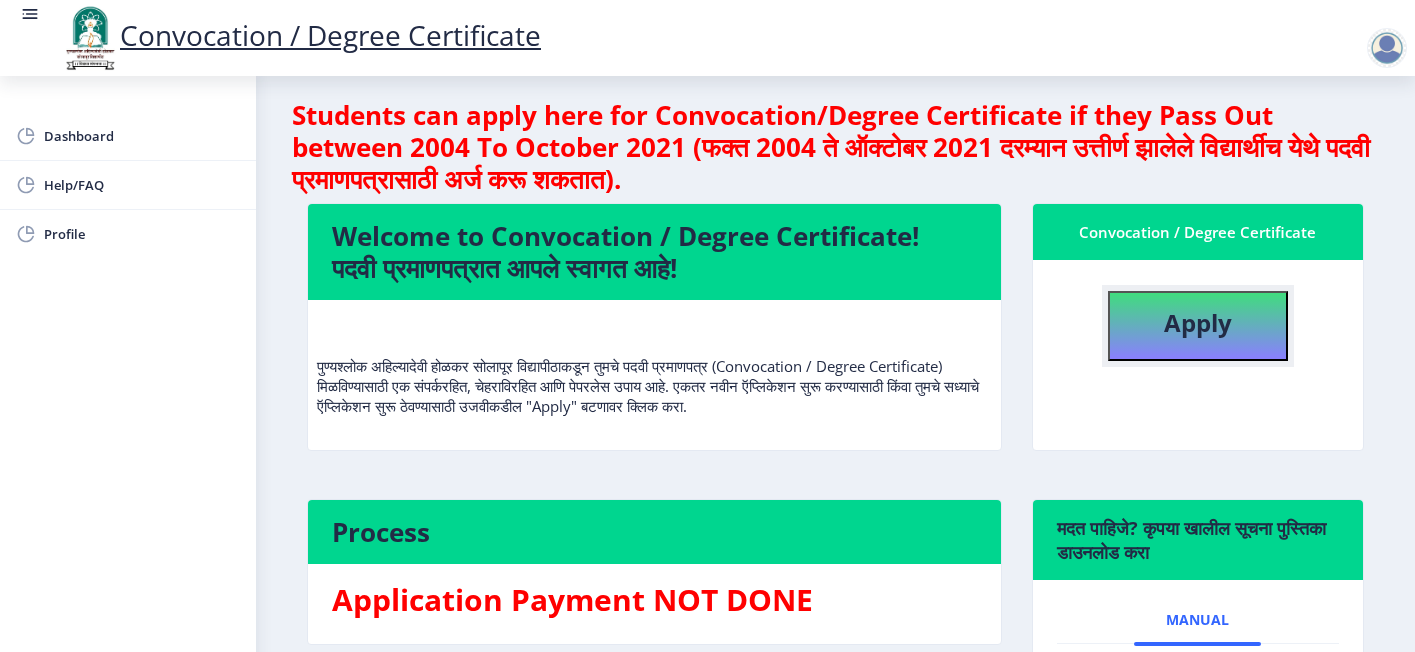 click on "Apply" 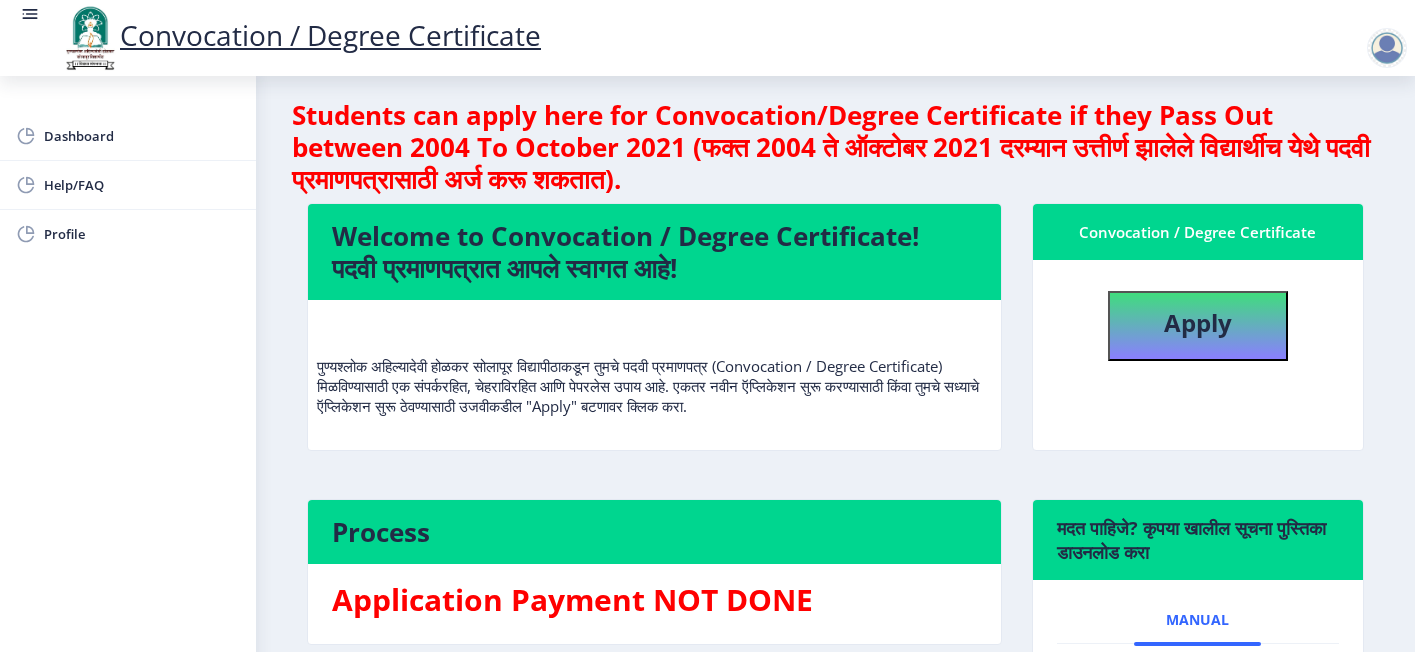 scroll, scrollTop: 0, scrollLeft: 0, axis: both 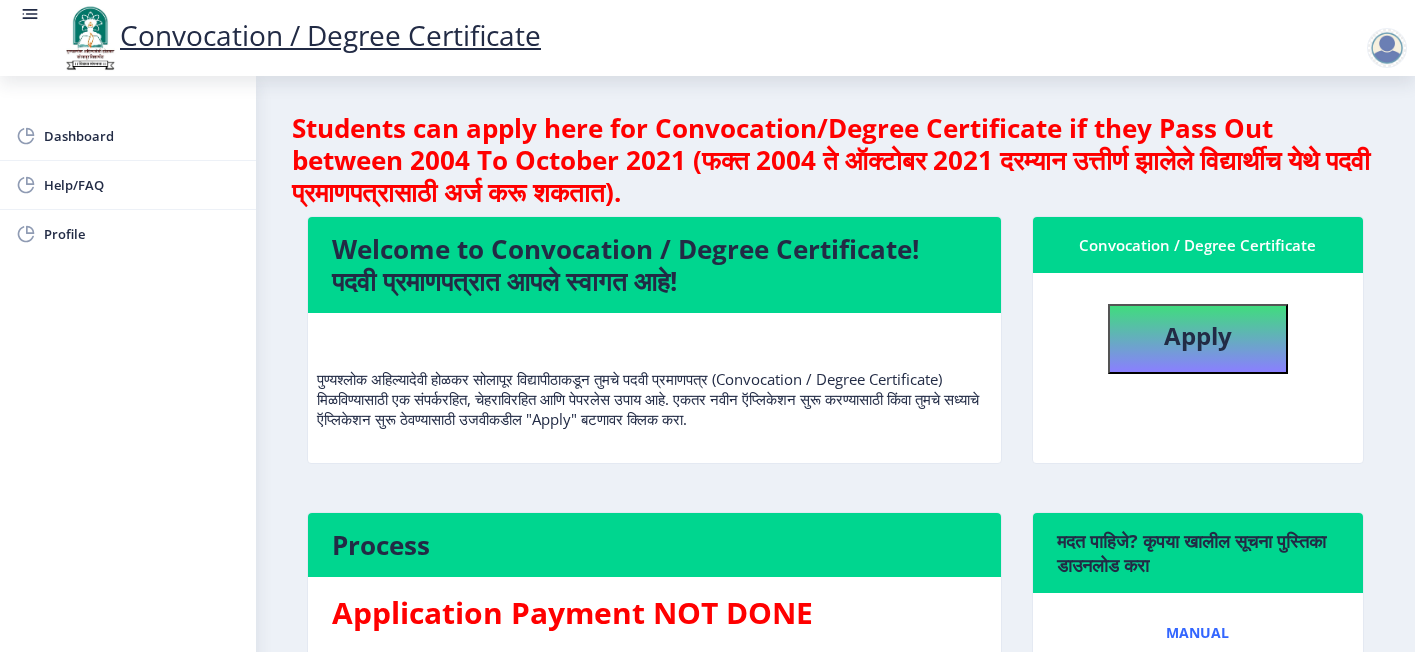 select 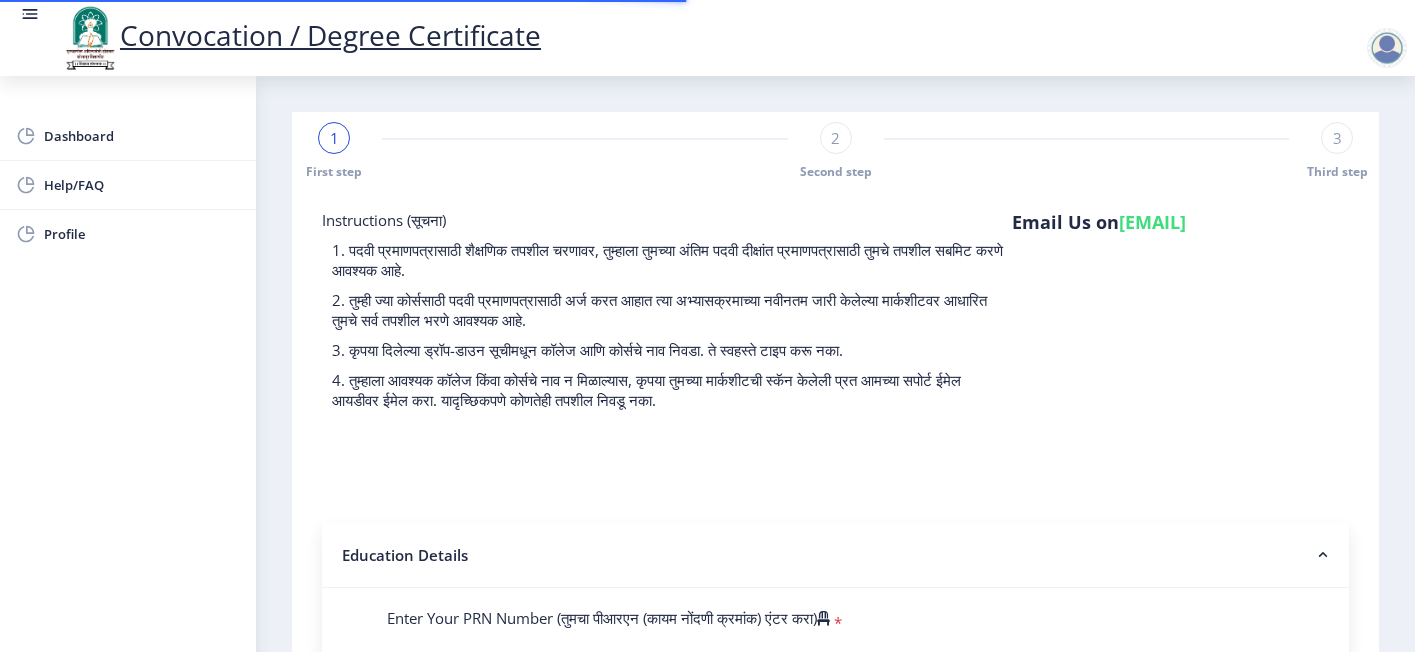 scroll, scrollTop: 600, scrollLeft: 0, axis: vertical 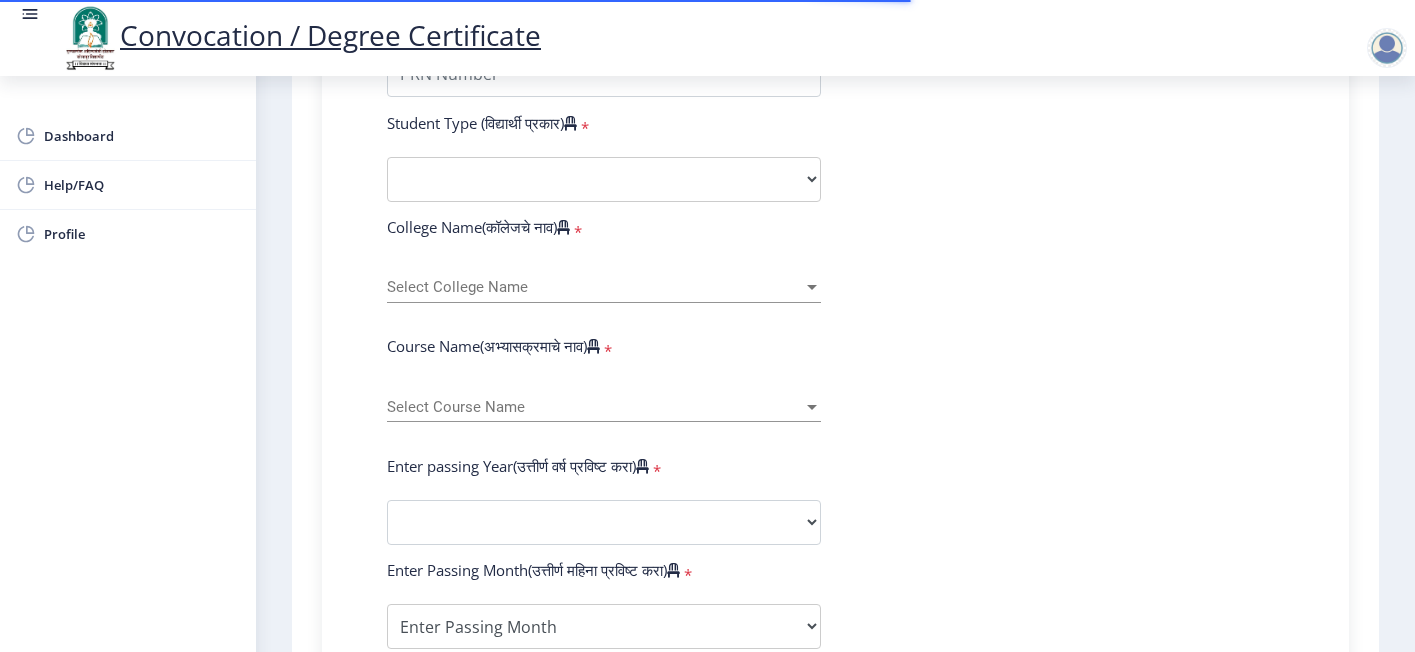 click on "Select College Name" at bounding box center [595, 287] 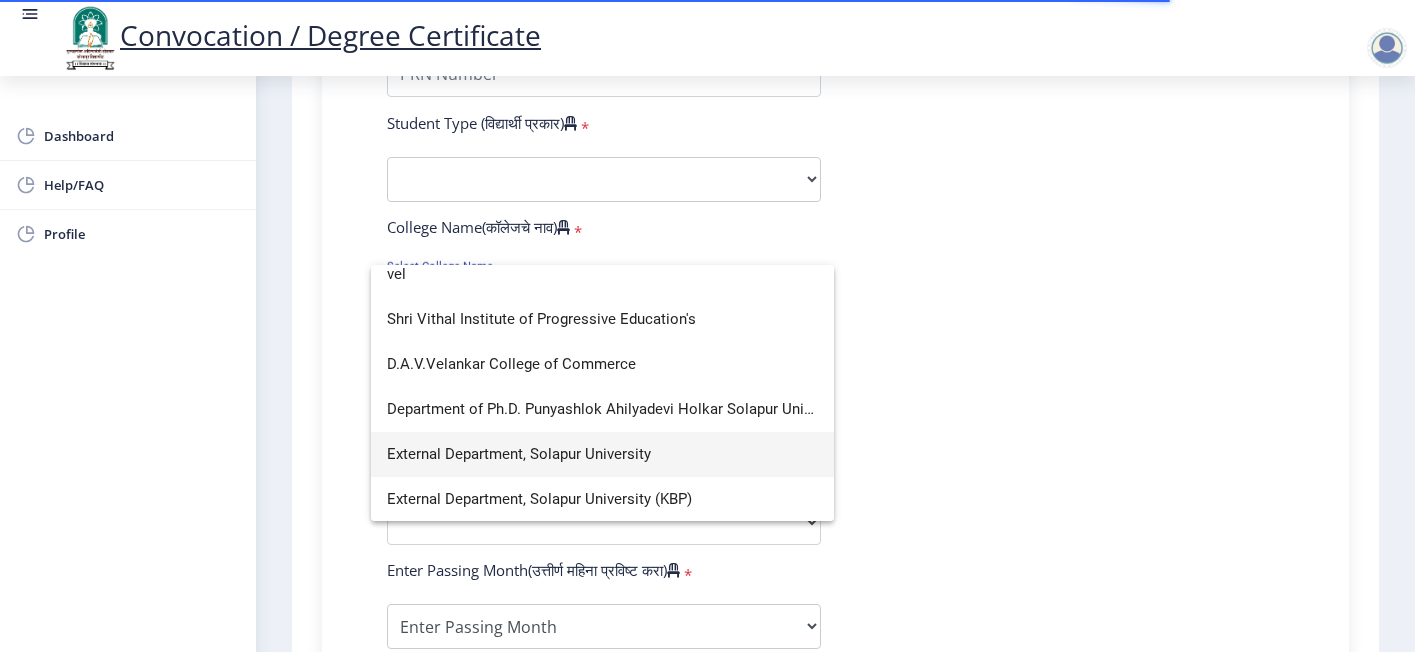 scroll, scrollTop: 0, scrollLeft: 0, axis: both 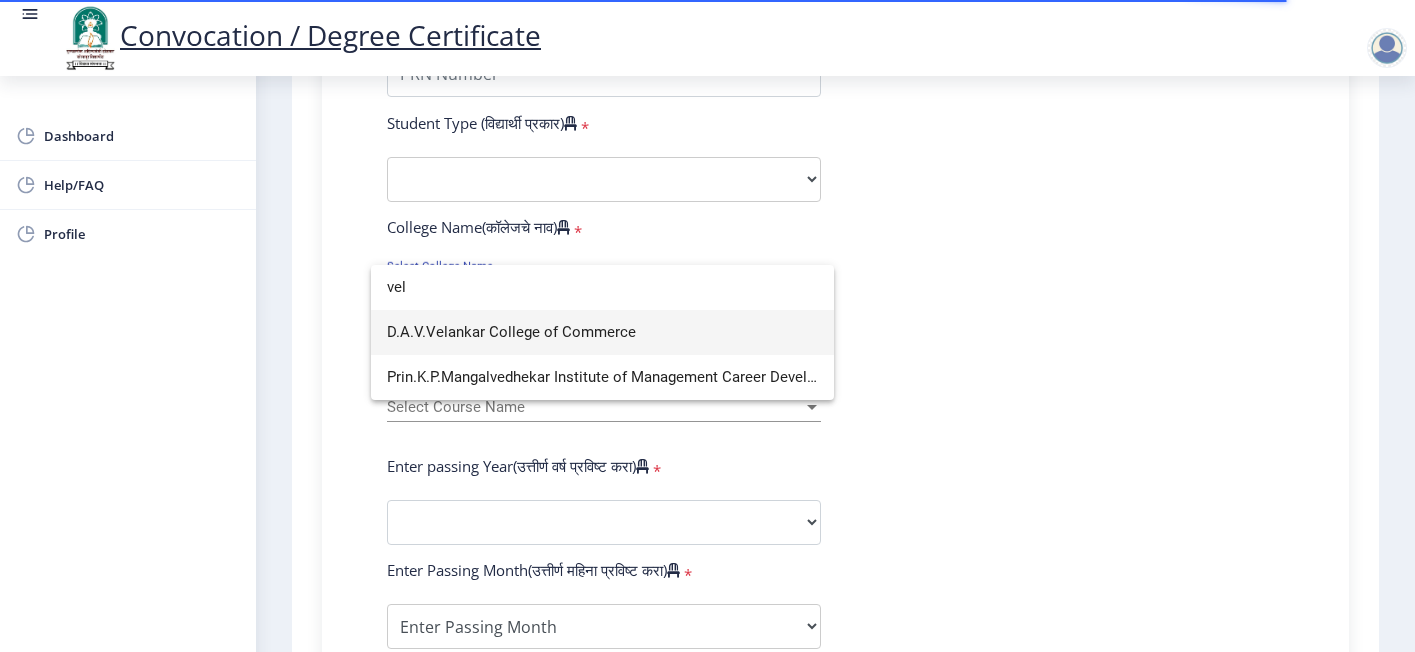type on "vel" 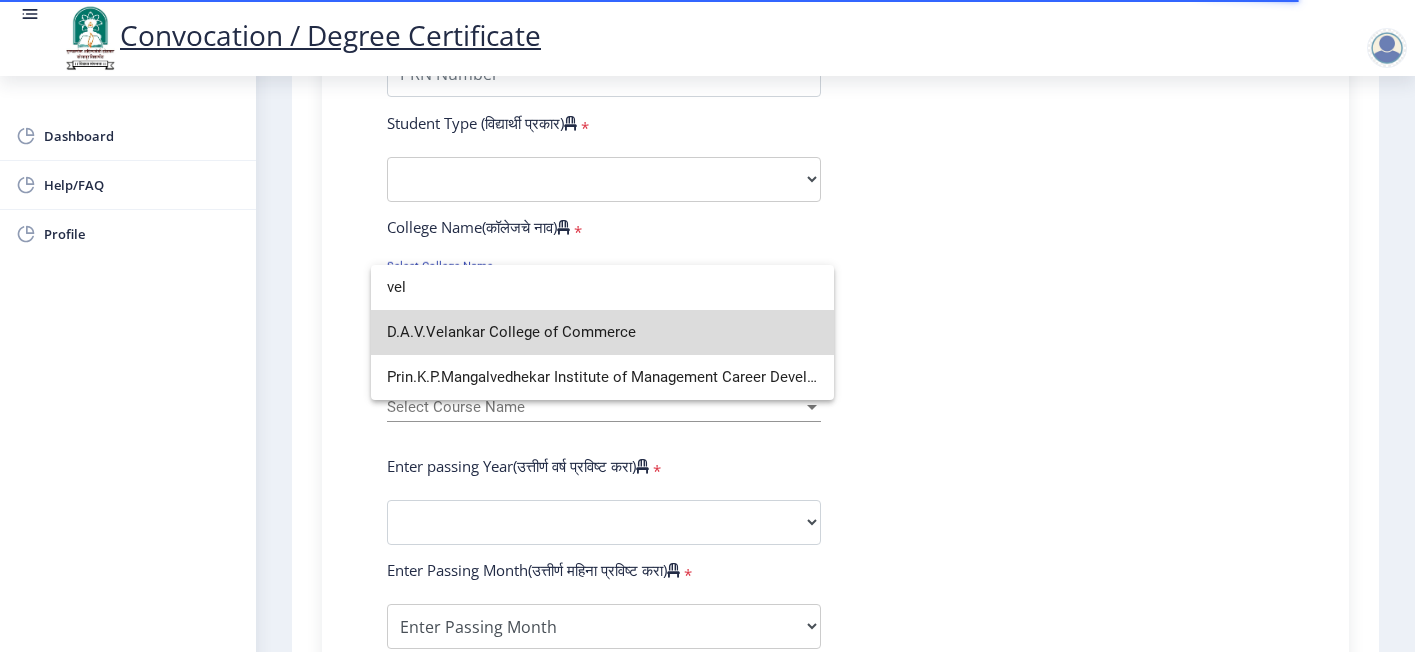 click on "D.A.V.Velankar College of Commerce" at bounding box center [602, 332] 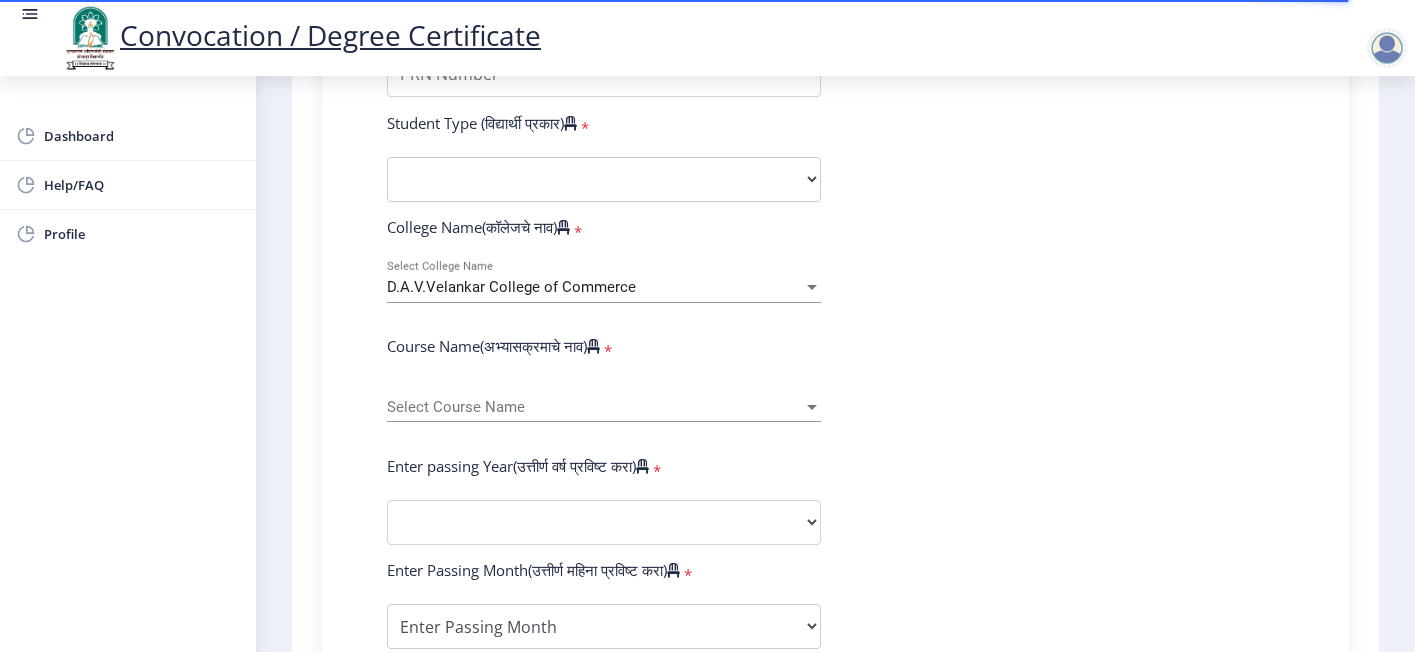 click on "Enter Your PRN Number (तुमचा पीआरएन (कायम नोंदणी क्रमांक) एंटर करा) * Student Type (विद्यार्थी प्रकार) * Select Student Type Regular External College Name(कॉलेजचे नाव) * D.A.V.Velankar College of Commerce Select College Name Course Name(अभ्यासक्रमाचे नाव) * Select Course Name Select Course Name Enter passing Year(उत्तीर्ण वर्ष प्रविष्ट करा) * 2025 2024 2023 2022 2021 2020 2019 2018 2017 2016 2015 2014 2013 2012 2011 2010 2009 2008 2007 2006 2005 2004 2003 2002 2001 2000 1999 1998 1997 1996 1995 1994 1993 1992 1991 1990 1989 1988 1987 1986 1985 1984 1983 1982 1981 1980 1979 1978 1977 1976 Enter Passing Month(उत्तीर्ण महिना प्रविष्ट करा) * May" 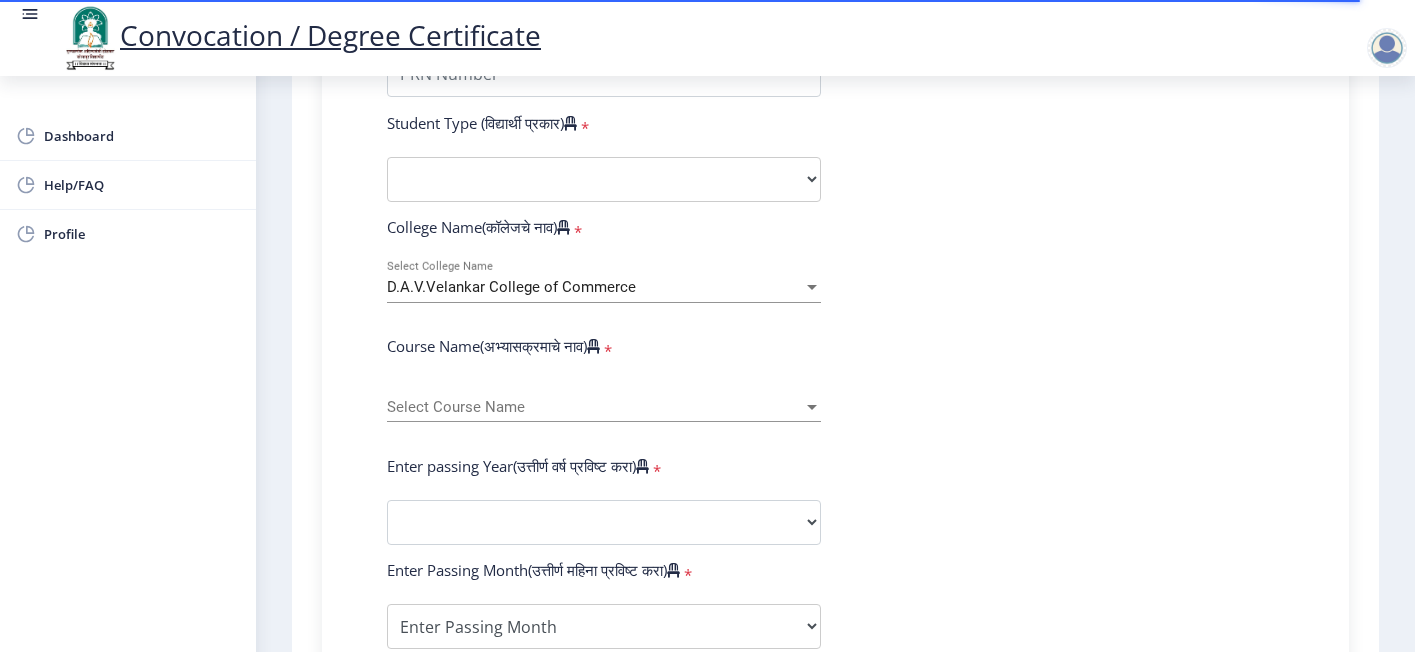 click on "Select Course Name Select Course Name" 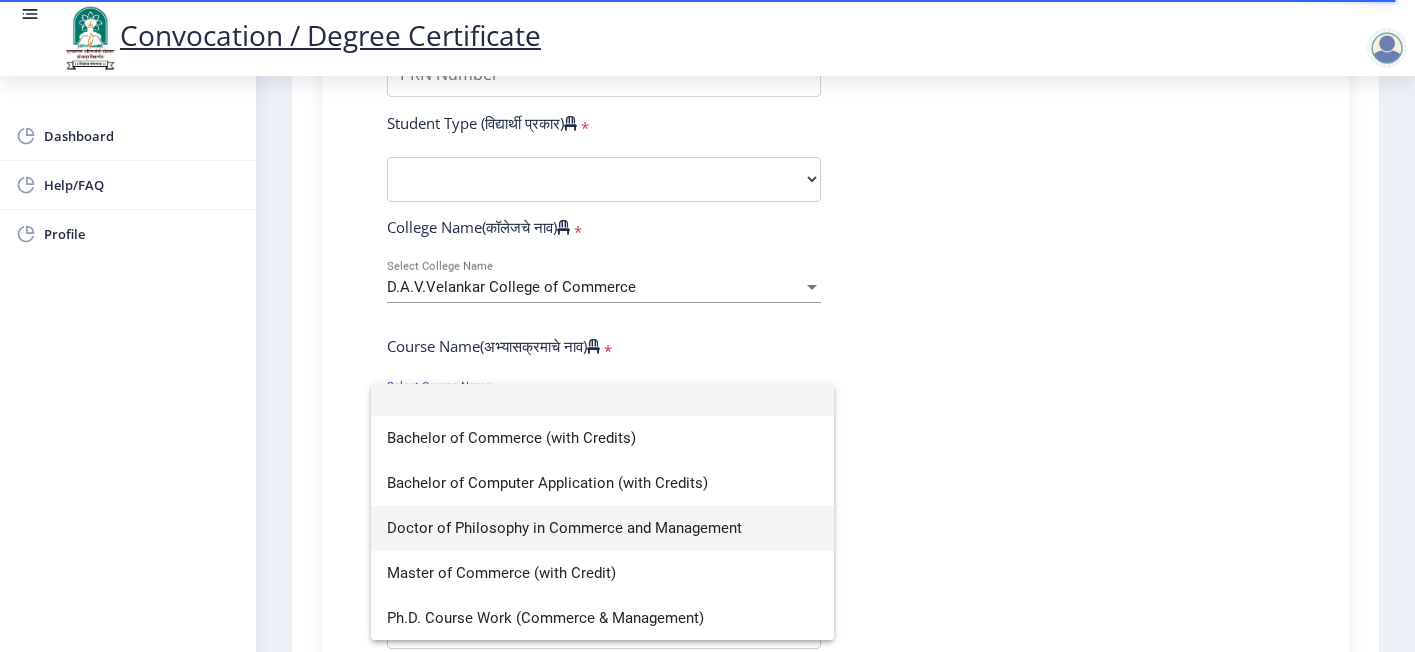 scroll, scrollTop: 13, scrollLeft: 0, axis: vertical 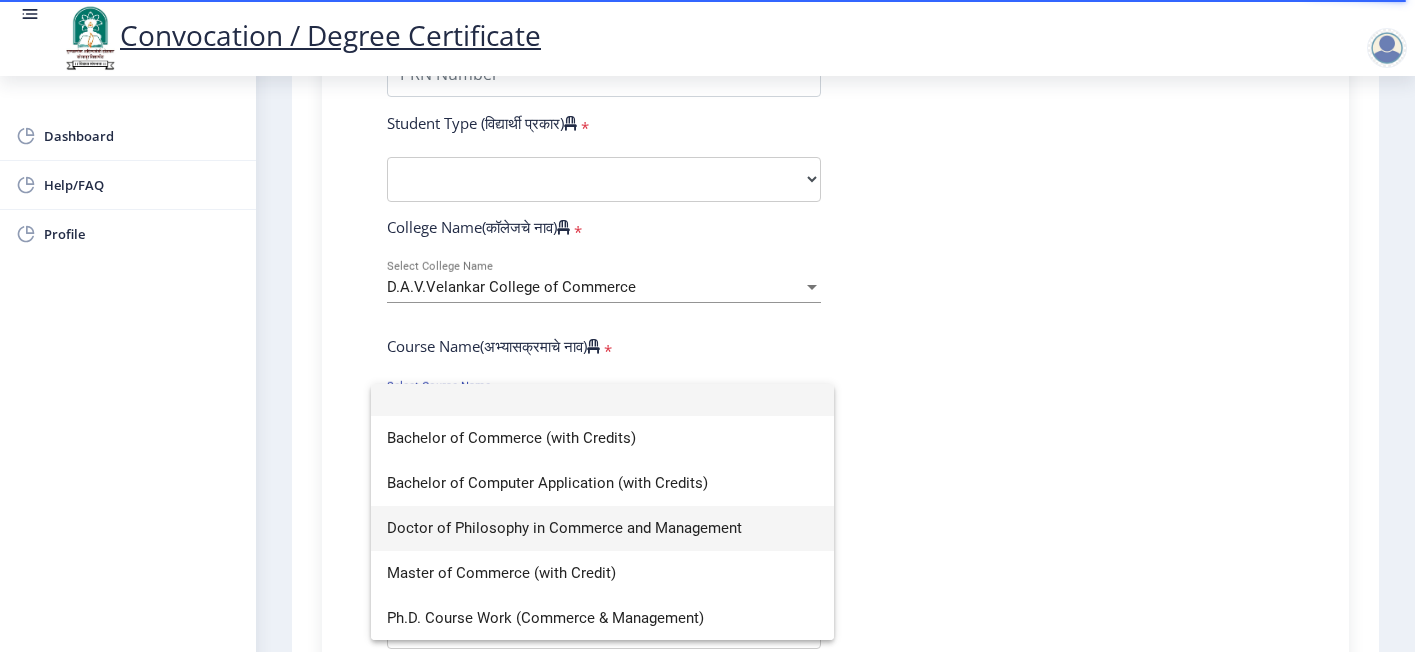 click on "Doctor of Philosophy in Commerce and Management" at bounding box center [602, 528] 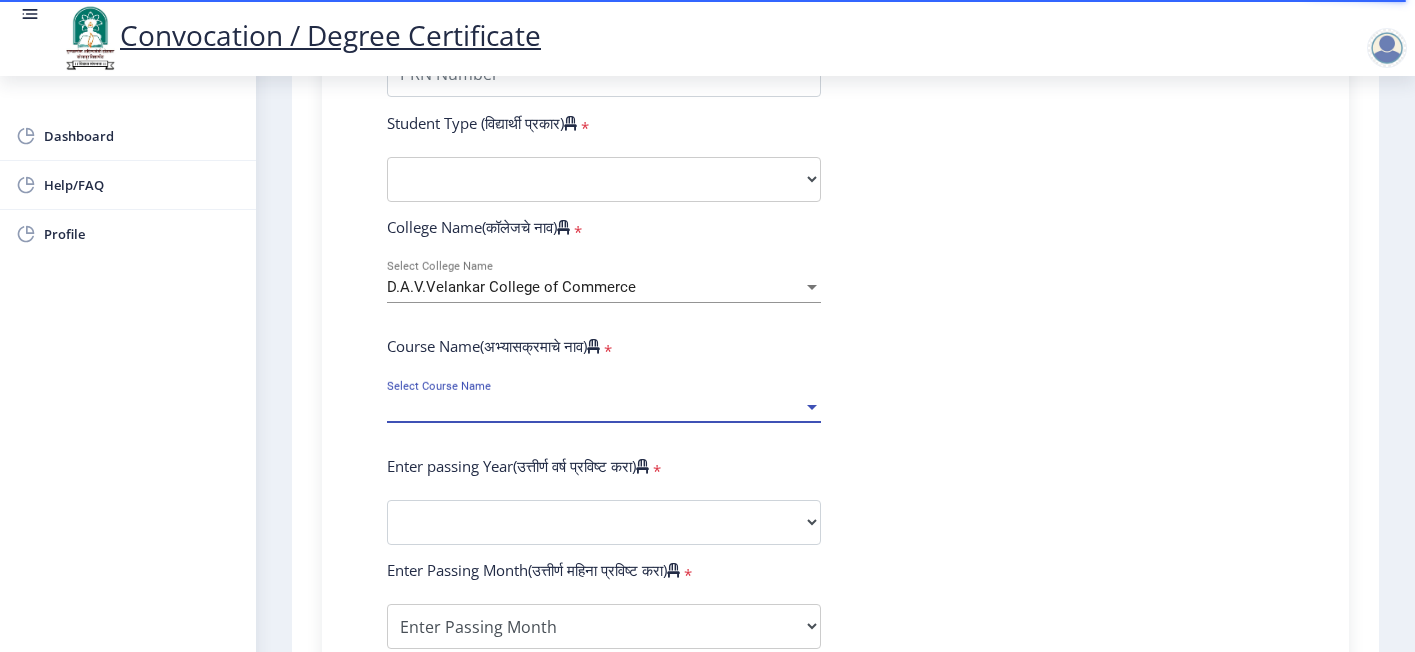select on "January" 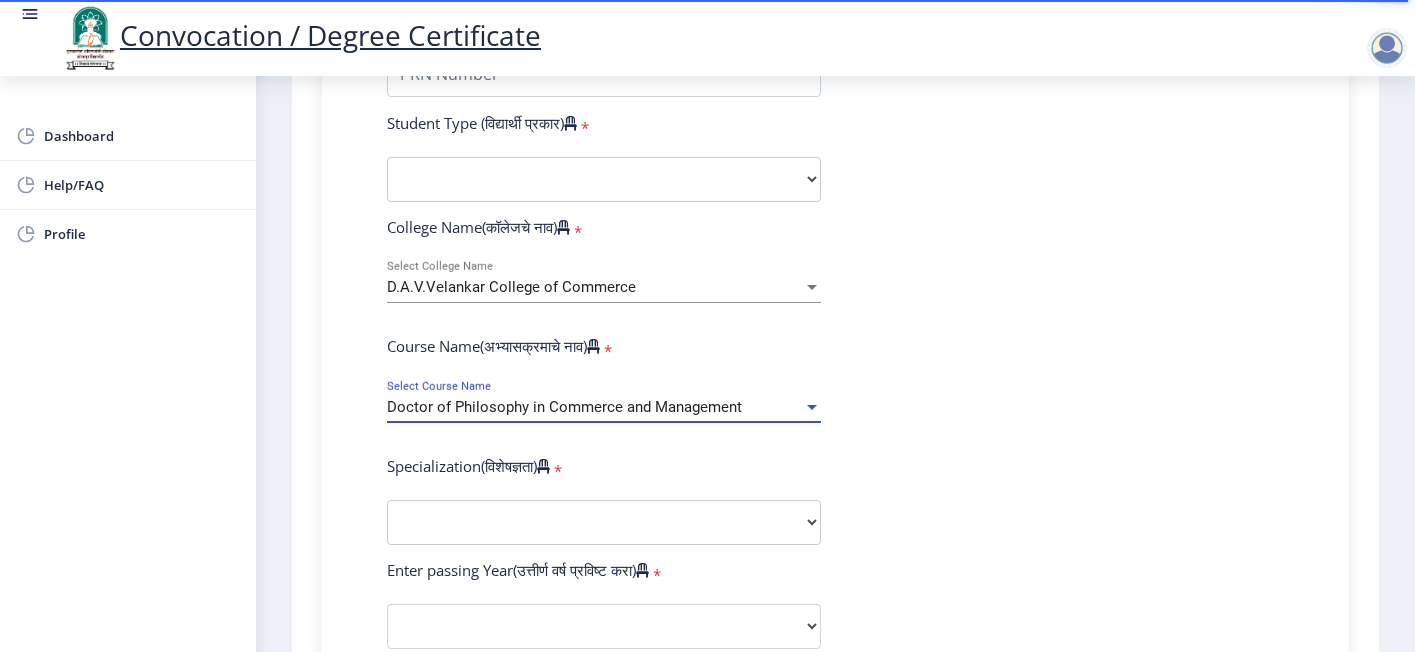 click on "Enter Your PRN Number (तुमचा पीआरएन (कायम नोंदणी क्रमांक) एंटर करा) * Student Type (विद्यार्थी प्रकार) * Select Student Type Regular External College Name(कॉलेजचे नाव) * D.A.V.Velankar College of Commerce Select College Name Course Name(अभ्यासक्रमाचे नाव) * Doctor of Philosophy in Commerce and Management Select Course Name Specialization(विशेषज्ञता) * Specialization Accountancy Commerce Management Other Enter passing Year(उत्तीर्ण वर्ष प्रविष्ट करा) * 2025 2024 2023 2022 2021 2020 2019 2018 2017 2016 2015 2014 2013 2012 2011 2010 2009 2008 2007 2006 2005 2004 2003 2002 2001 2000 1999 1998 1997 1996 1995 1994 1993 1992 1991 1990 1989 1988 1987 1986 1985 1984 1983 1982 1981 1980" 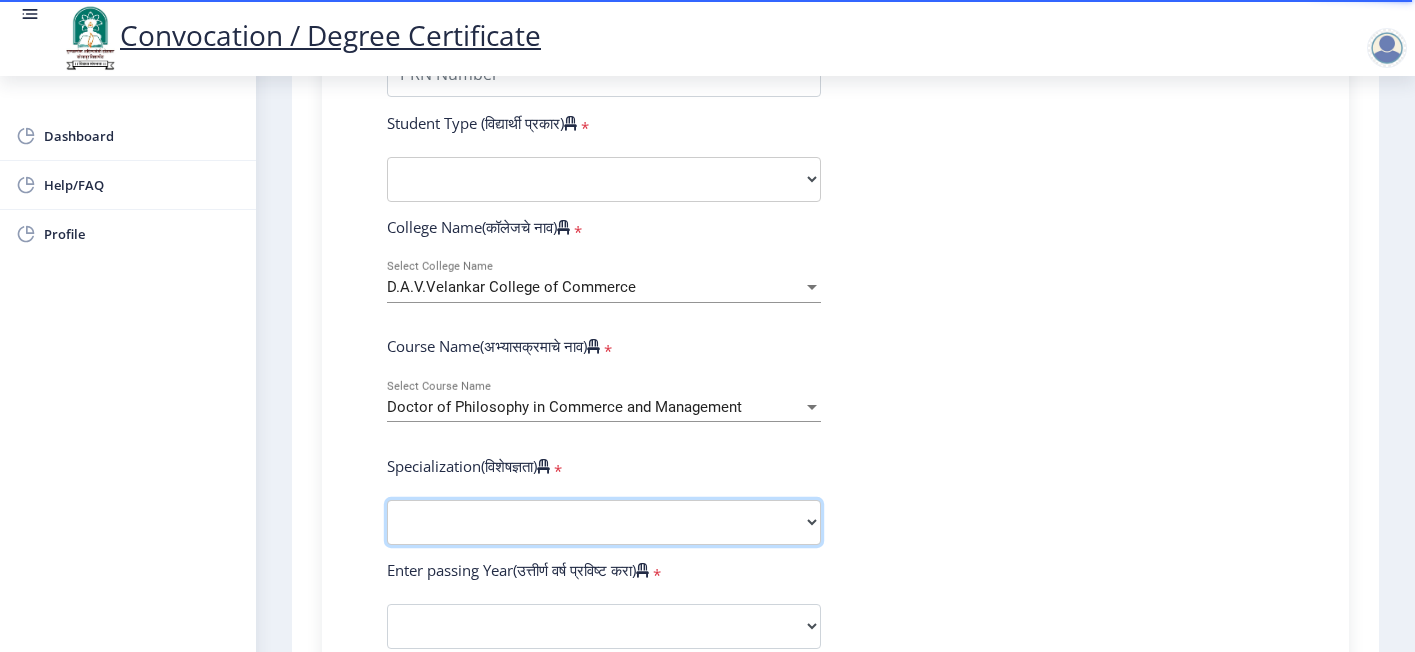 click on "Specialization Accountancy Commerce Management Other" at bounding box center [604, 522] 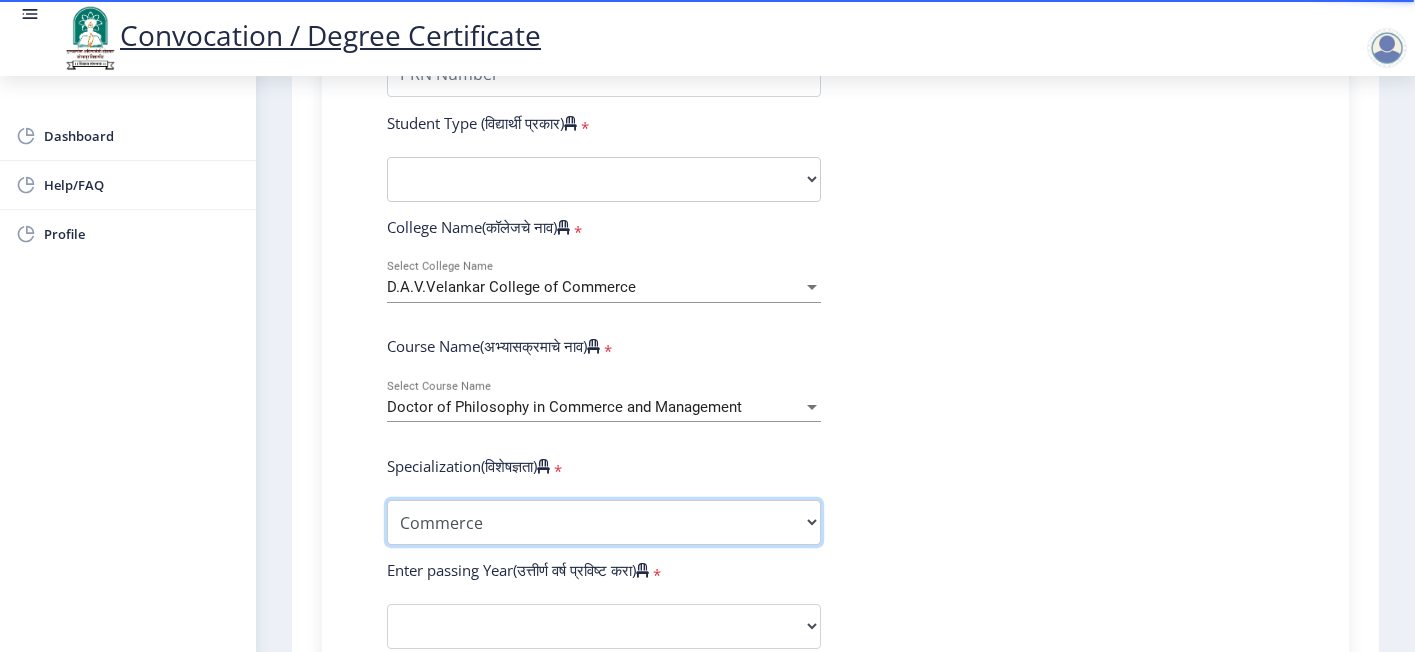 click on "Specialization Accountancy Commerce Management Other" at bounding box center (604, 522) 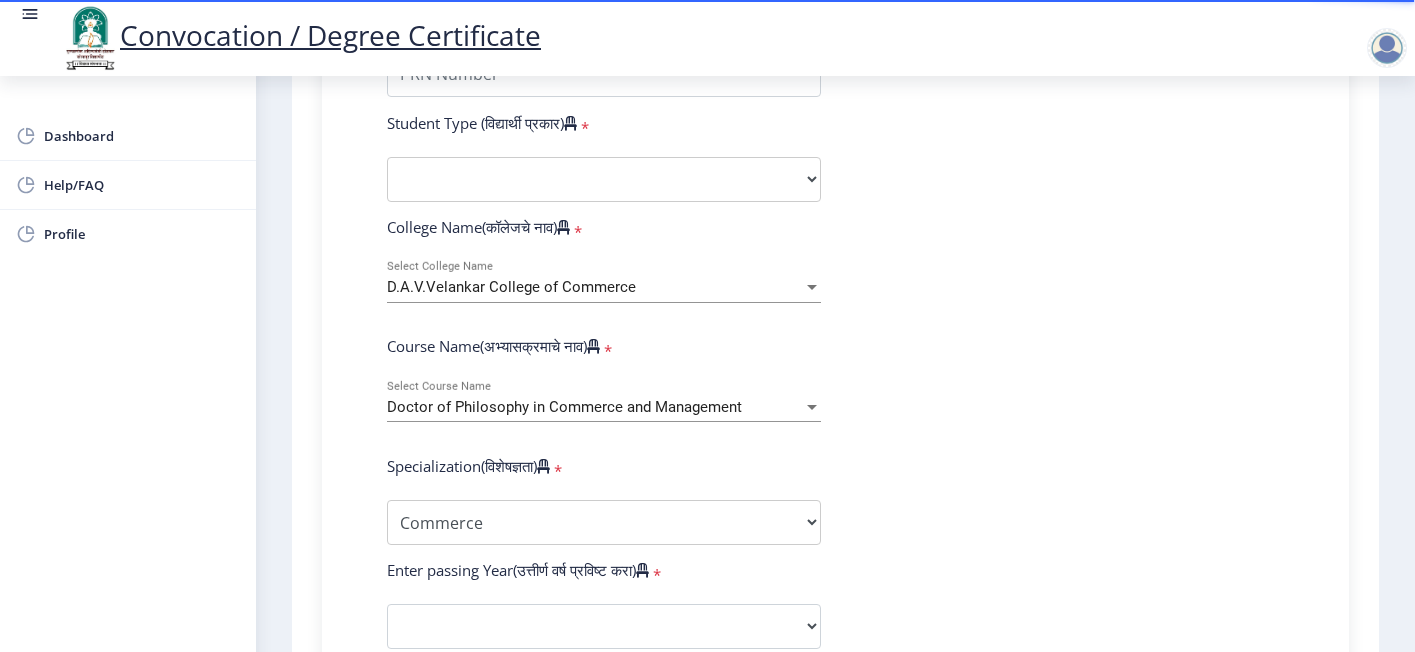 drag, startPoint x: 1094, startPoint y: 510, endPoint x: 1057, endPoint y: 502, distance: 37.85499 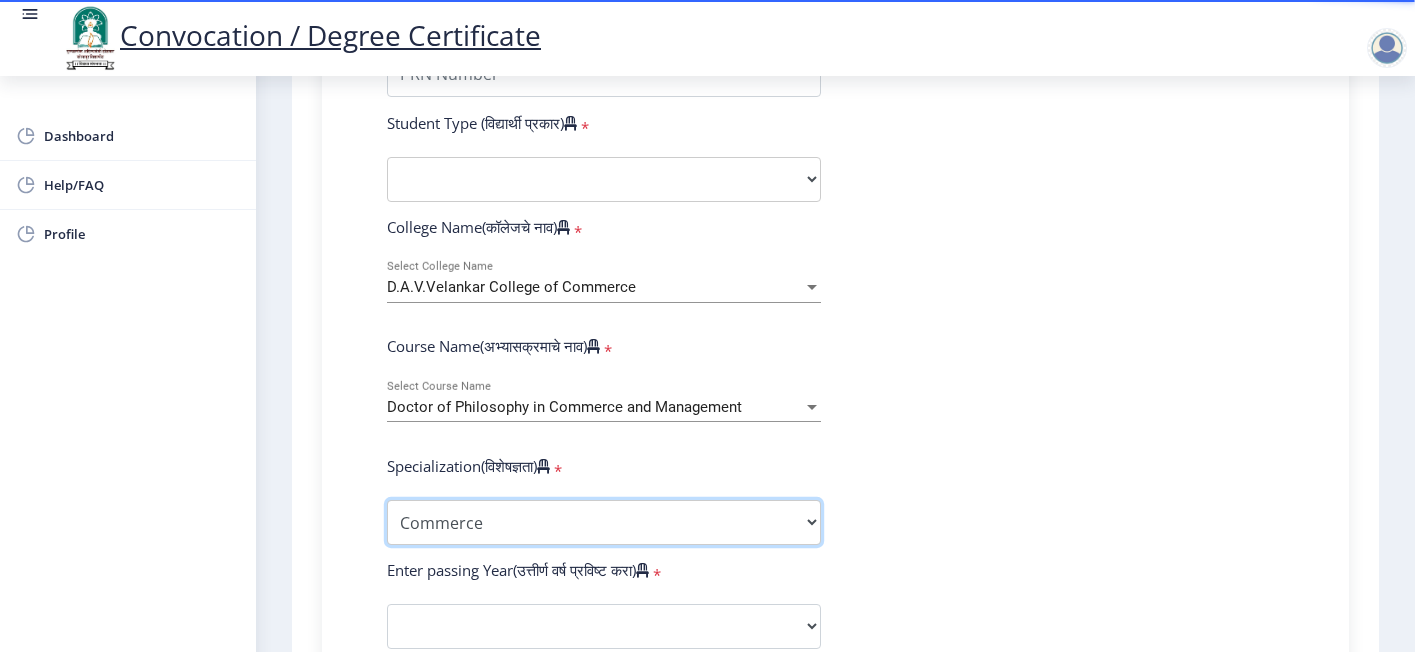 click on "Specialization Accountancy Commerce Management Other" at bounding box center [604, 522] 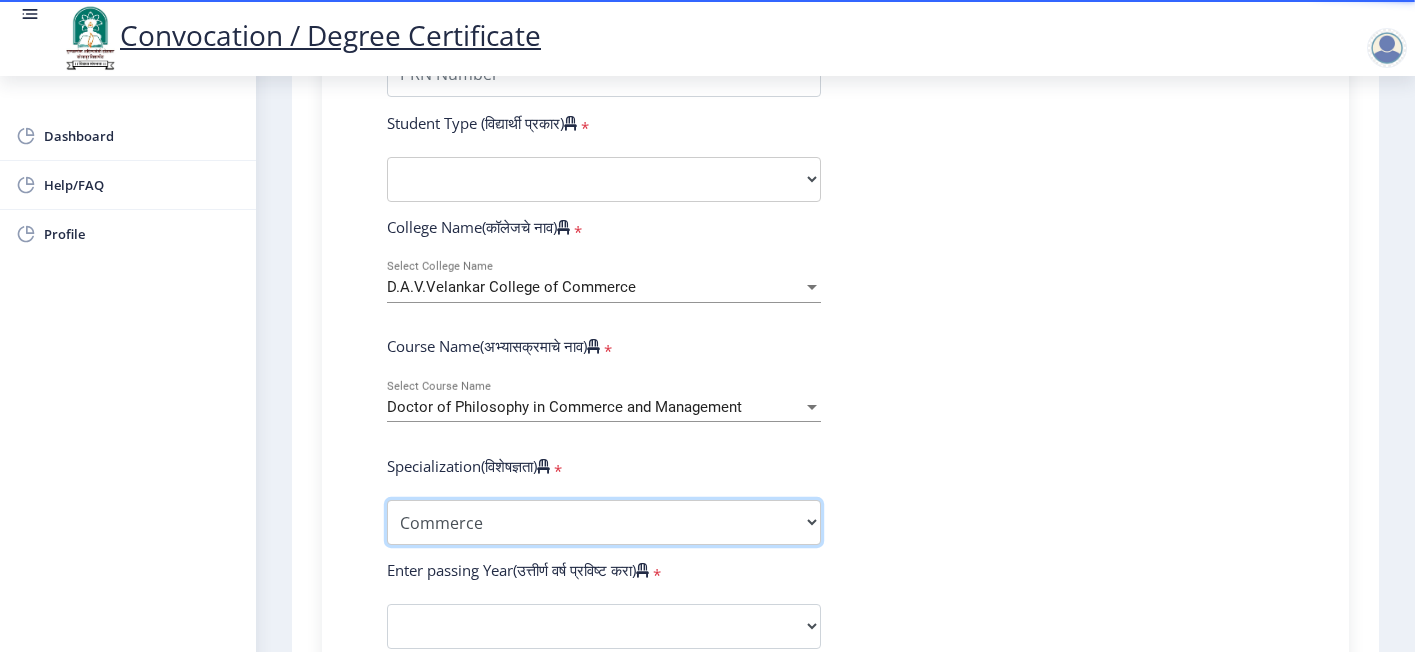 select on "Accountancy" 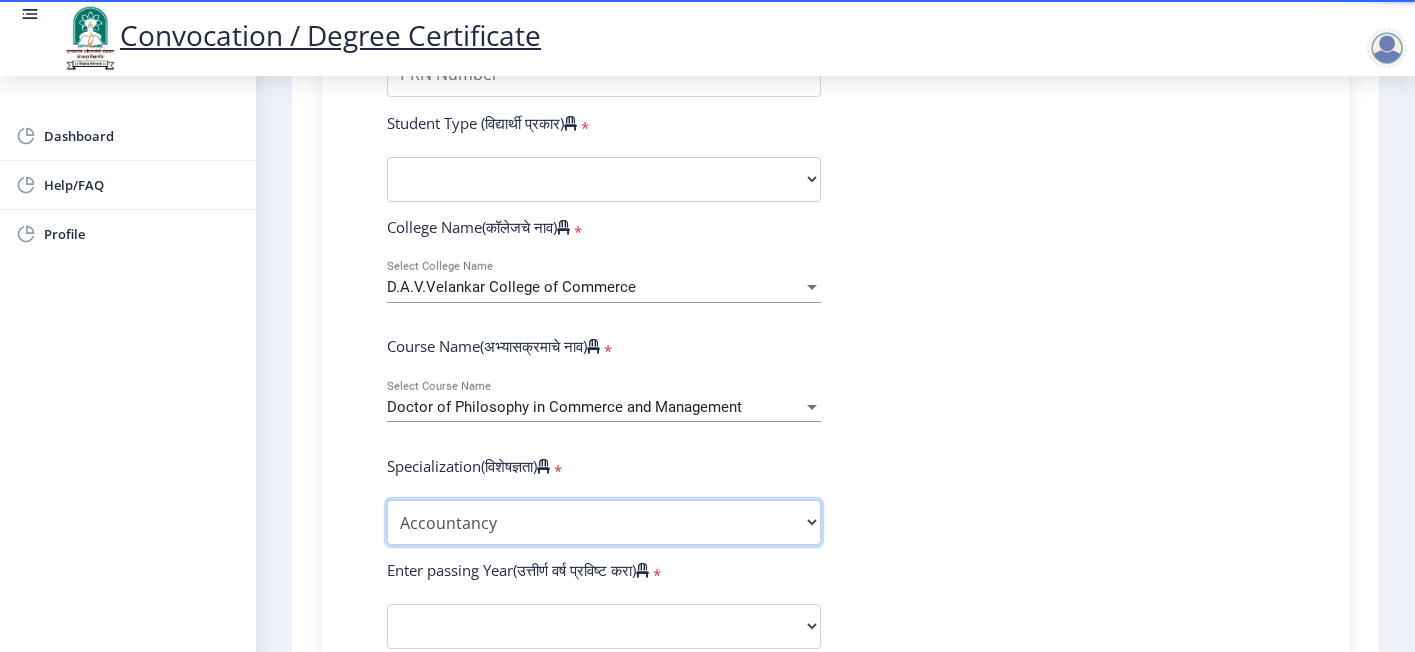 click on "Specialization Accountancy Commerce Management Other" at bounding box center [604, 522] 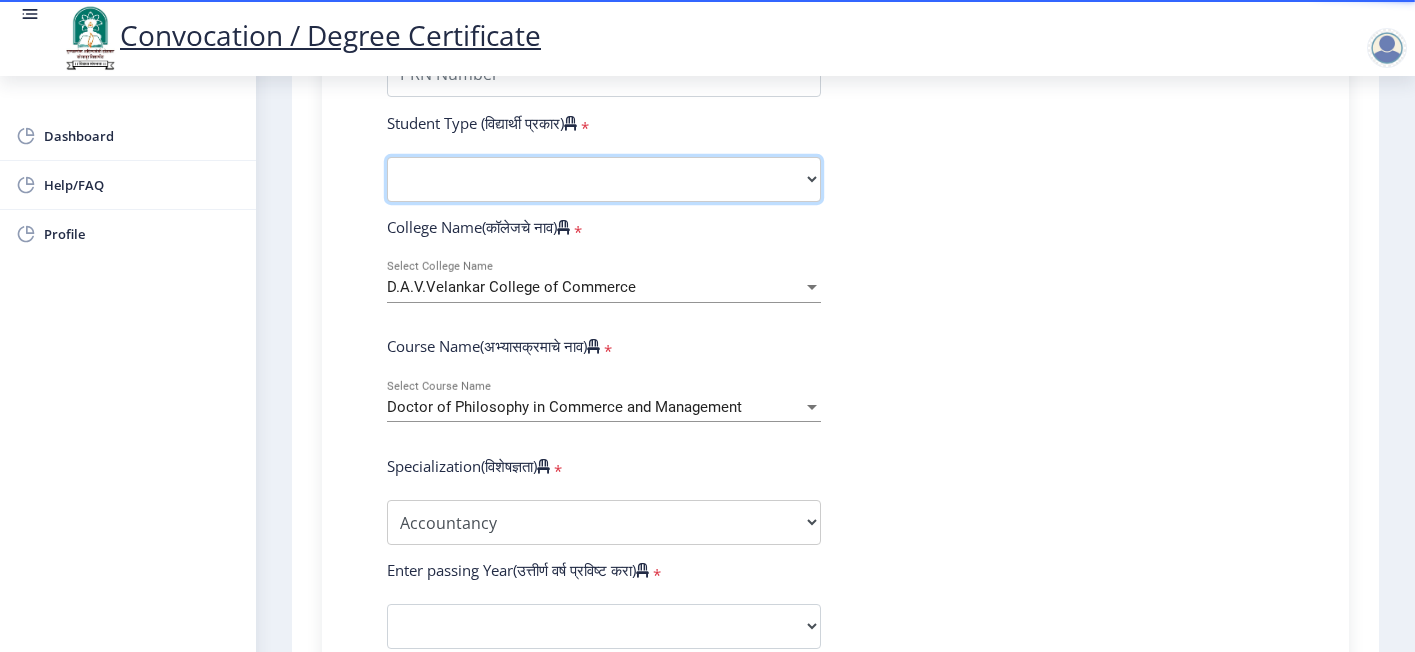 click on "Select Student Type Regular External" at bounding box center (604, 179) 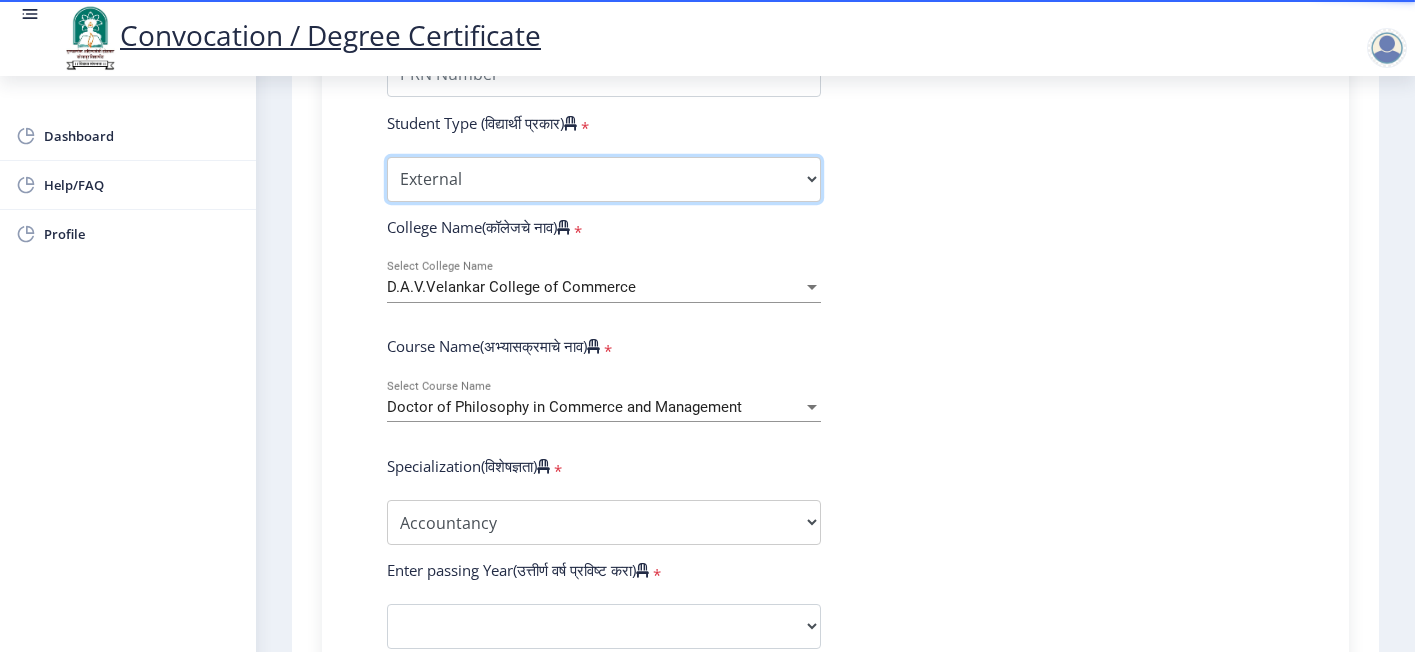 click on "Select Student Type Regular External" at bounding box center [604, 179] 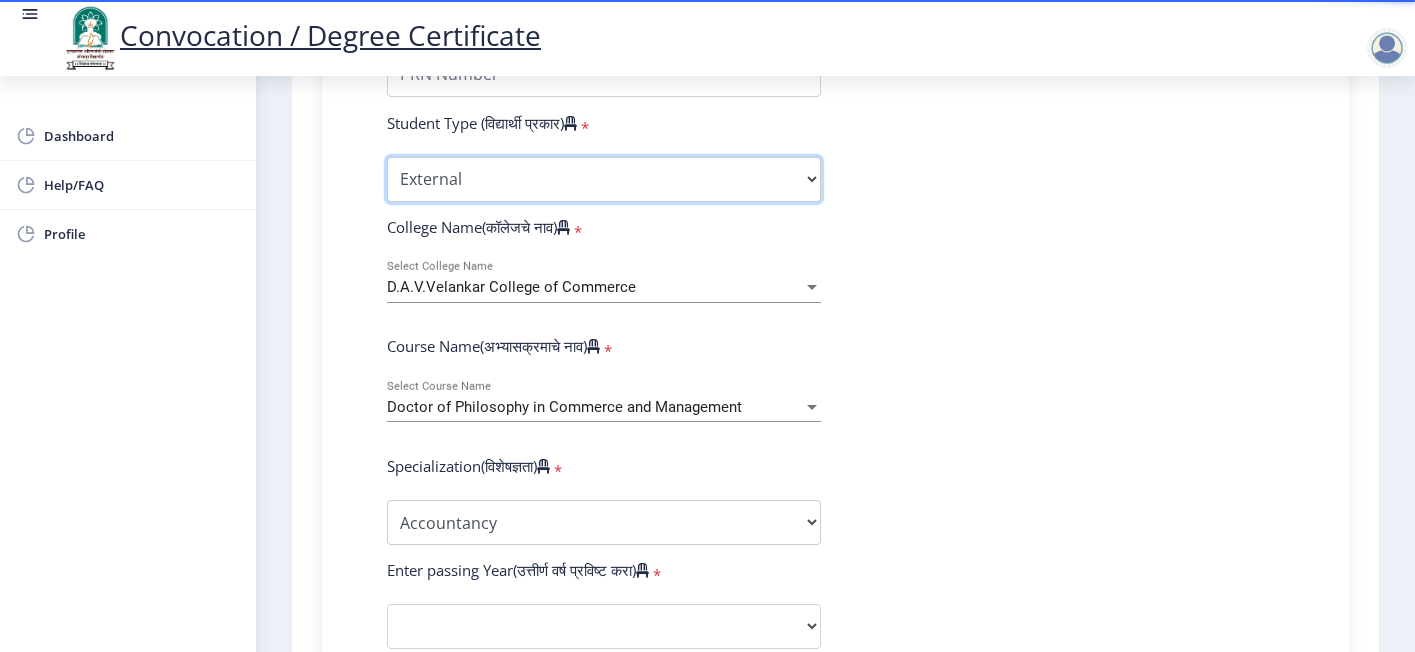 click on "Select Student Type Regular External" at bounding box center [604, 179] 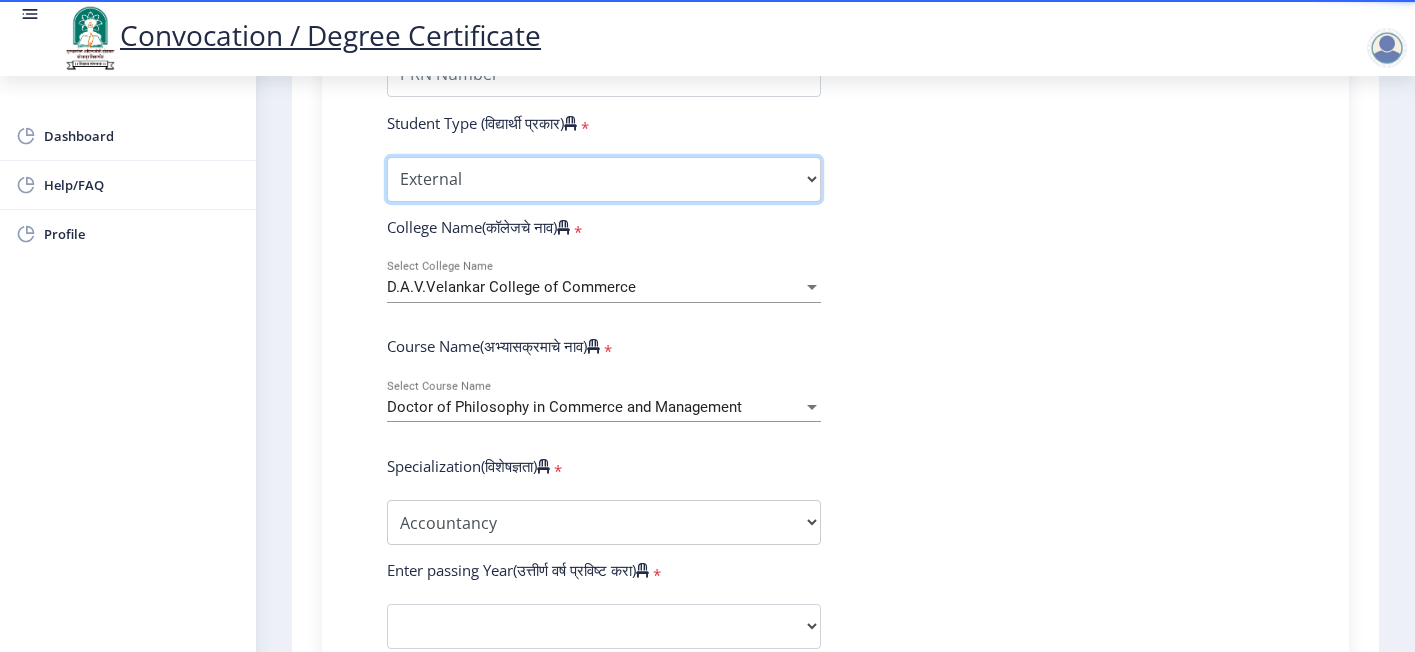 select on "Regular" 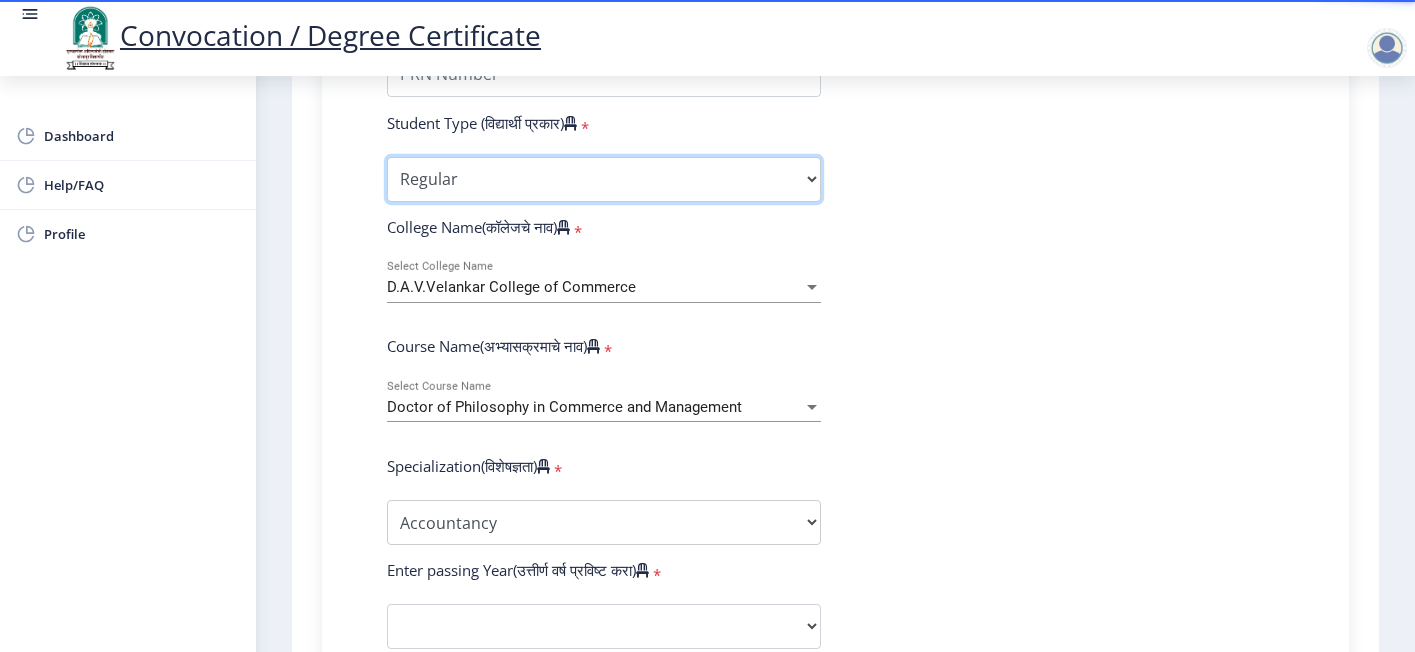 click on "Select Student Type Regular External" at bounding box center [604, 179] 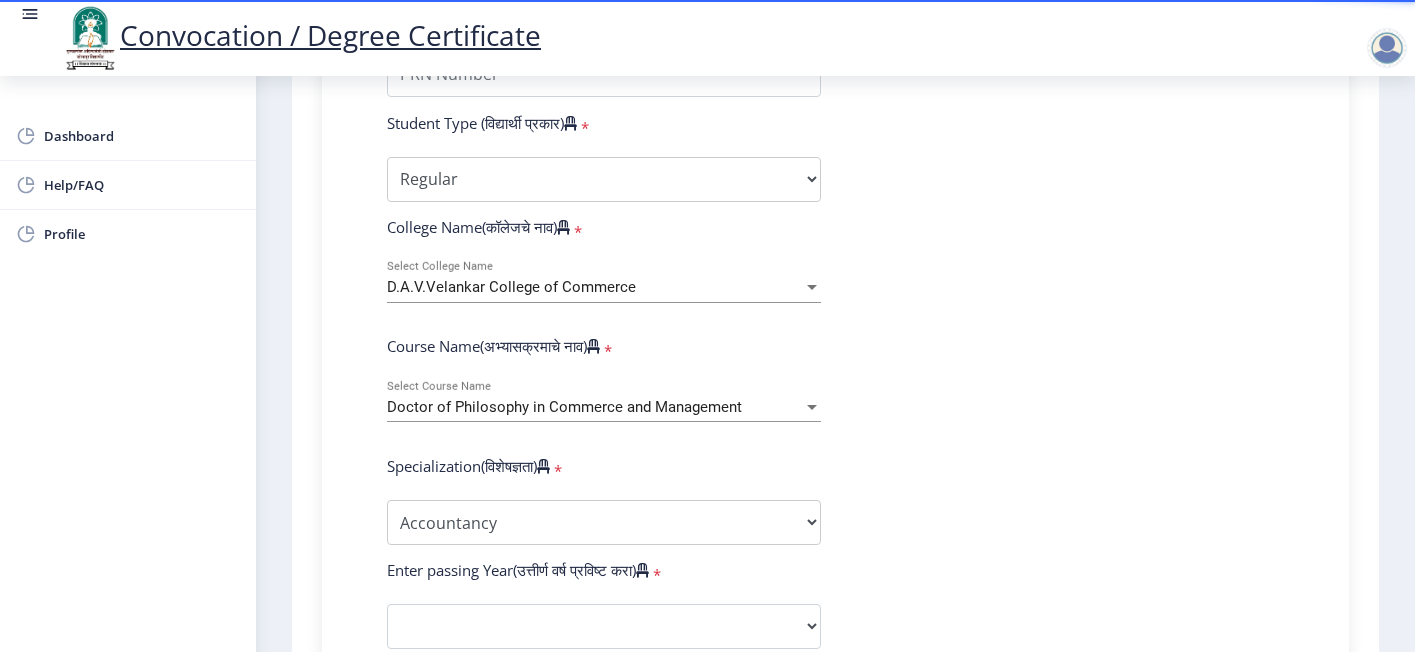 click on "Enter Your PRN Number (तुमचा पीआरएन (कायम नोंदणी क्रमांक) एंटर करा) * Student Type (विद्यार्थी प्रकार) * Select Student Type Regular External College Name(कॉलेजचे नाव) * D.A.V.Velankar College of Commerce Select College Name Course Name(अभ्यासक्रमाचे नाव) * Doctor of Philosophy in Commerce and Management Select Course Name Specialization(विशेषज्ञता) * Specialization Accountancy Commerce Management Other Enter passing Year(उत्तीर्ण वर्ष प्रविष्ट करा) * 2025 2024 2023 2022 2021 2020 2019 2018 2017 2016 2015 2014 2013 2012 2011 2010 2009 2008 2007 2006 2005 2004 2003 2002 2001 2000 1999 1998 1997 1996 1995 1994 1993 1992 1991 1990 1989 1988 1987 1986 1985 1984 1983 1982 1981 1980" 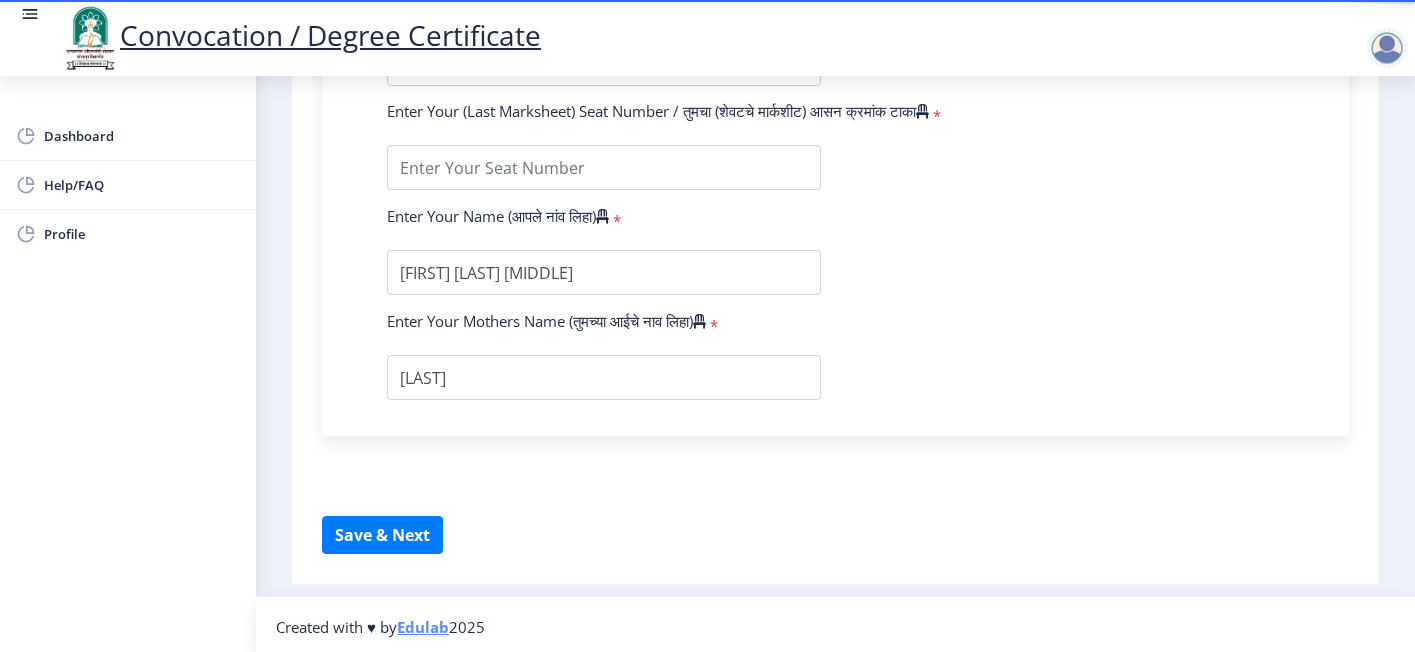 scroll, scrollTop: 1478, scrollLeft: 0, axis: vertical 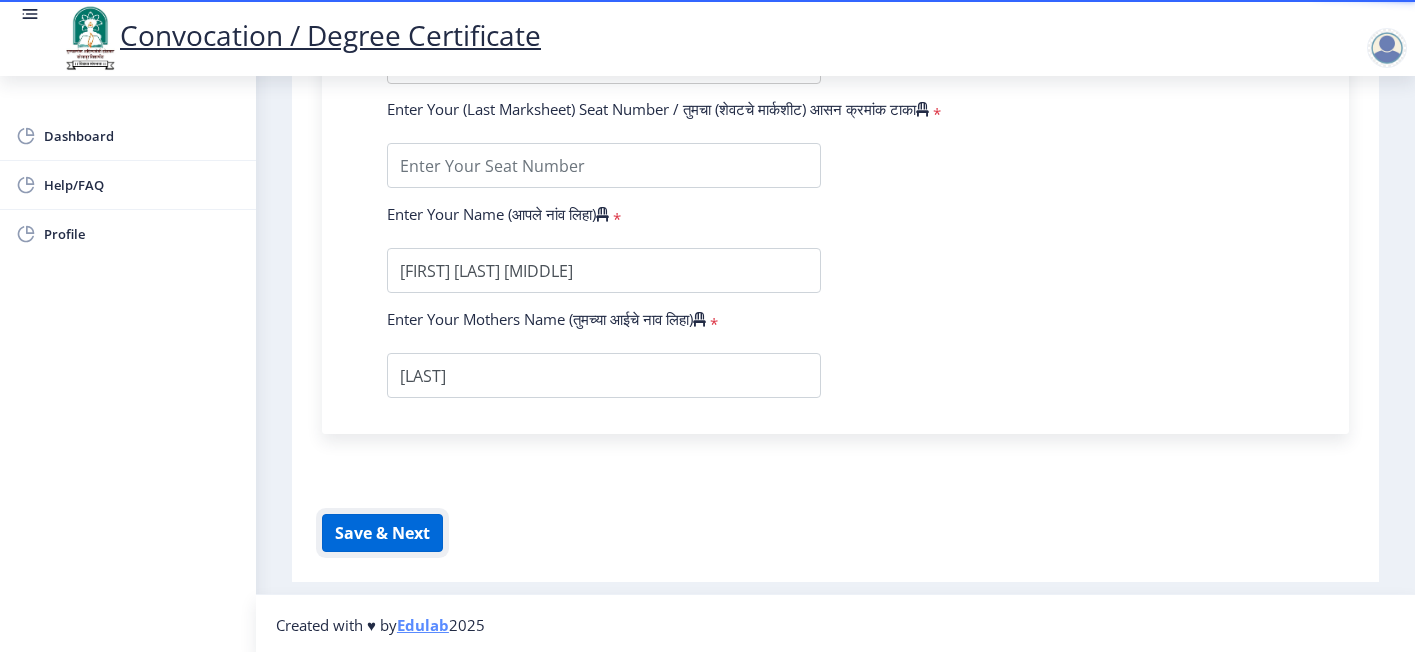click on "Save & Next" 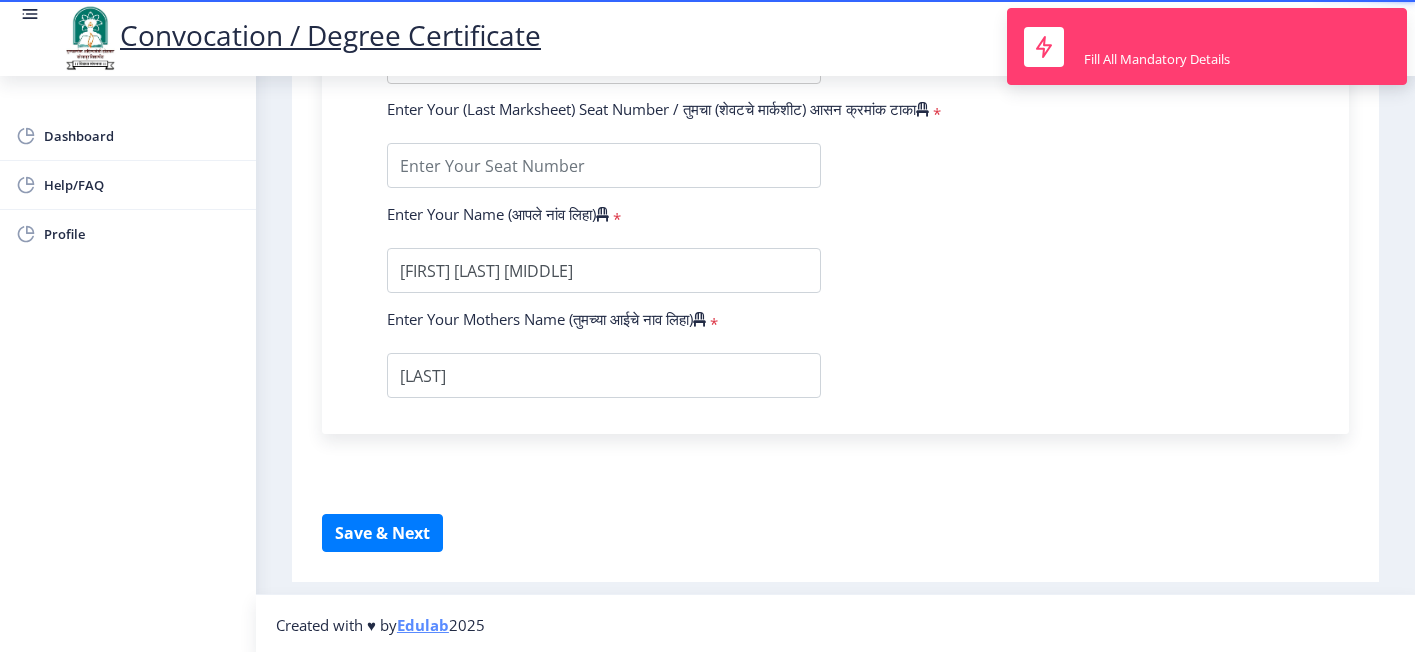 click on "Enter Your PRN Number (तुमचा पीआरएन (कायम नोंदणी क्रमांक) एंटर करा) * Student Type (विद्यार्थी प्रकार) * Select Student Type Regular External College Name(कॉलेजचे नाव) * D.A.V.Velankar College of Commerce Select College Name Course Name(अभ्यासक्रमाचे नाव) * Doctor of Philosophy in Commerce and Management Select Course Name Specialization(विशेषज्ञता) * Specialization Accountancy Commerce Management Other Enter passing Year(उत्तीर्ण वर्ष प्रविष्ट करा) * 2025 2024 2023 2022 2021 2020 2019 2018 2017 2016 2015 2014 2013 2012 2011 2010 2009 2008 2007 2006 2005 2004 2003 2002 2001 2000 1999 1998 1997 1996 1995 1994 1993 1992 1991 1990 1989 1988 1987 1986 1985 1984 1983 1982 1981 1980" 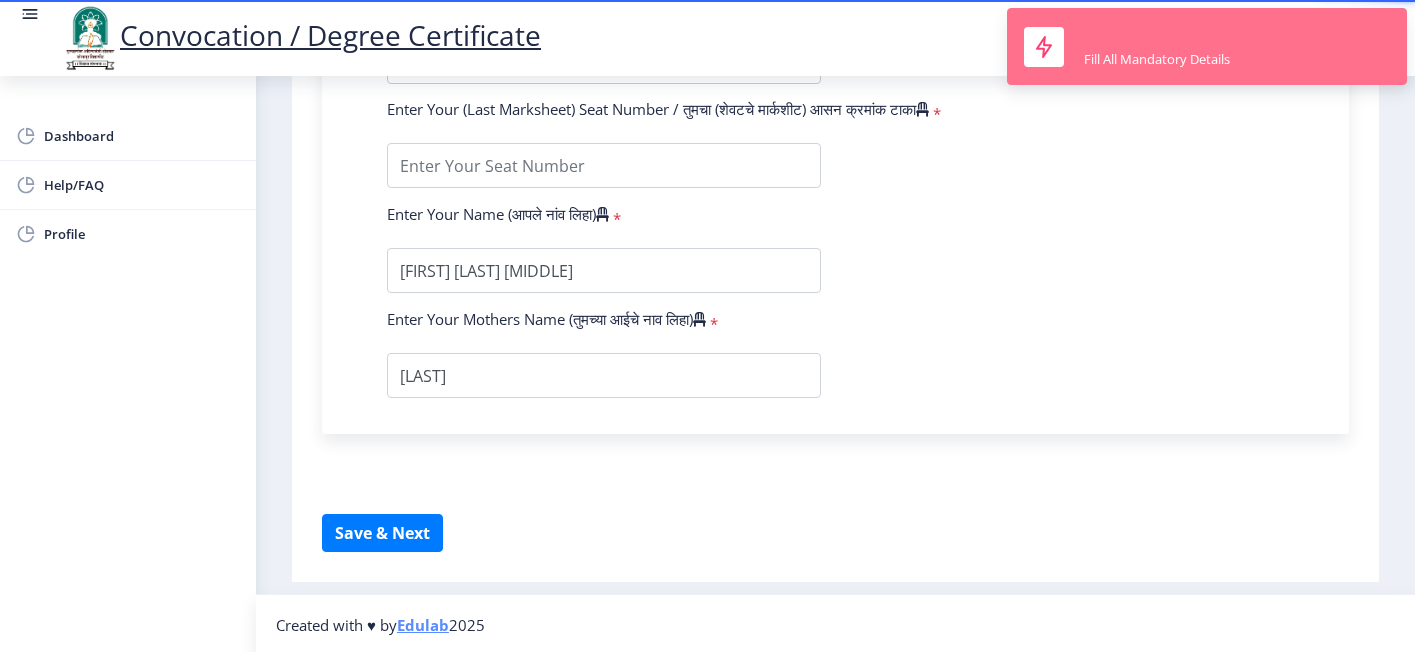 click on "Fill All Mandatory Details" at bounding box center (1207, 46) 